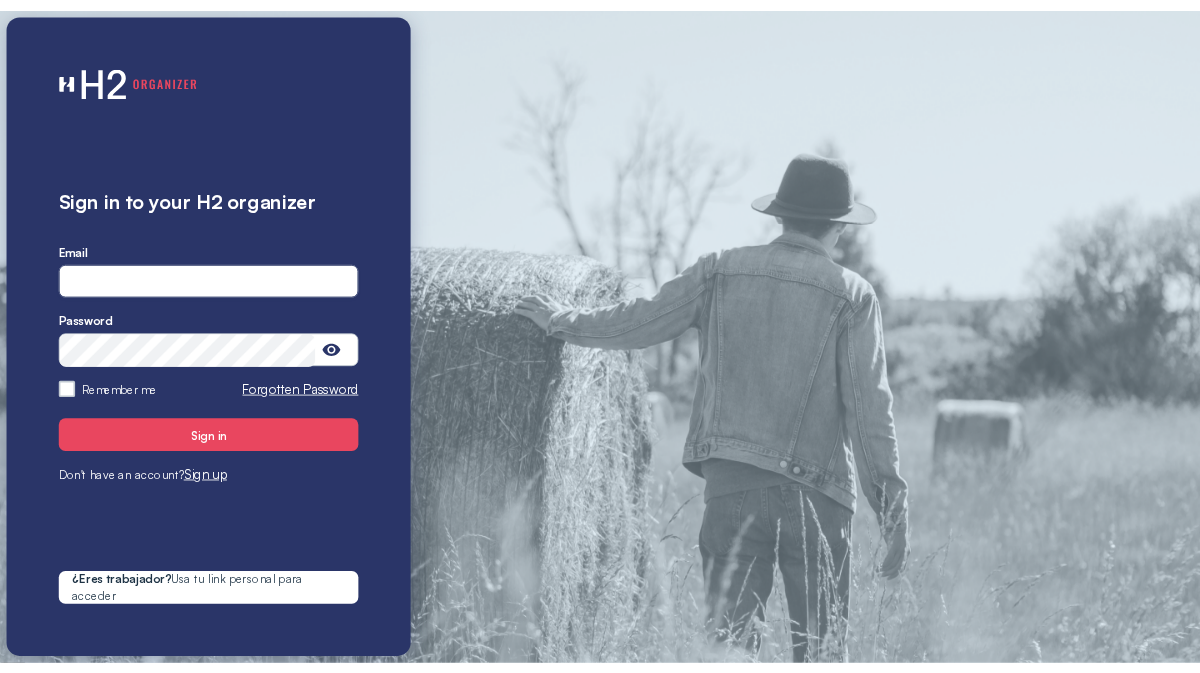 scroll, scrollTop: 0, scrollLeft: 0, axis: both 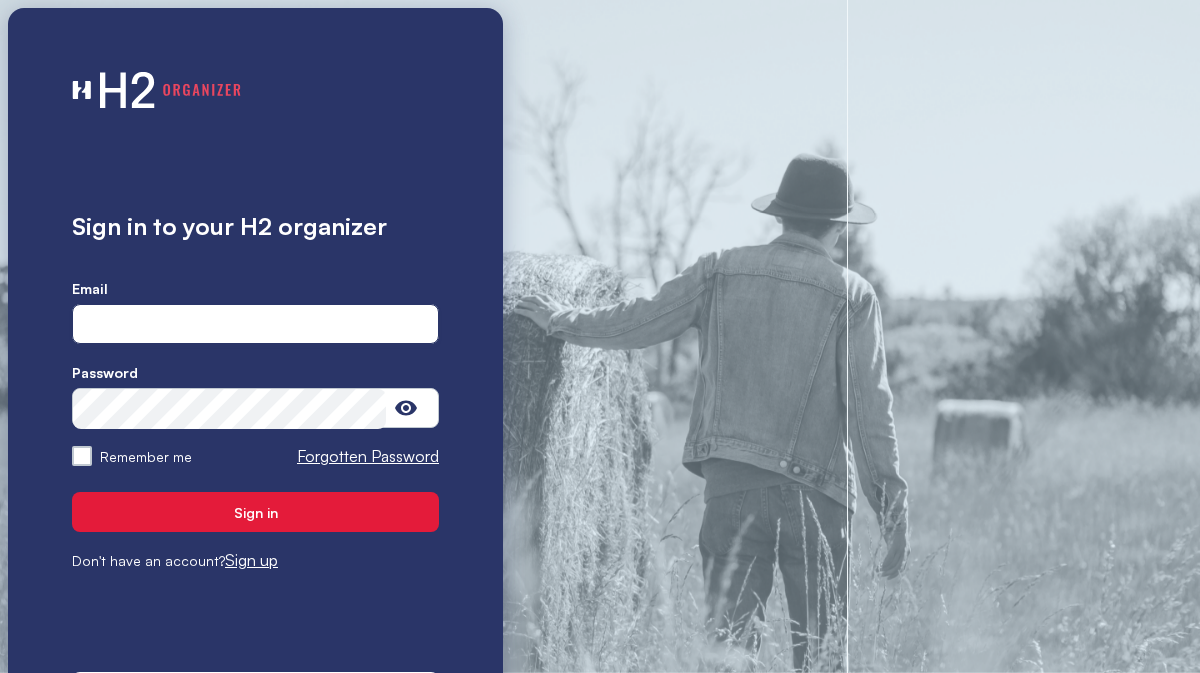 type on "**********" 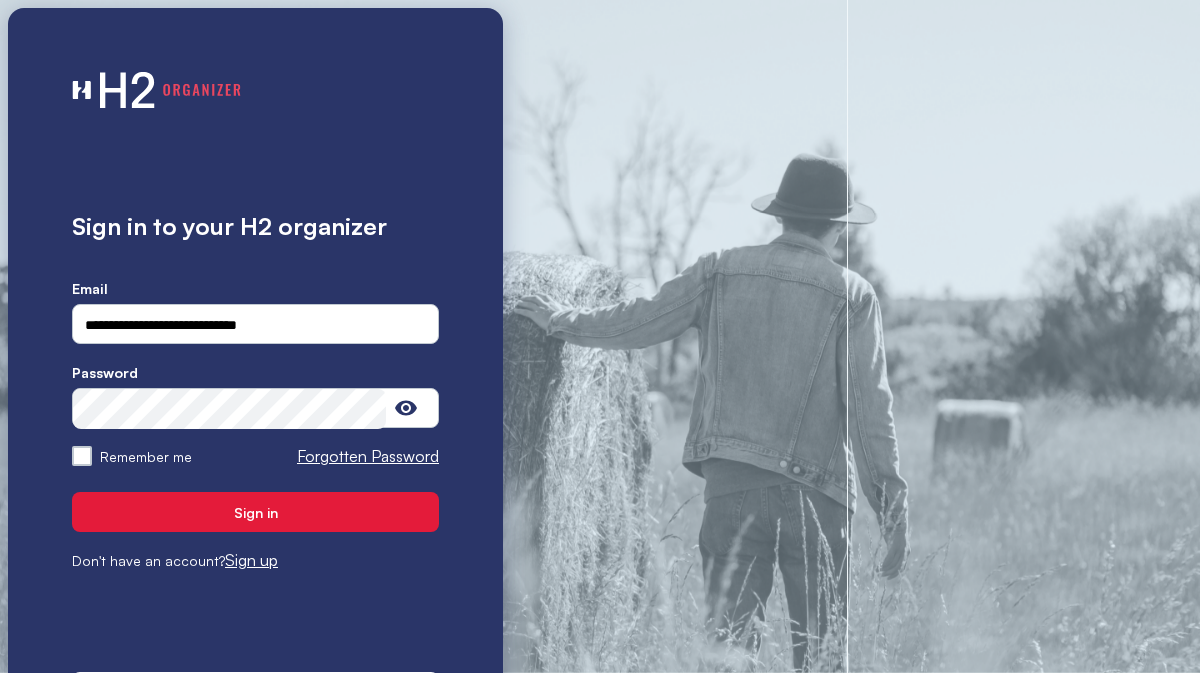 click on "Sign in" at bounding box center [255, 512] 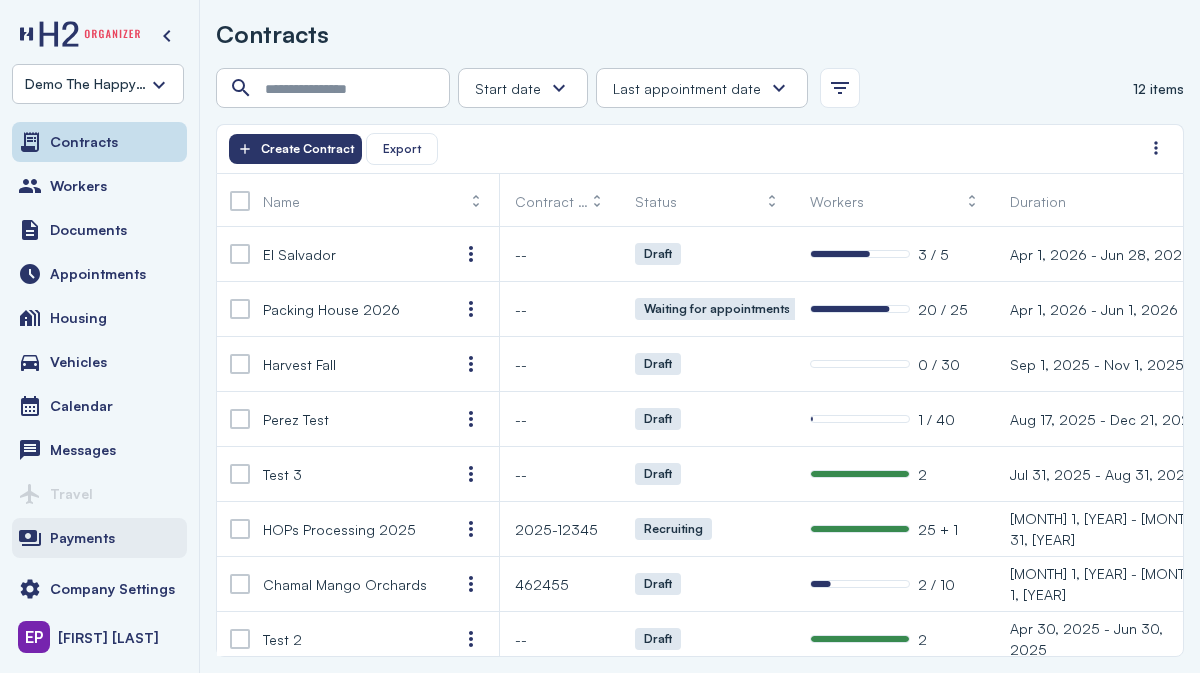 scroll, scrollTop: 43, scrollLeft: 0, axis: vertical 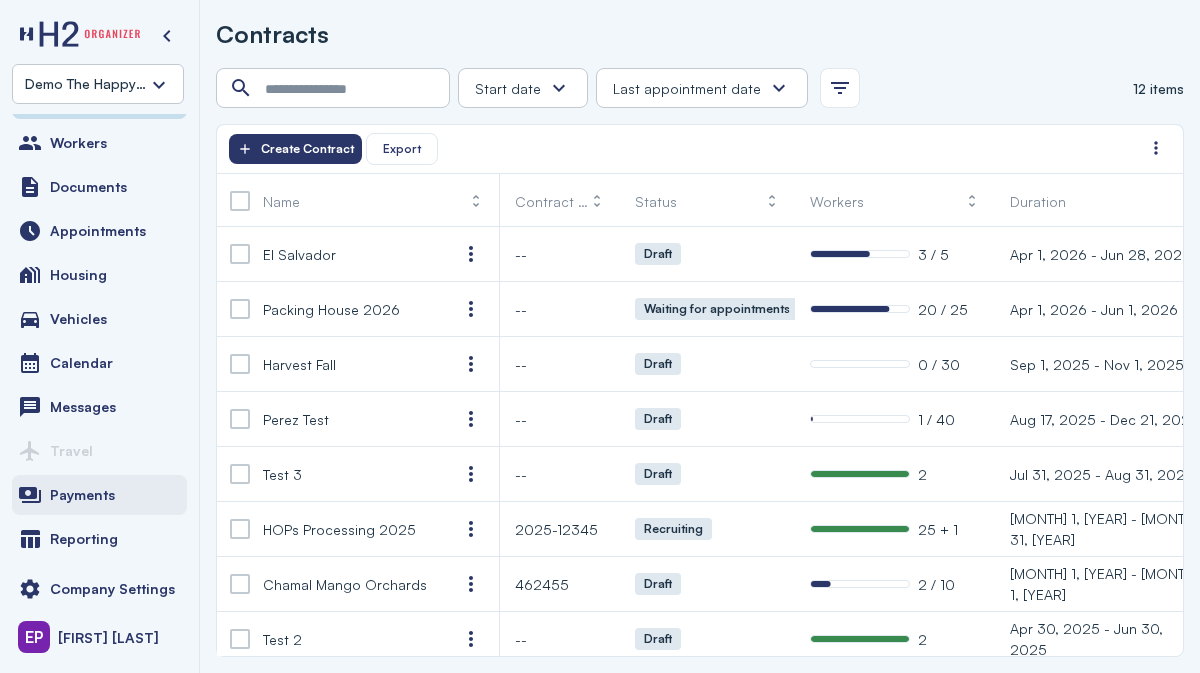click on "Payments" at bounding box center (82, 495) 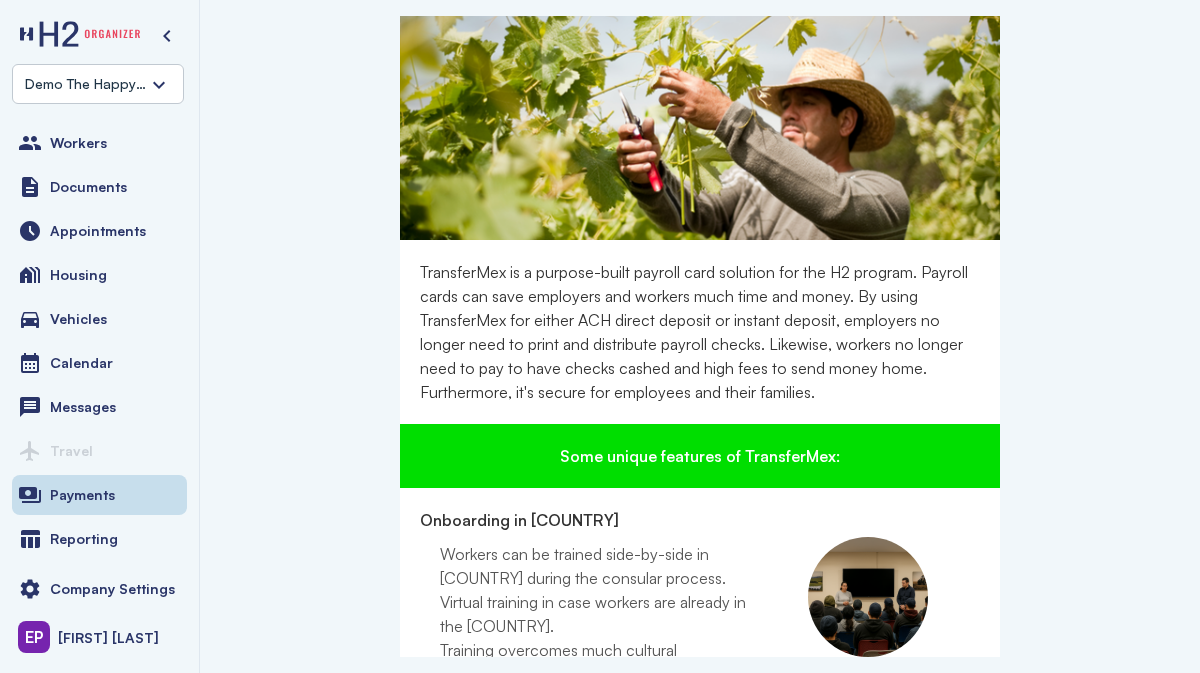 scroll, scrollTop: 522, scrollLeft: 0, axis: vertical 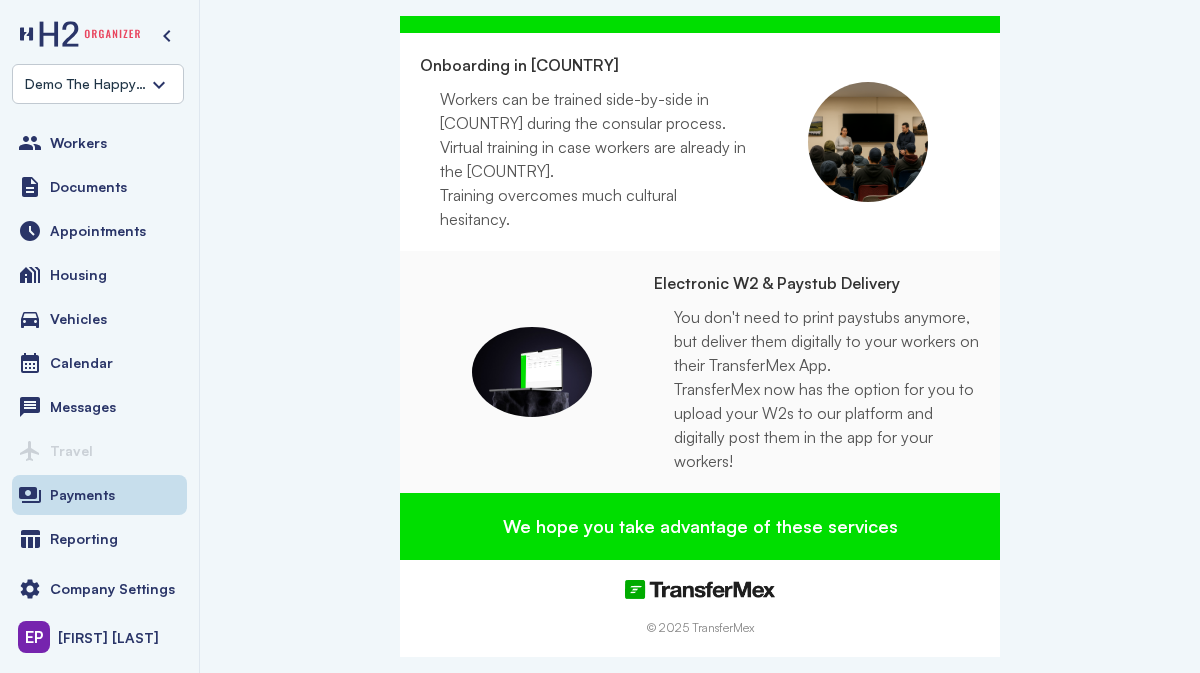 click on "We hope you take advantage of these services" at bounding box center [700, 526] 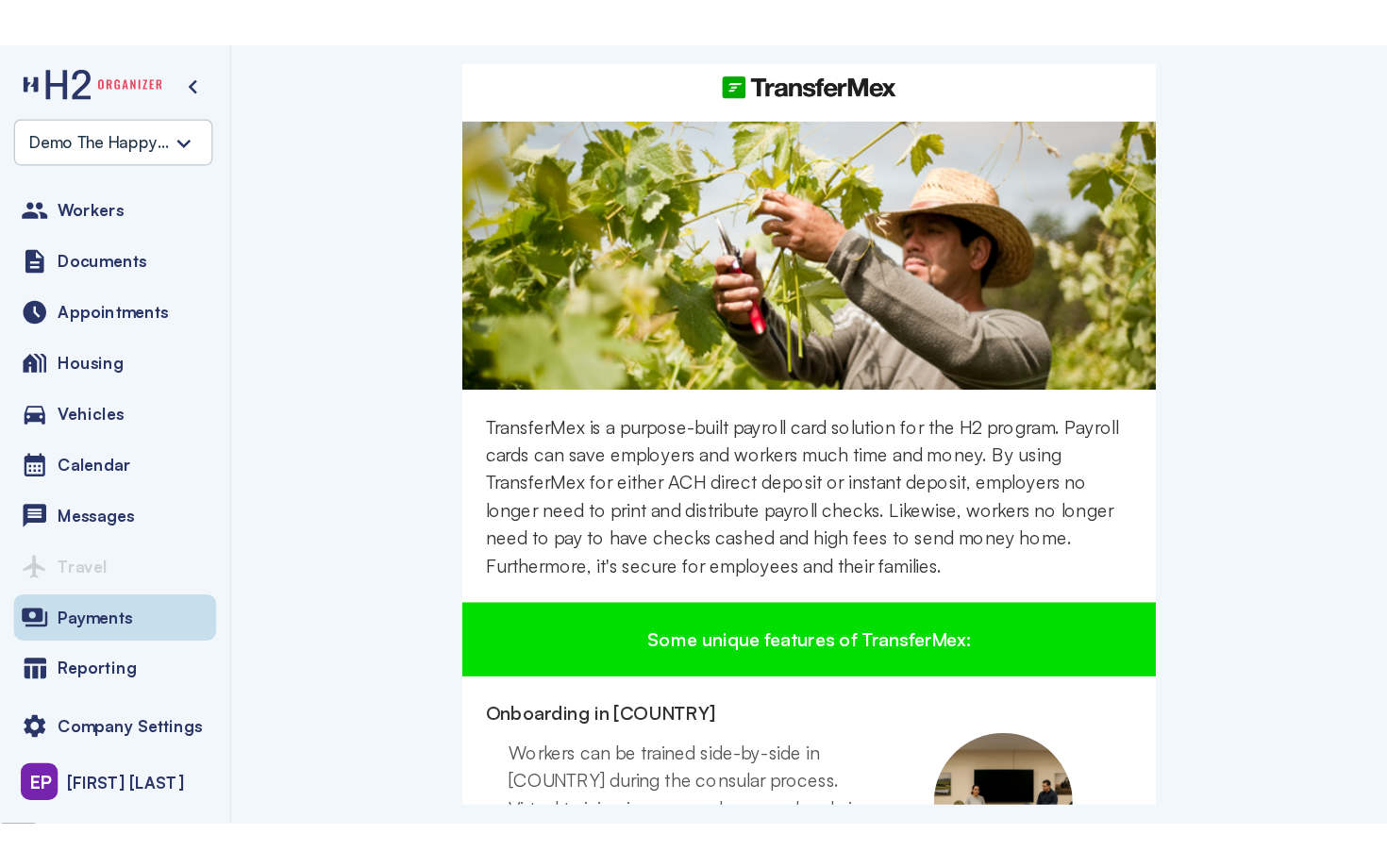 scroll, scrollTop: 0, scrollLeft: 0, axis: both 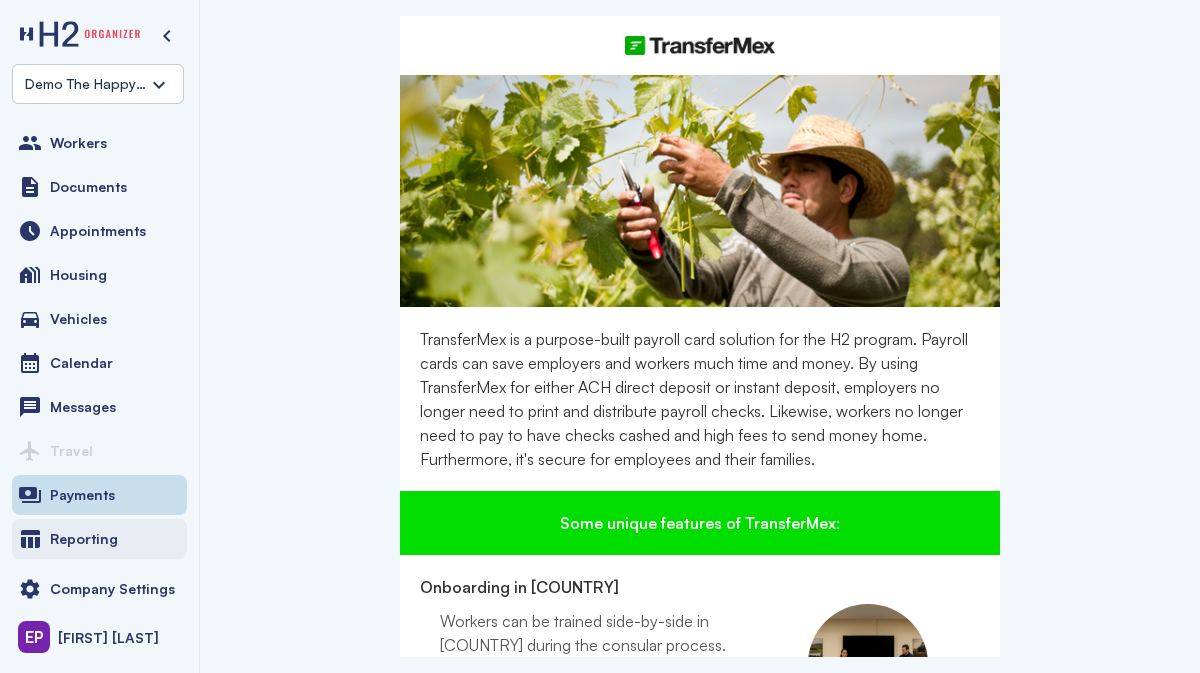 click on "Reporting" at bounding box center (99, 539) 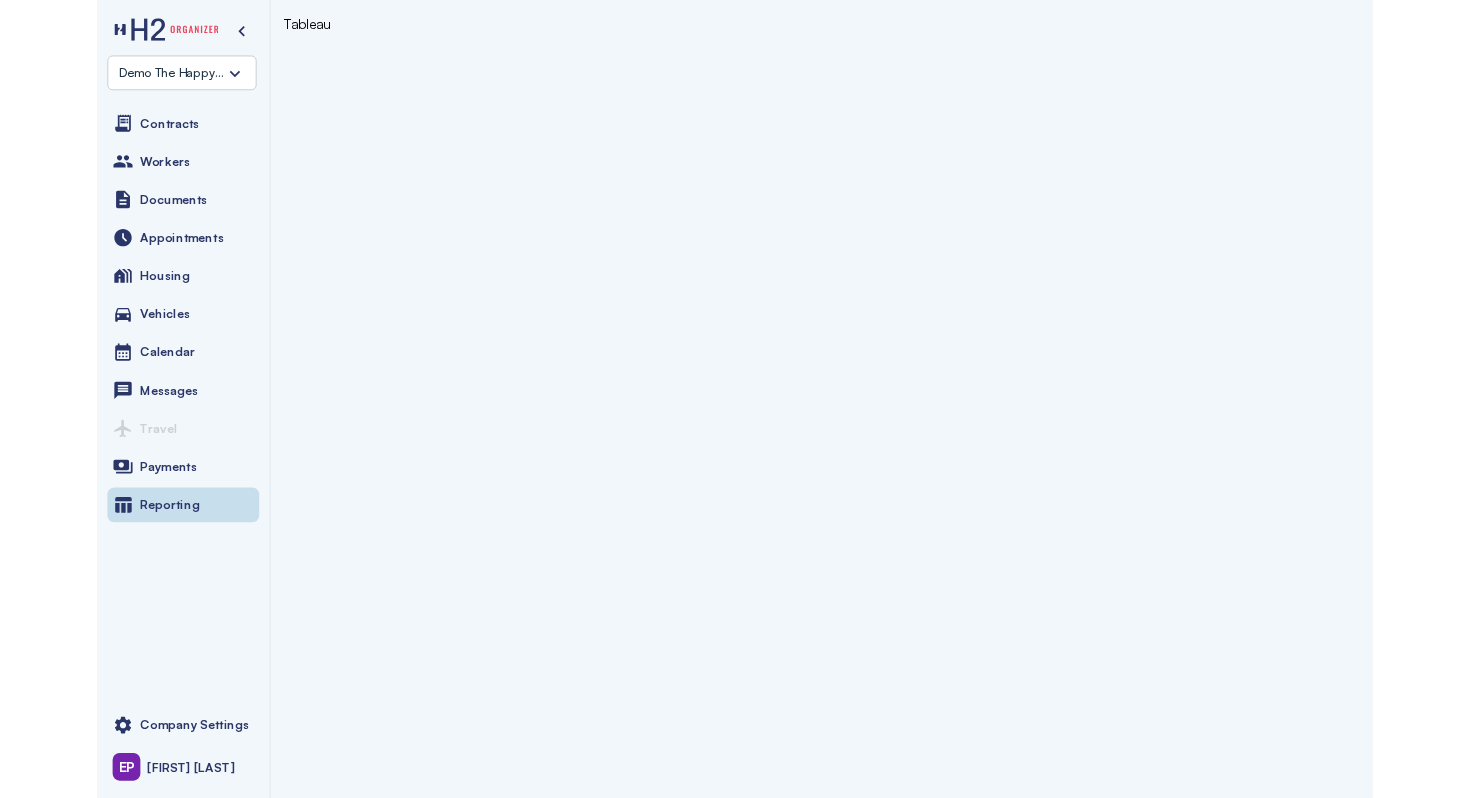 scroll, scrollTop: 0, scrollLeft: 0, axis: both 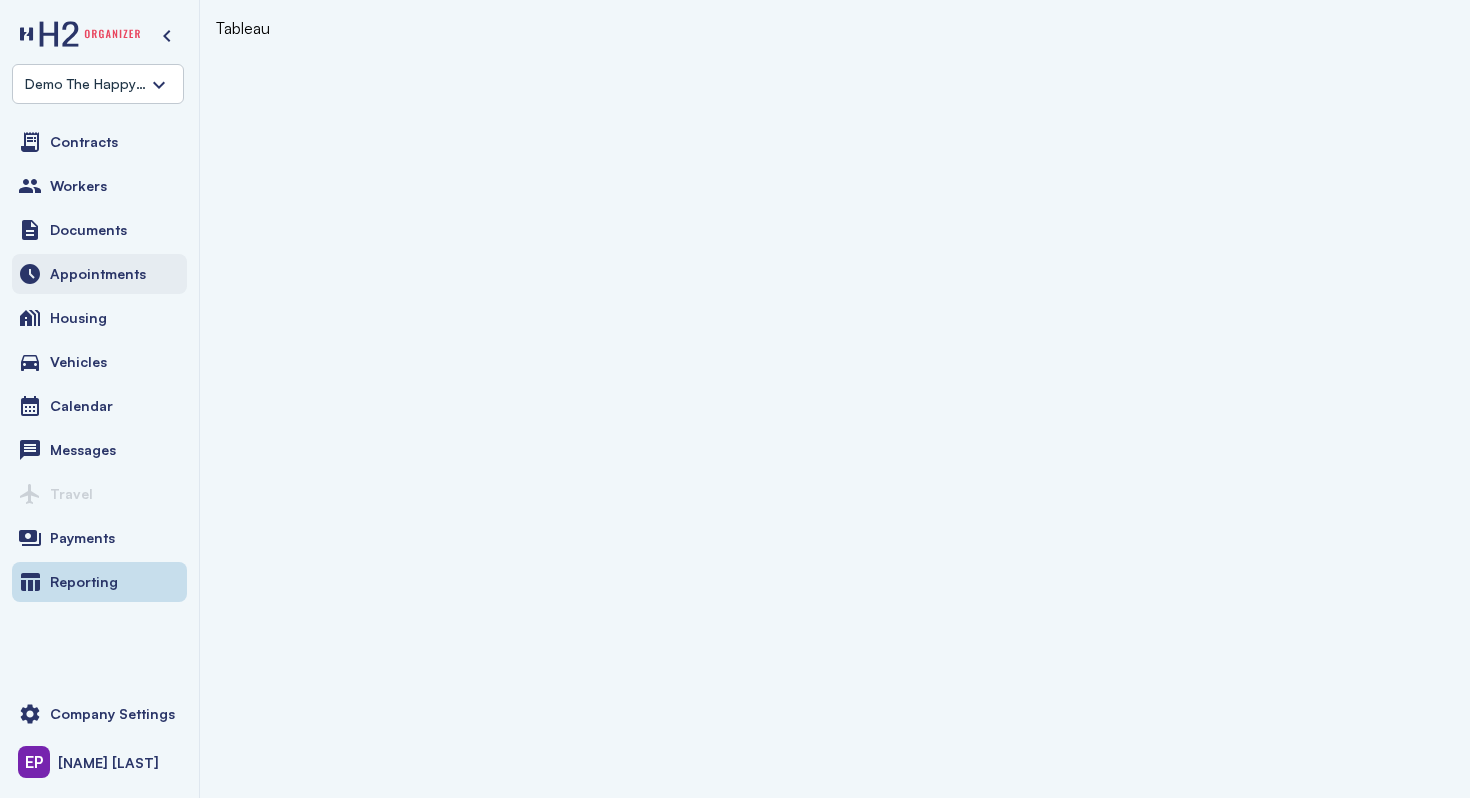click on "Appointments" at bounding box center (99, 274) 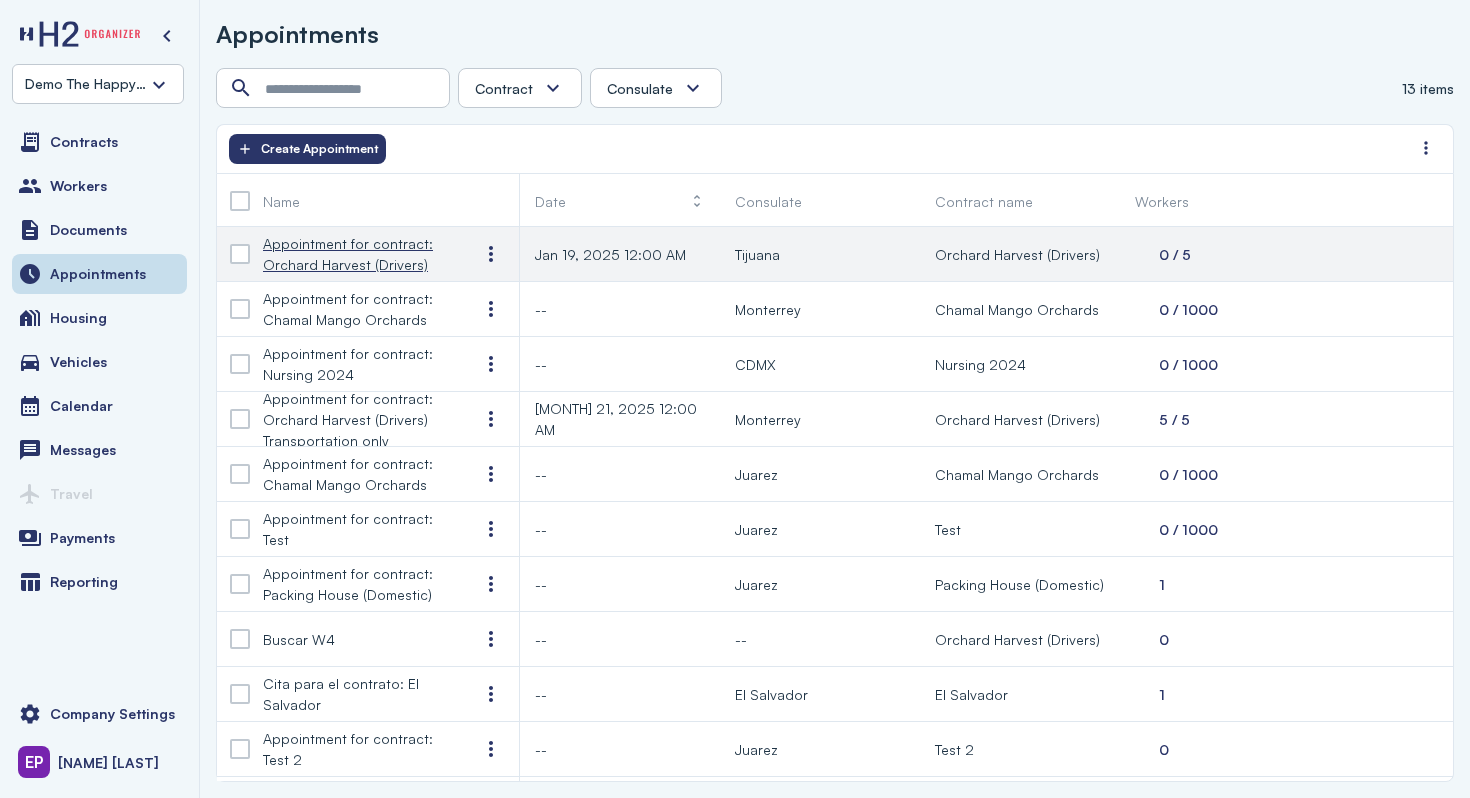 click on "Appointment for contract: Orchard Harvest (Drivers)" at bounding box center [355, 254] 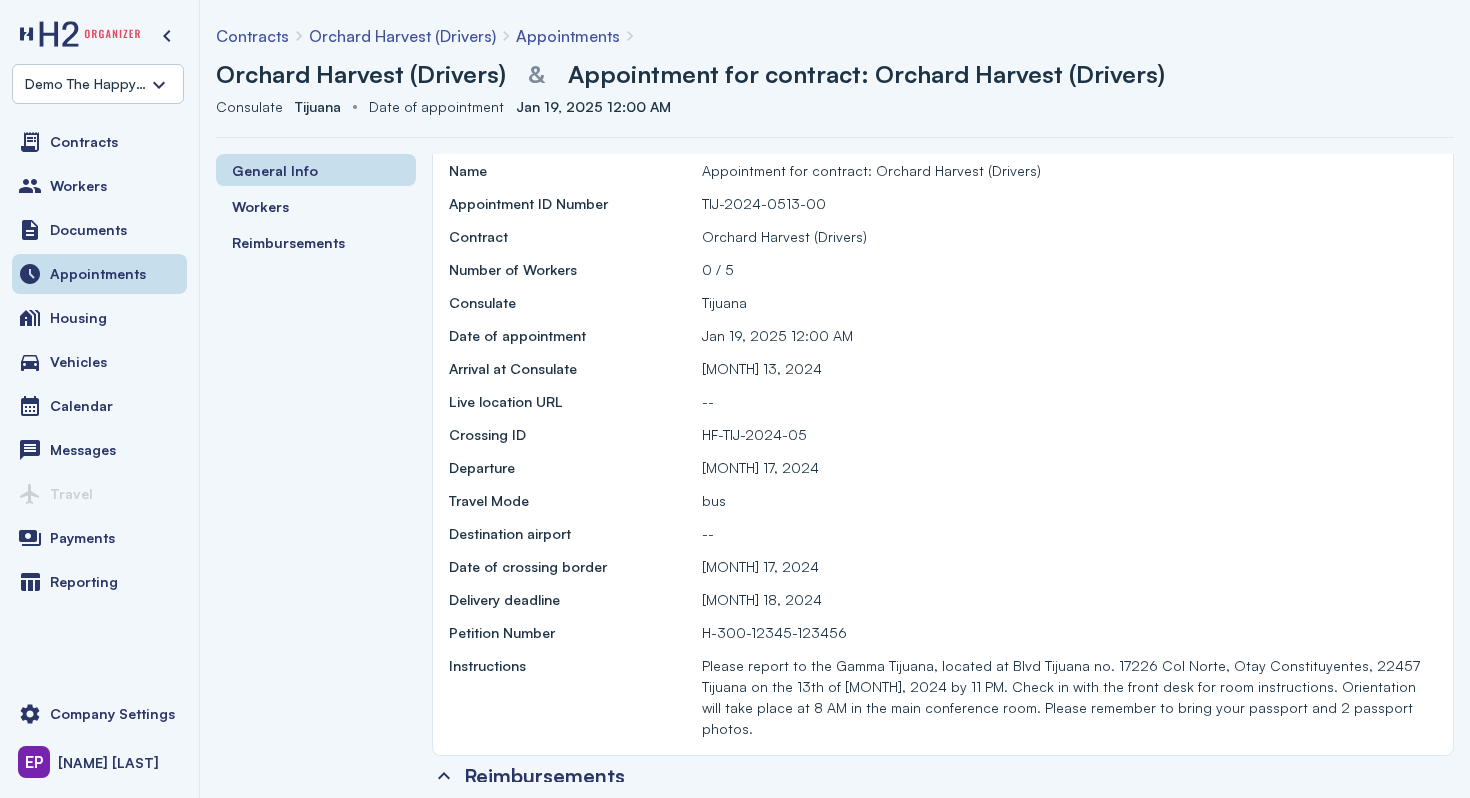 scroll, scrollTop: 65, scrollLeft: 0, axis: vertical 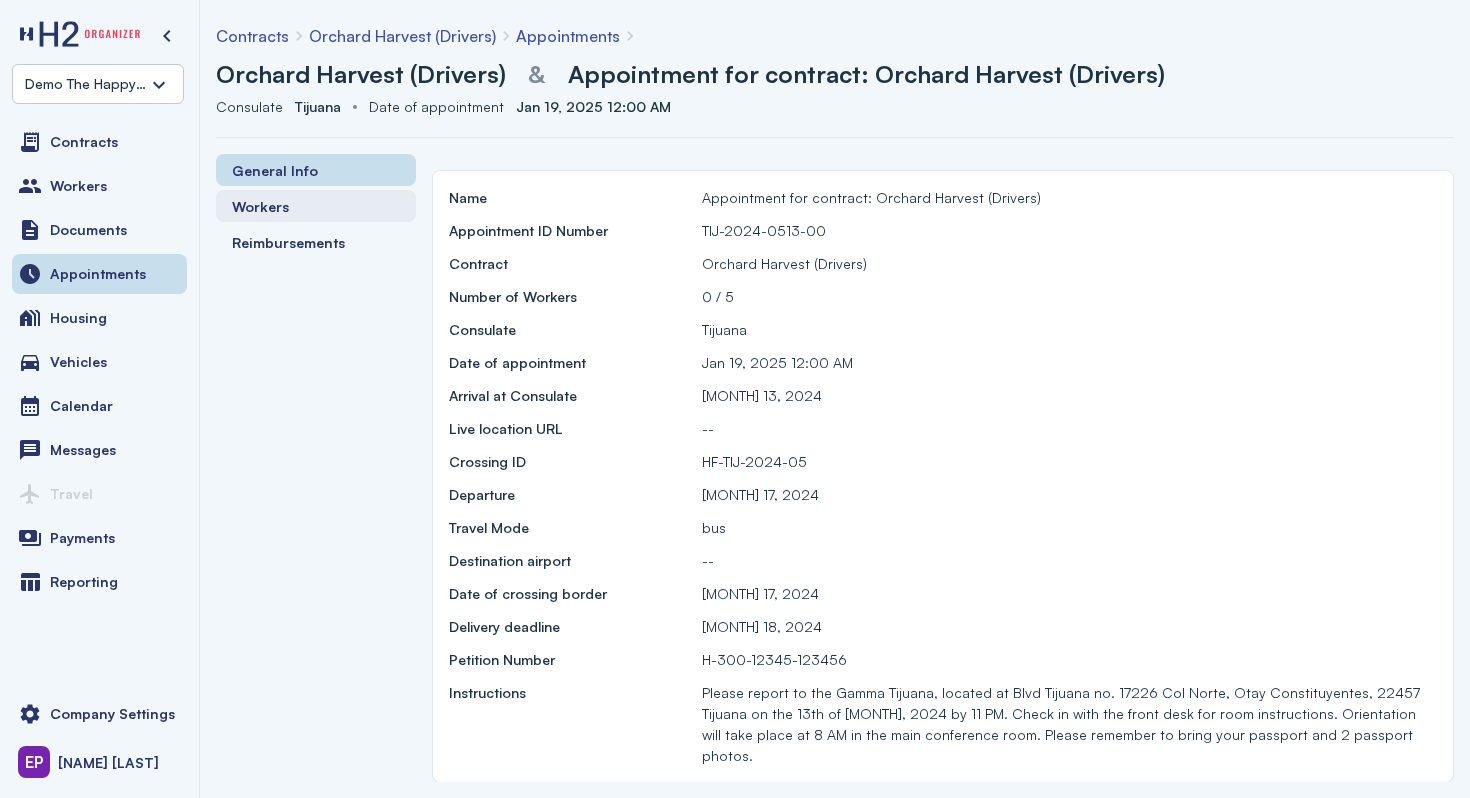 click on "Workers" at bounding box center [316, 206] 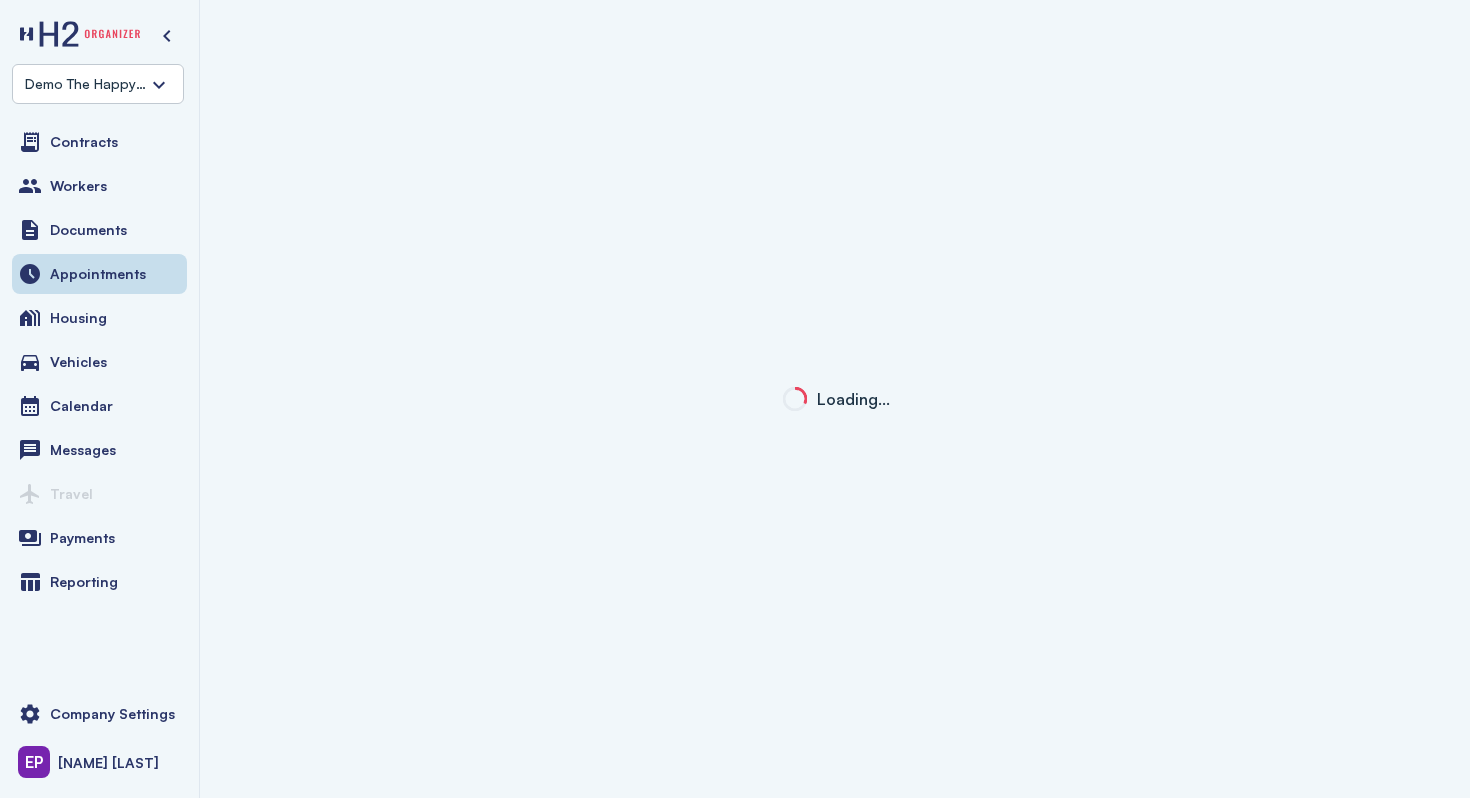 scroll, scrollTop: 0, scrollLeft: 0, axis: both 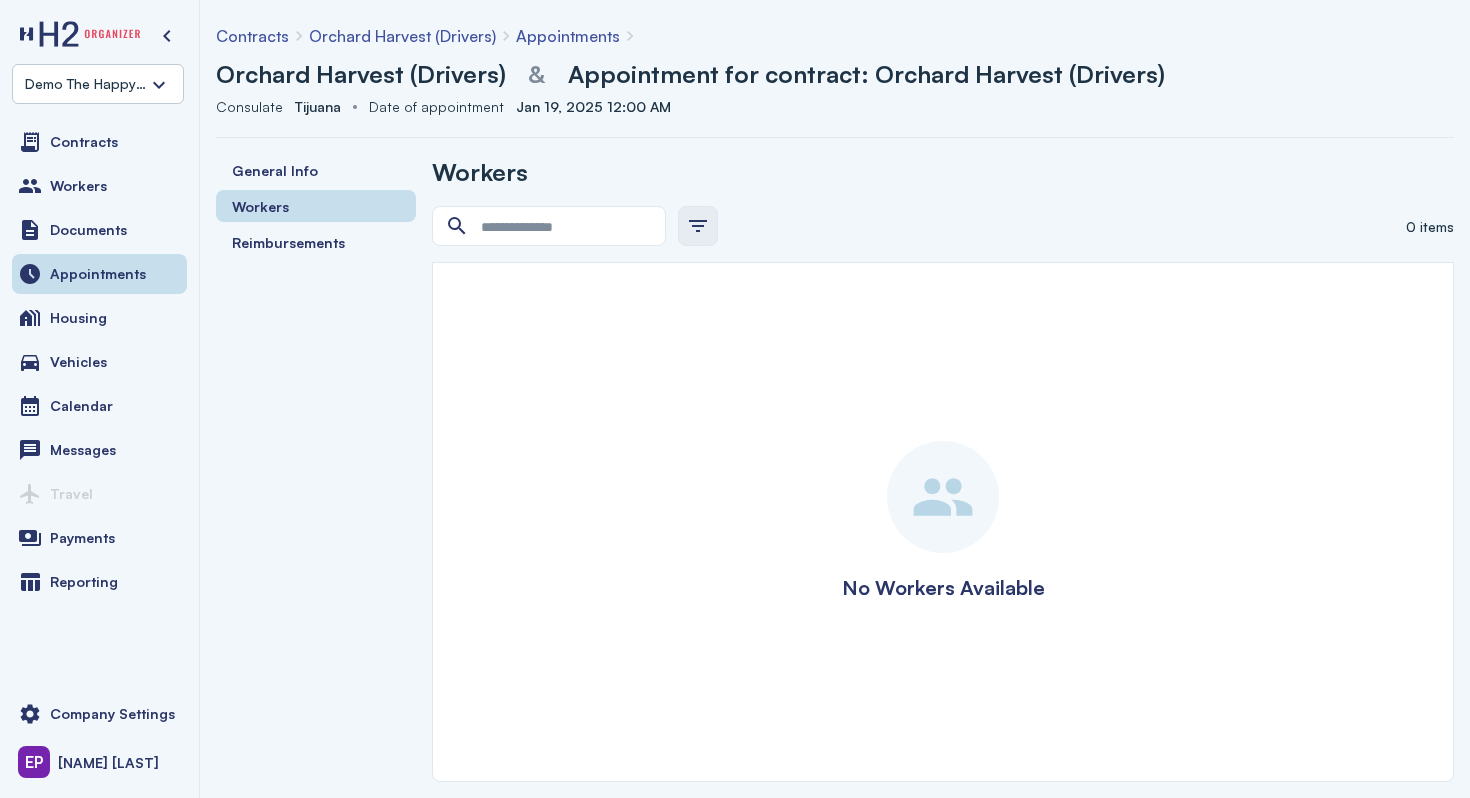 click at bounding box center [698, 226] 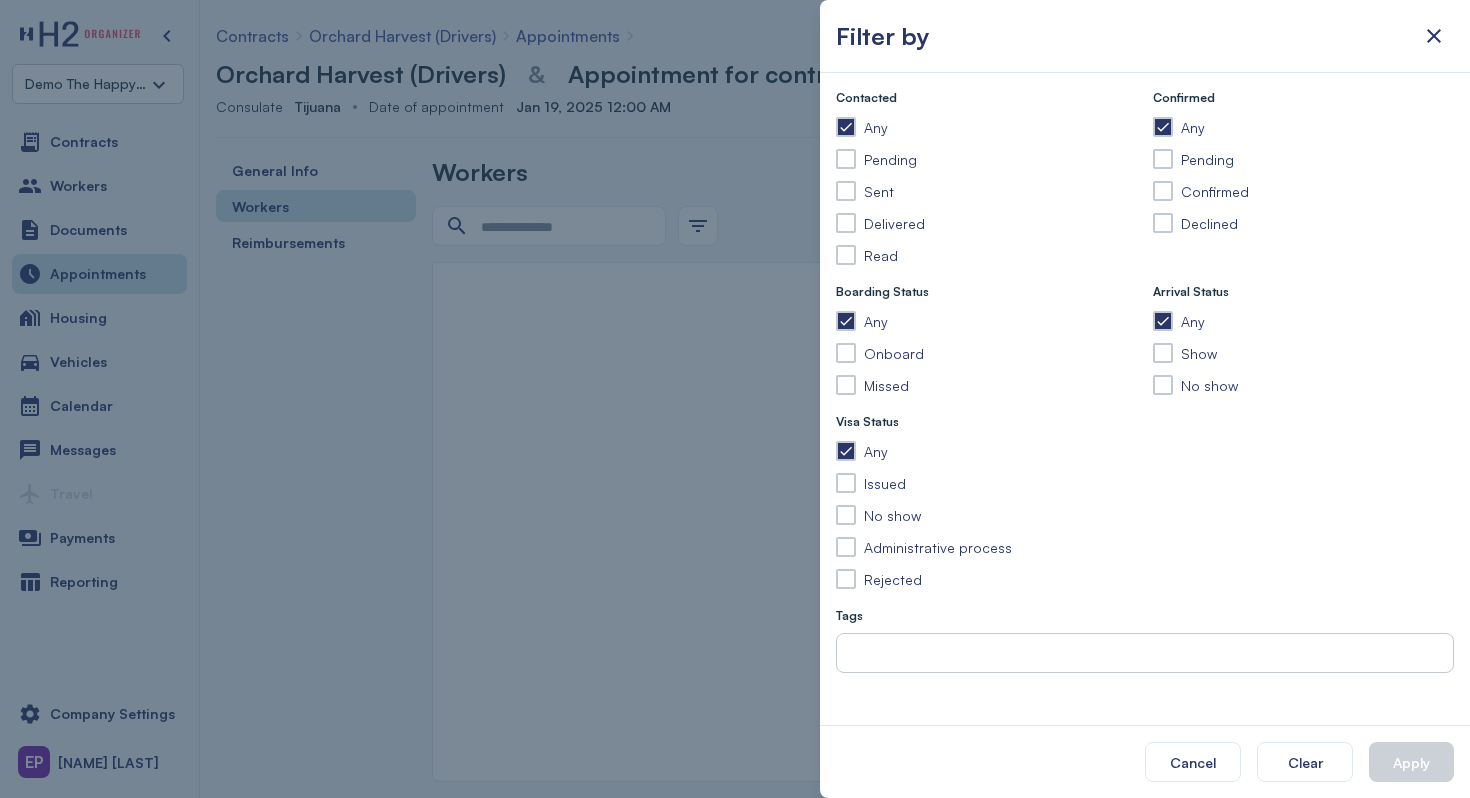 click at bounding box center [735, 399] 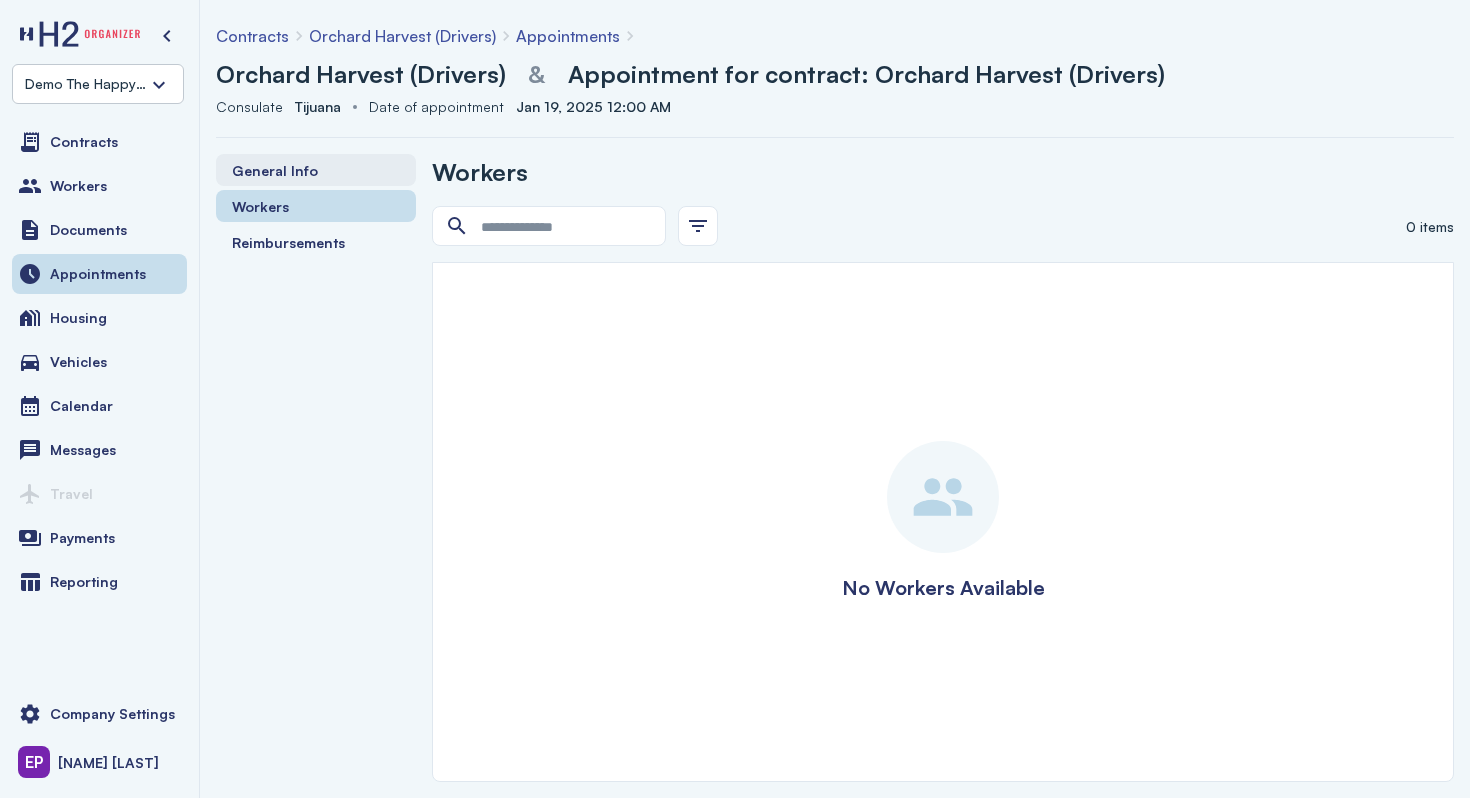 click on "General Info" at bounding box center (316, 170) 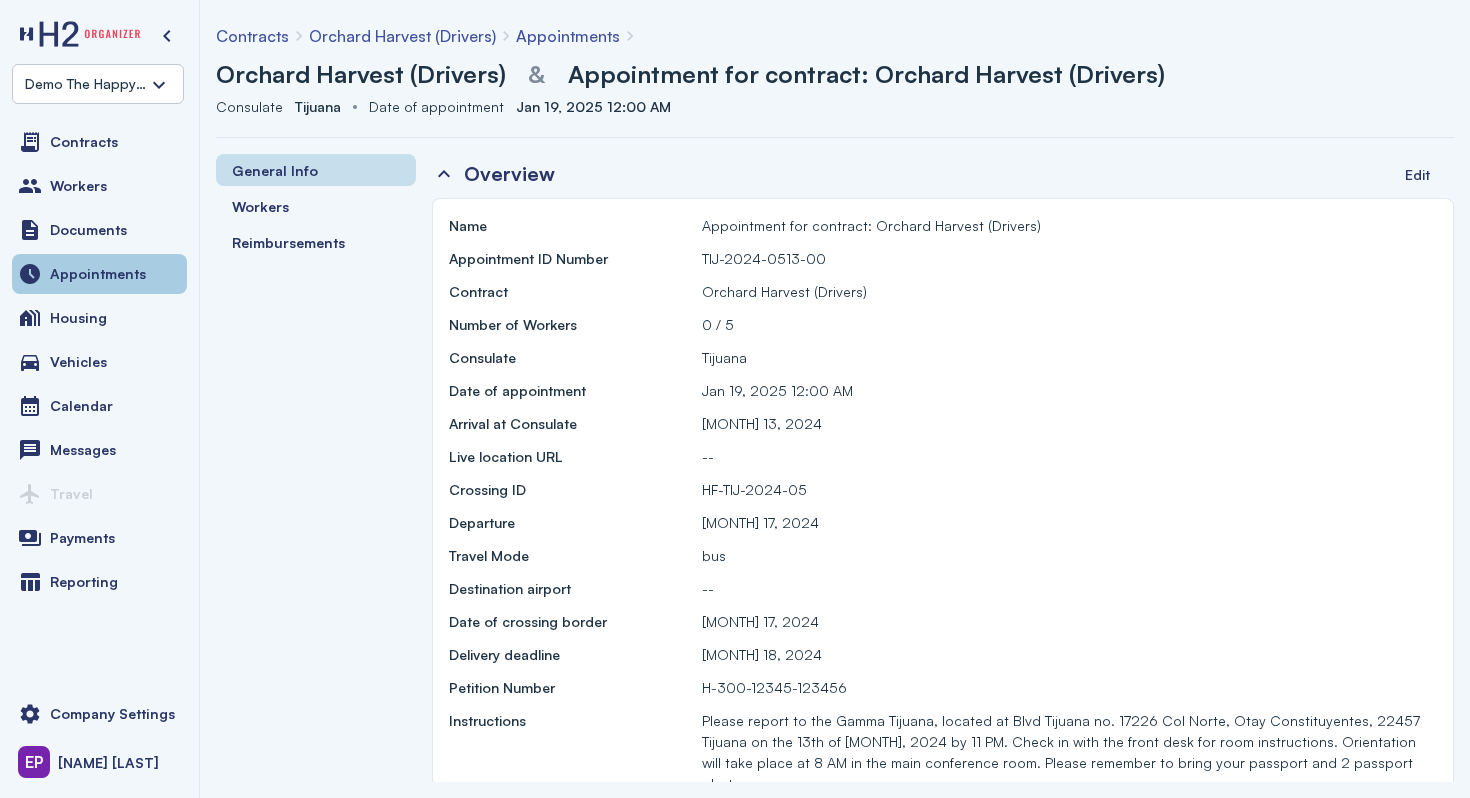 click on "Appointments" at bounding box center (98, 274) 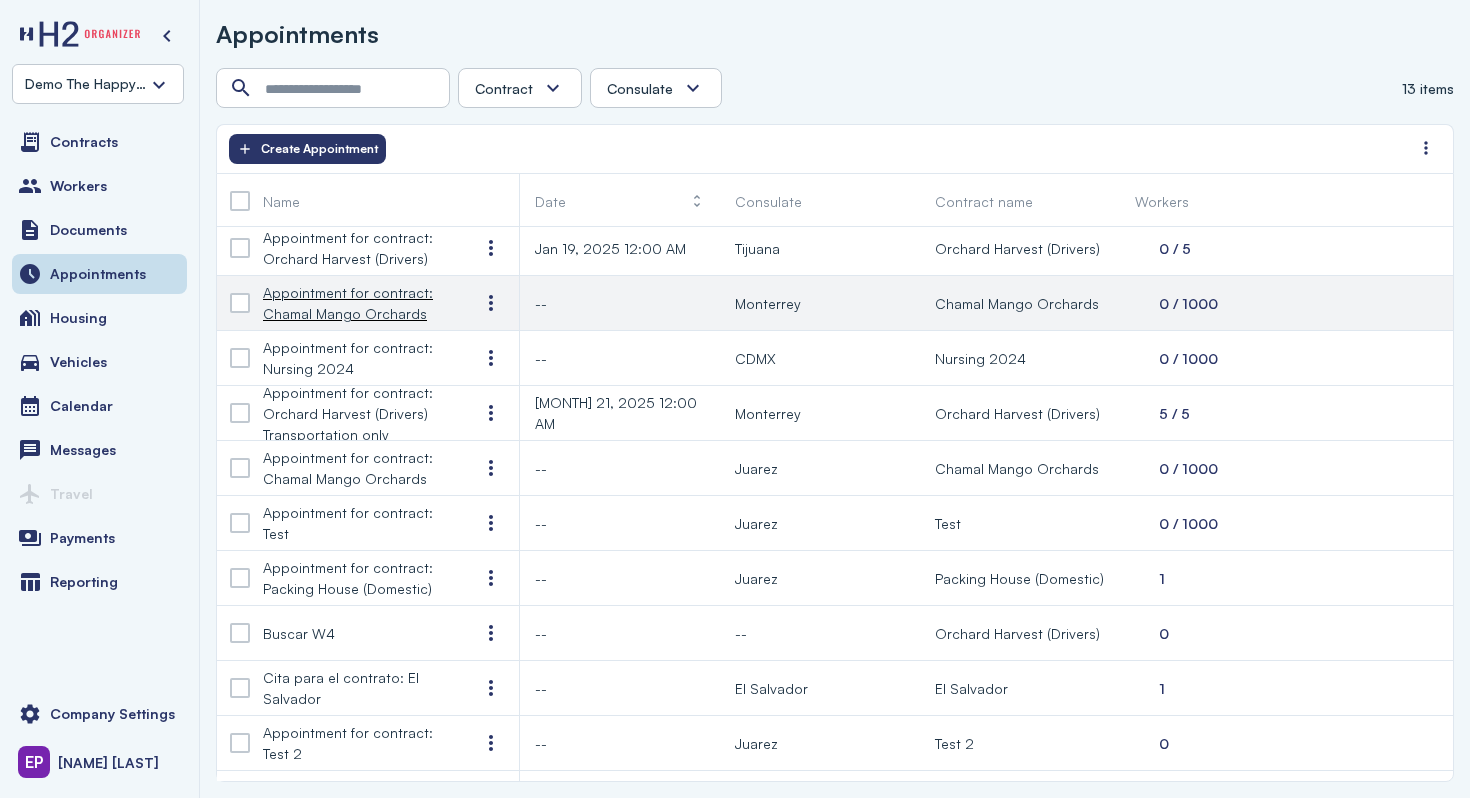 scroll, scrollTop: 0, scrollLeft: 0, axis: both 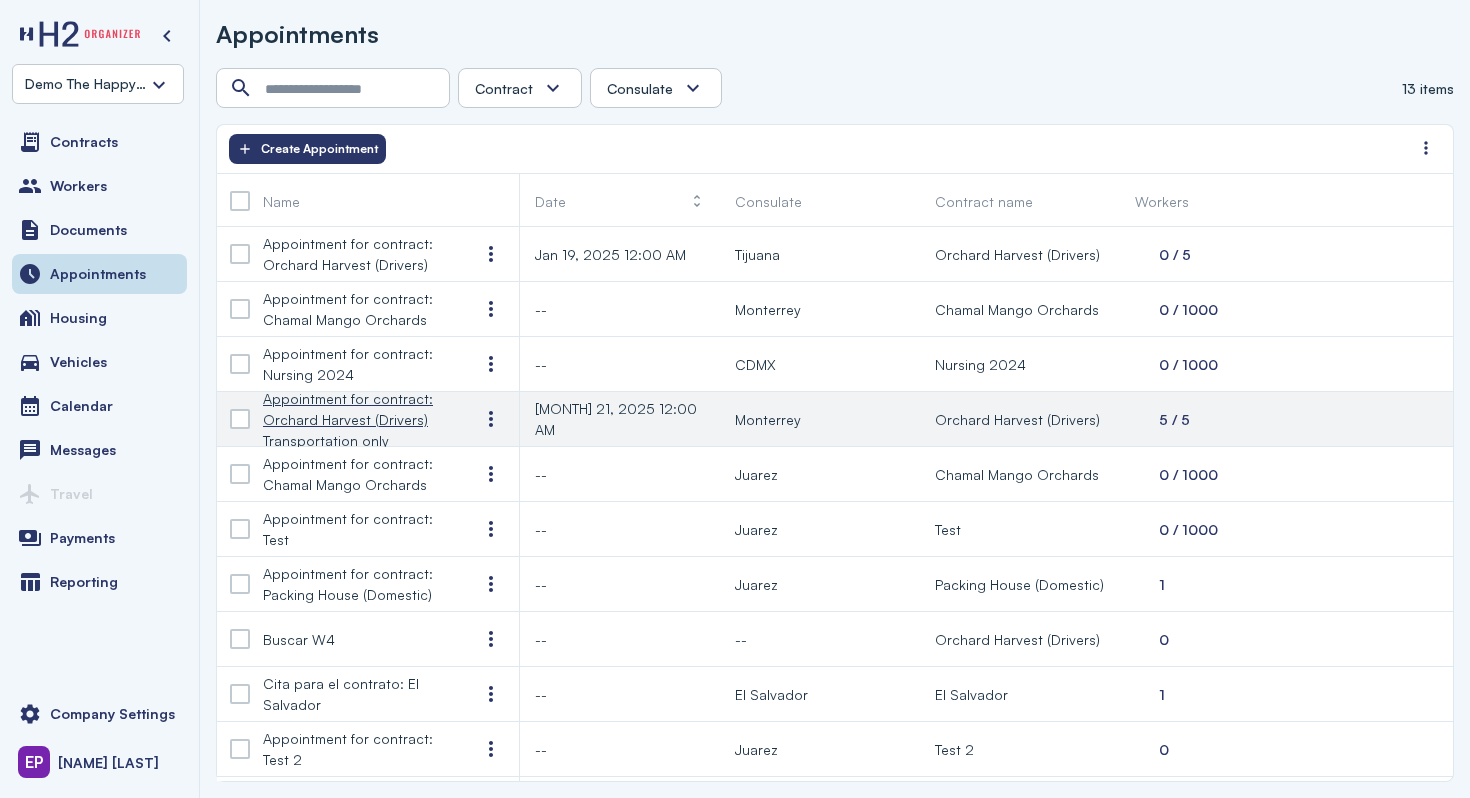click on "Appointment for contract: Orchard Harvest (Drivers) Transportation only" at bounding box center [355, 419] 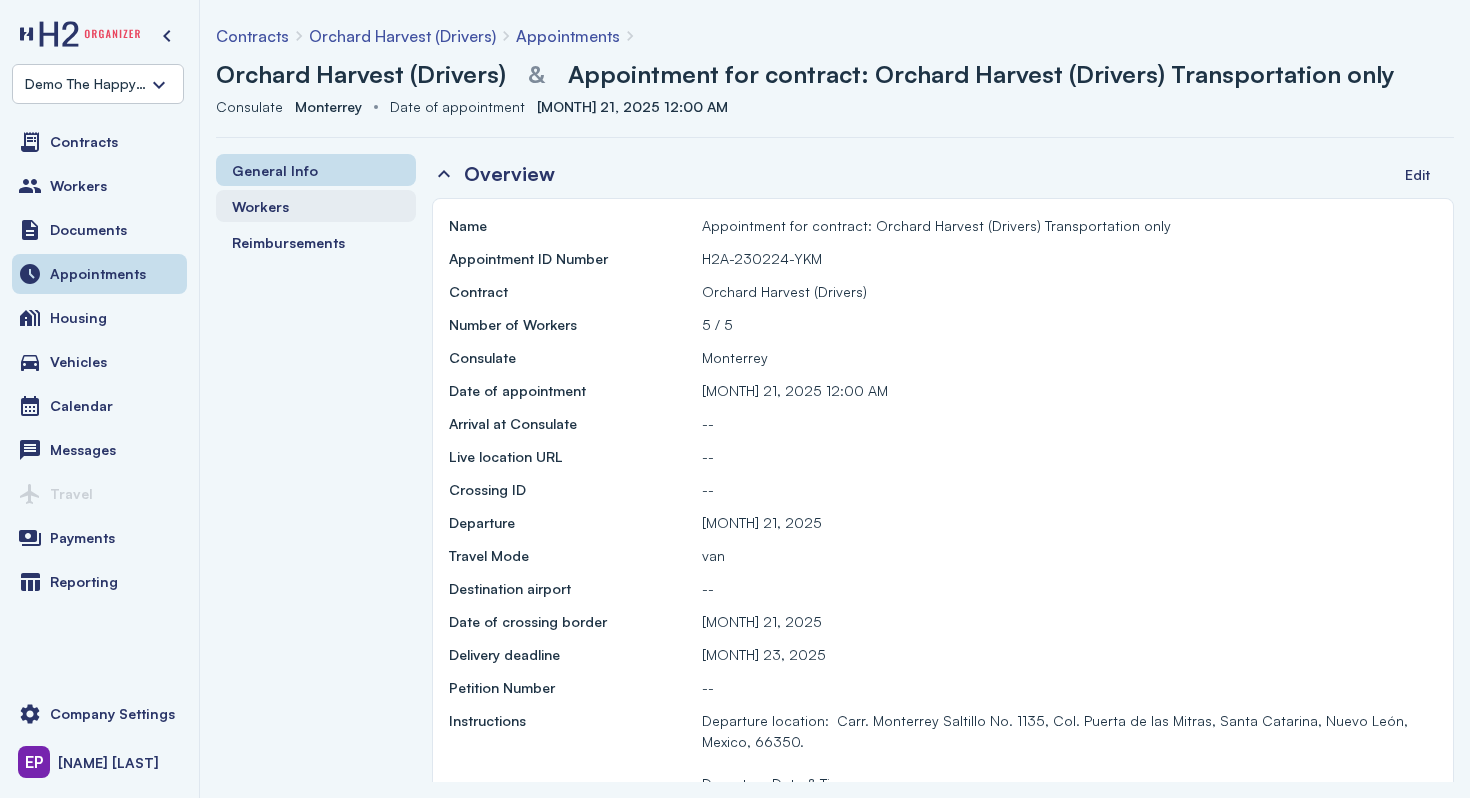 click on "Workers" at bounding box center [316, 206] 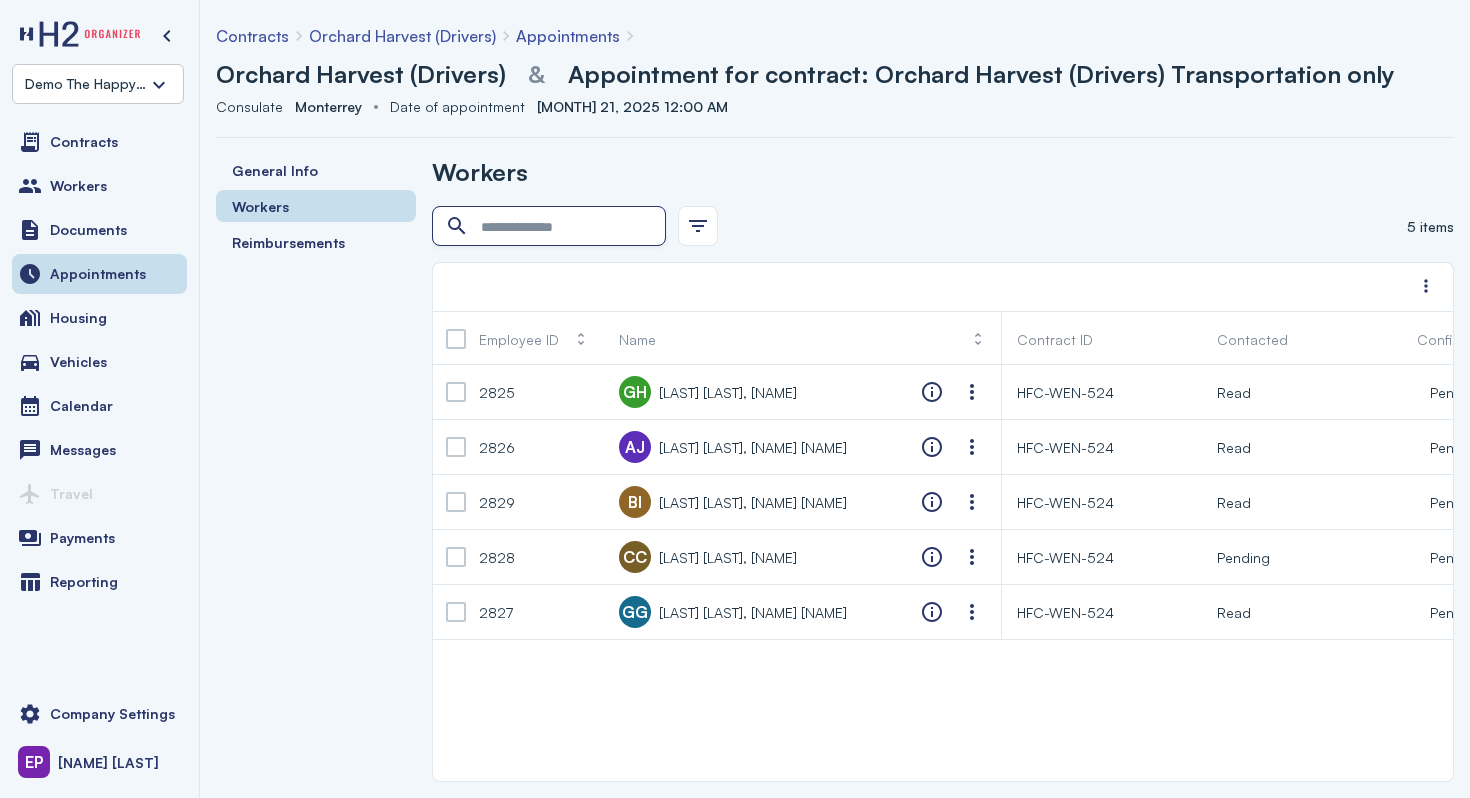click at bounding box center [551, 227] 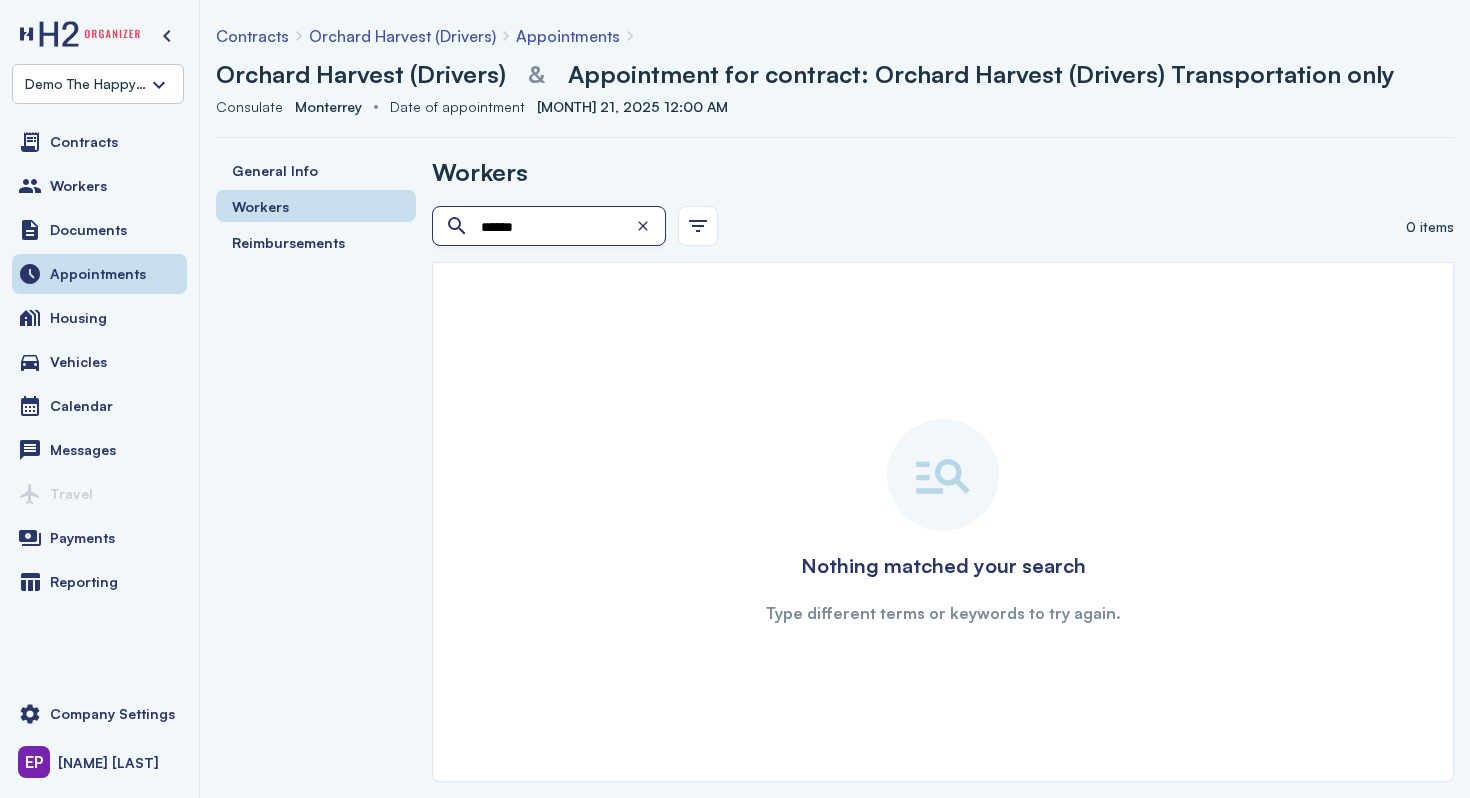 type on "*******" 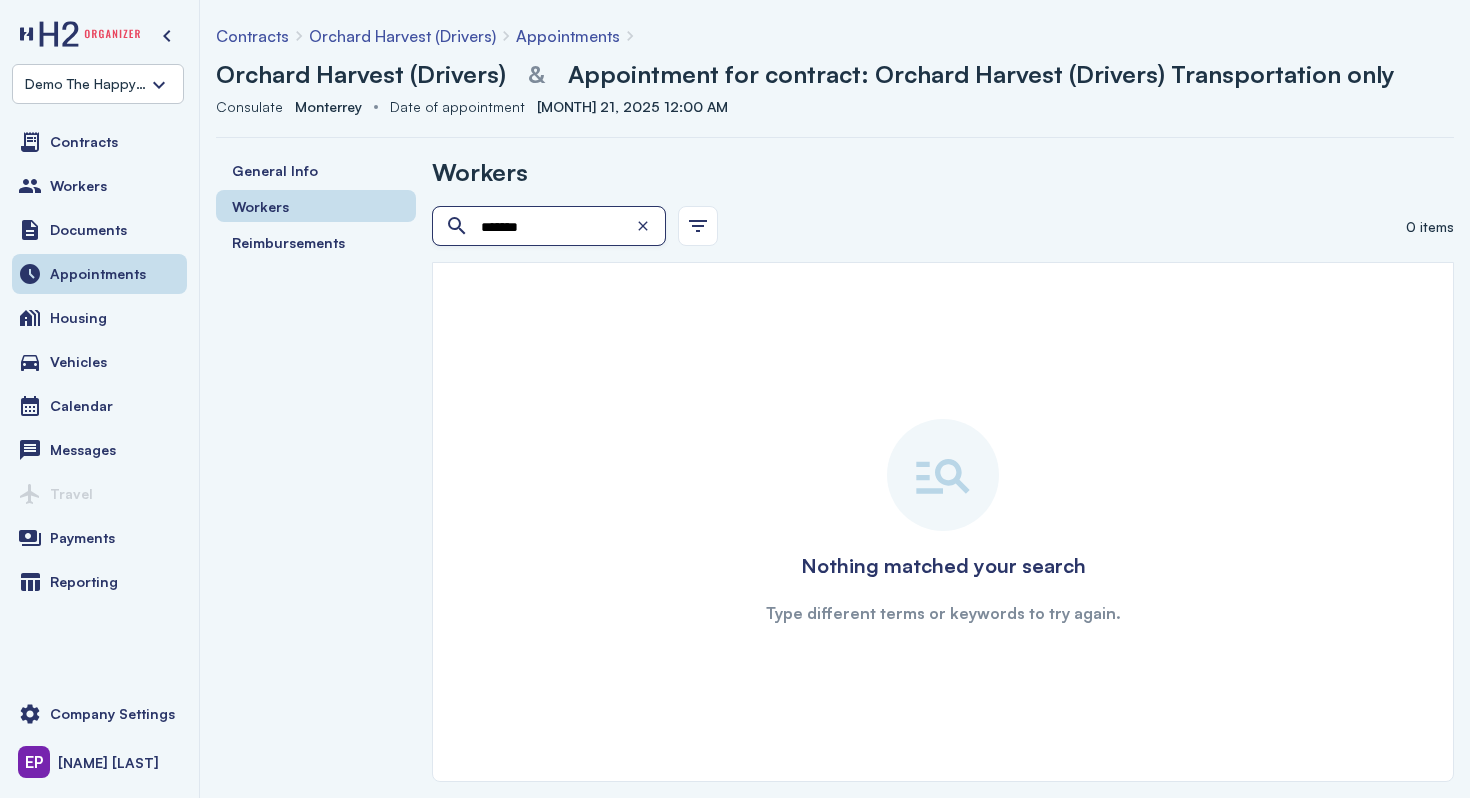 type 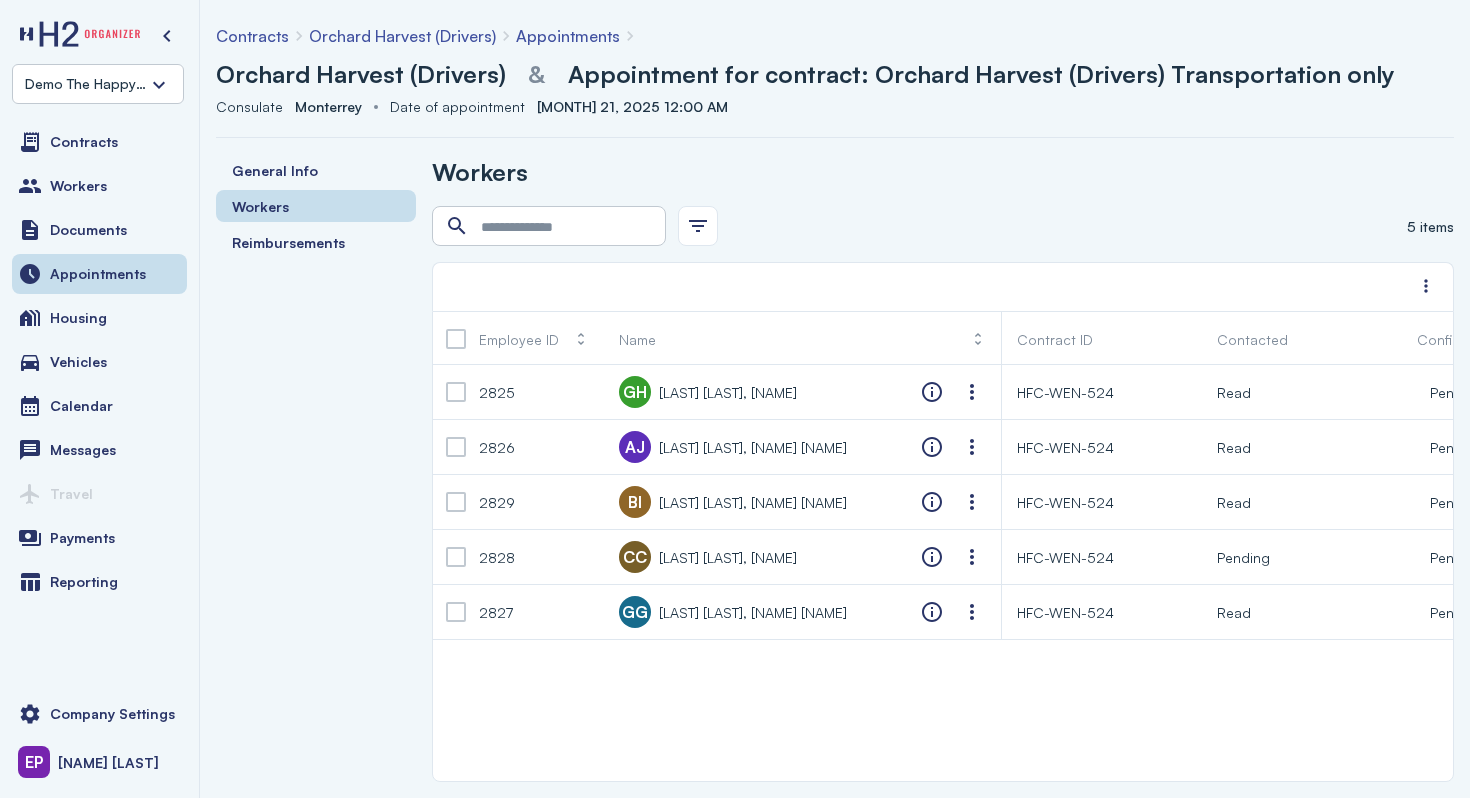 click on "Contracts       Workers       Documents       Appointments       Housing       Vehicles       Calendar       Messages       Travel       Payments       Reporting" at bounding box center [99, 399] 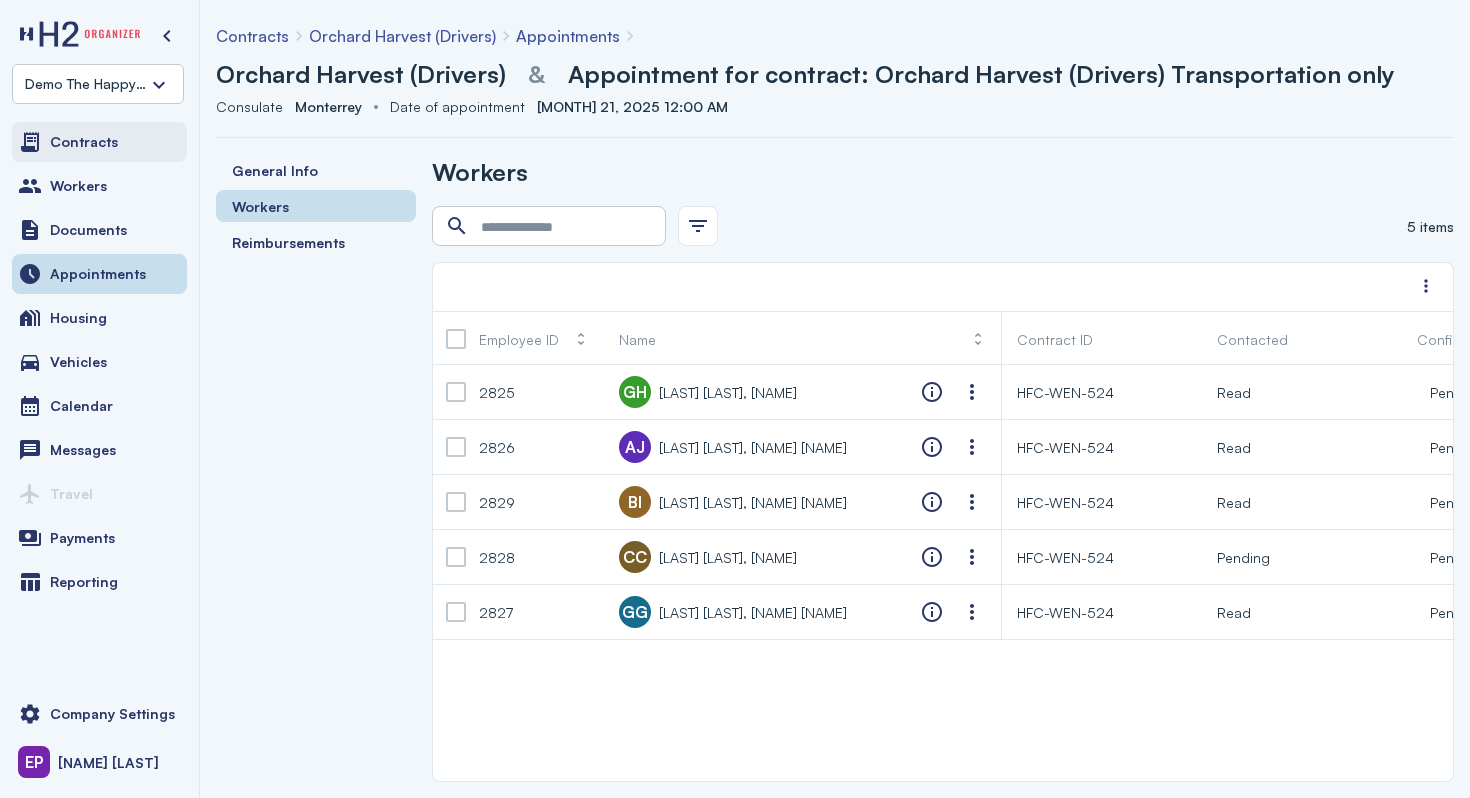 click on "Contracts" at bounding box center (84, 142) 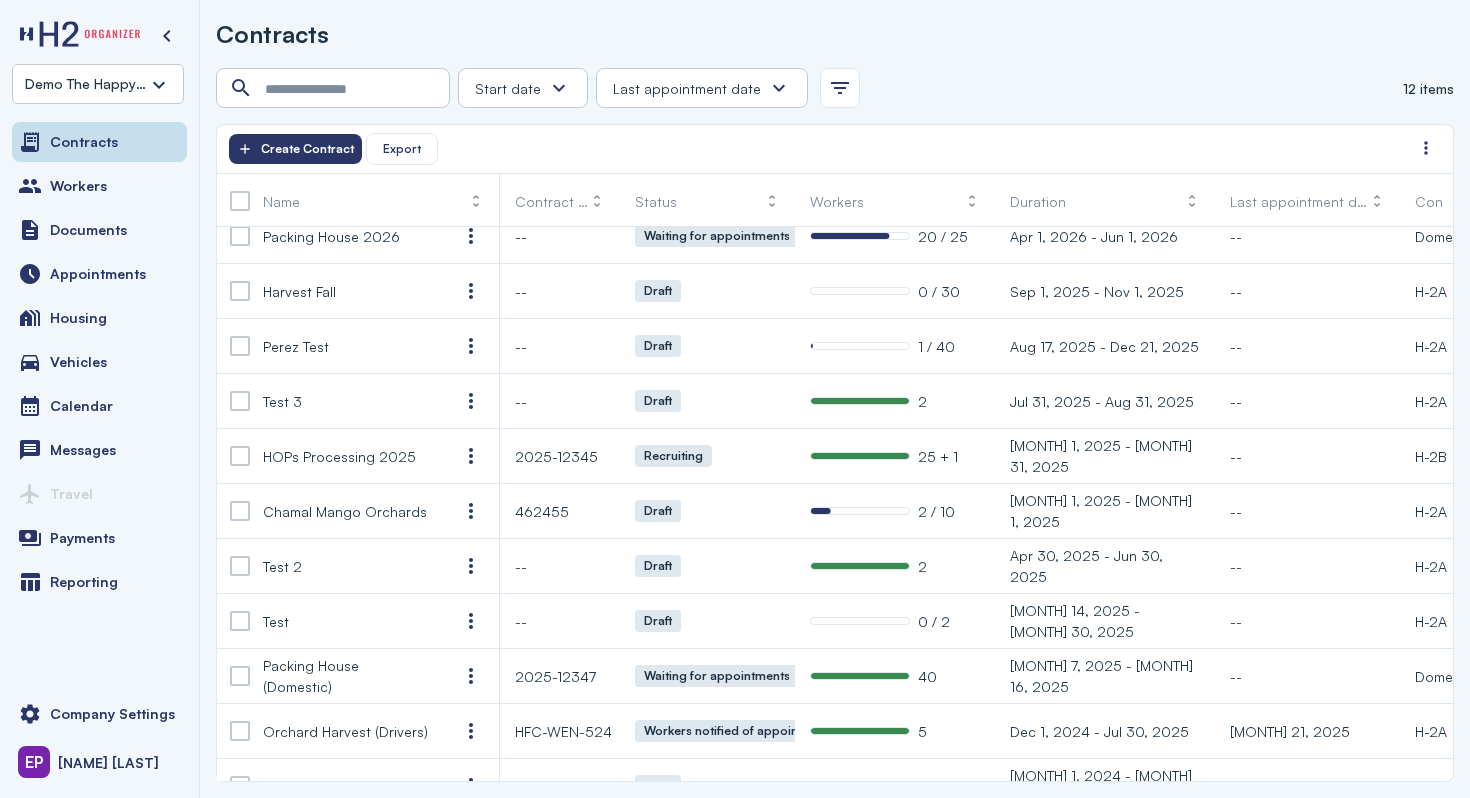 scroll, scrollTop: 106, scrollLeft: 0, axis: vertical 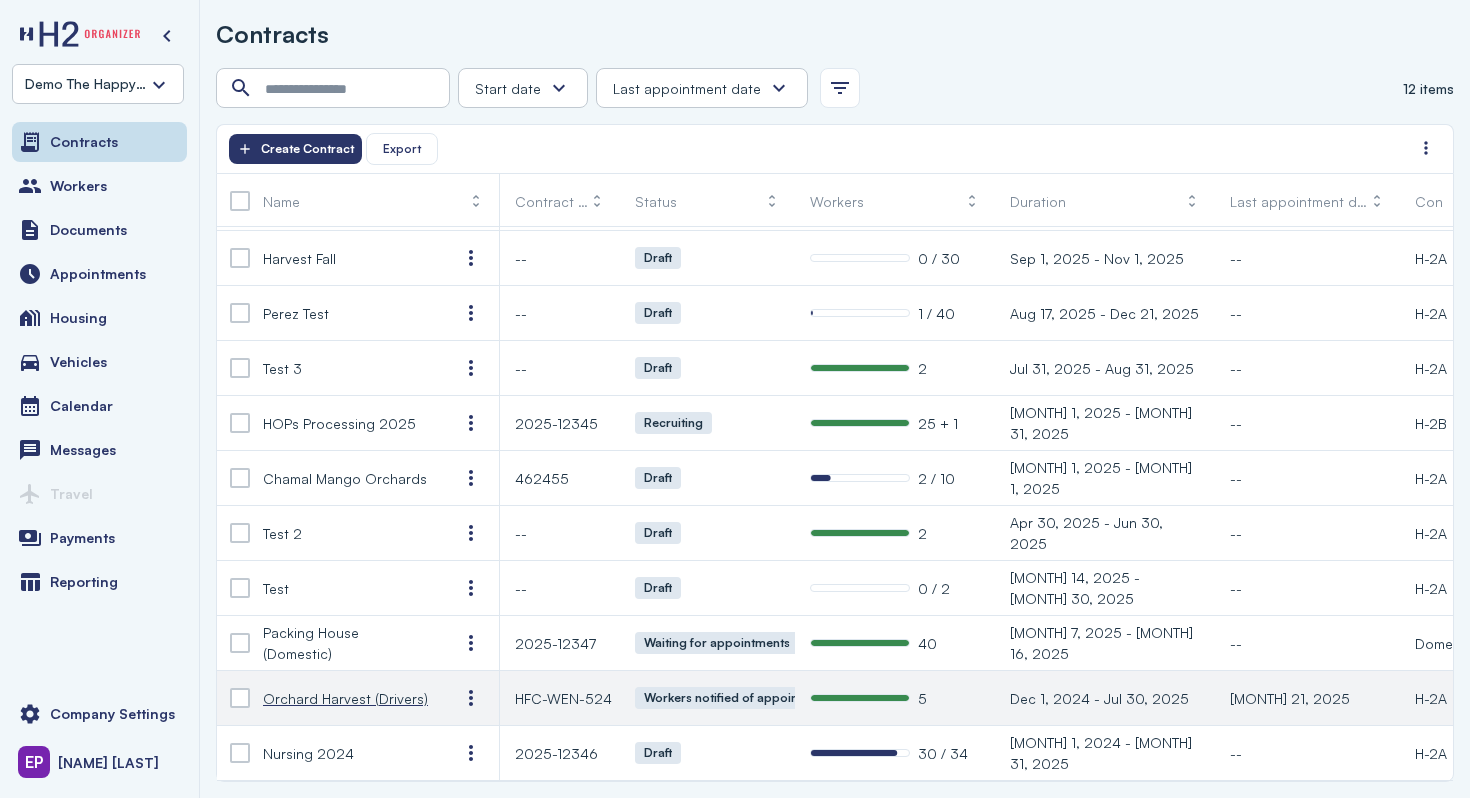 click on "Orchard Harvest (Drivers)" at bounding box center (345, 698) 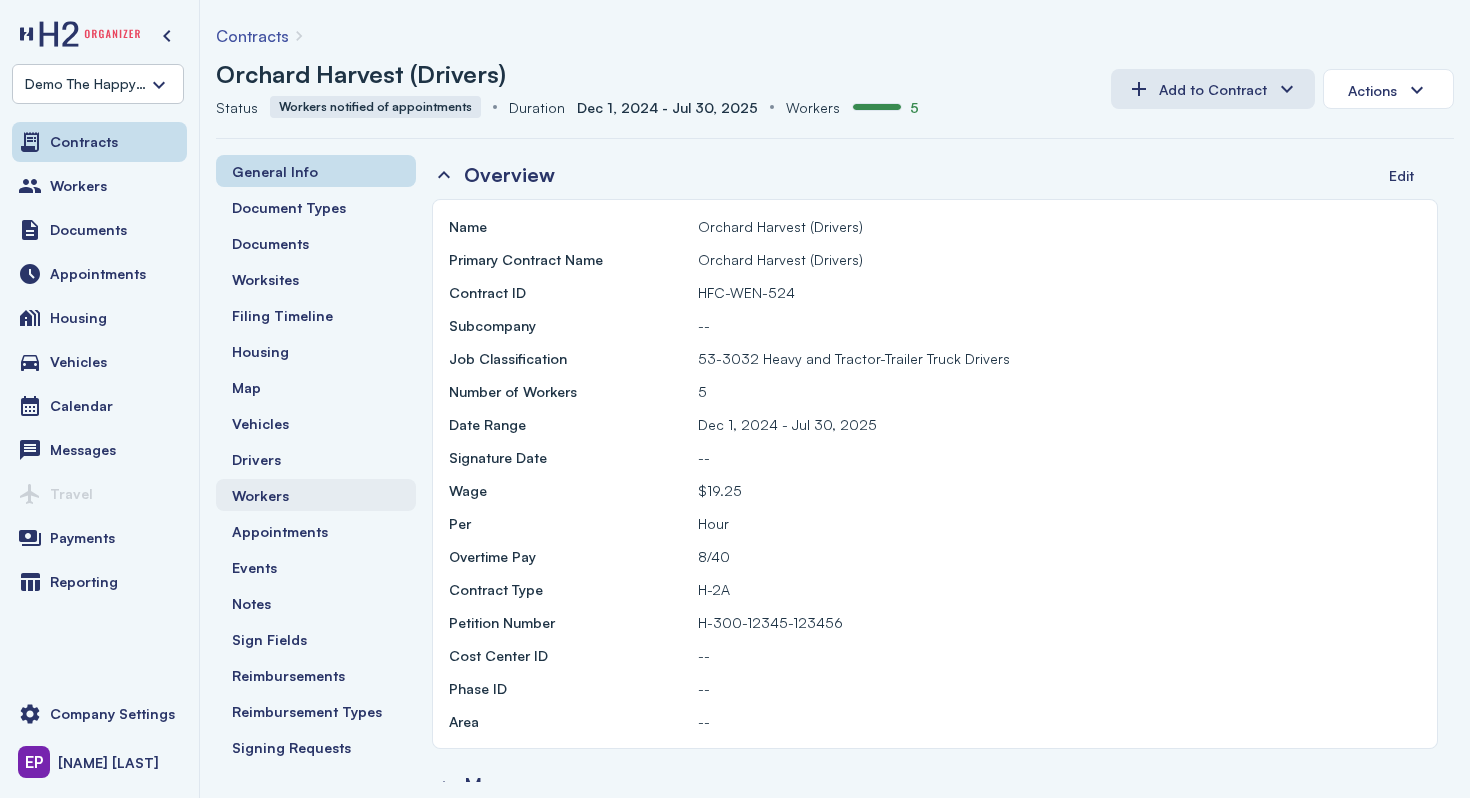 click on "Workers" at bounding box center (316, 495) 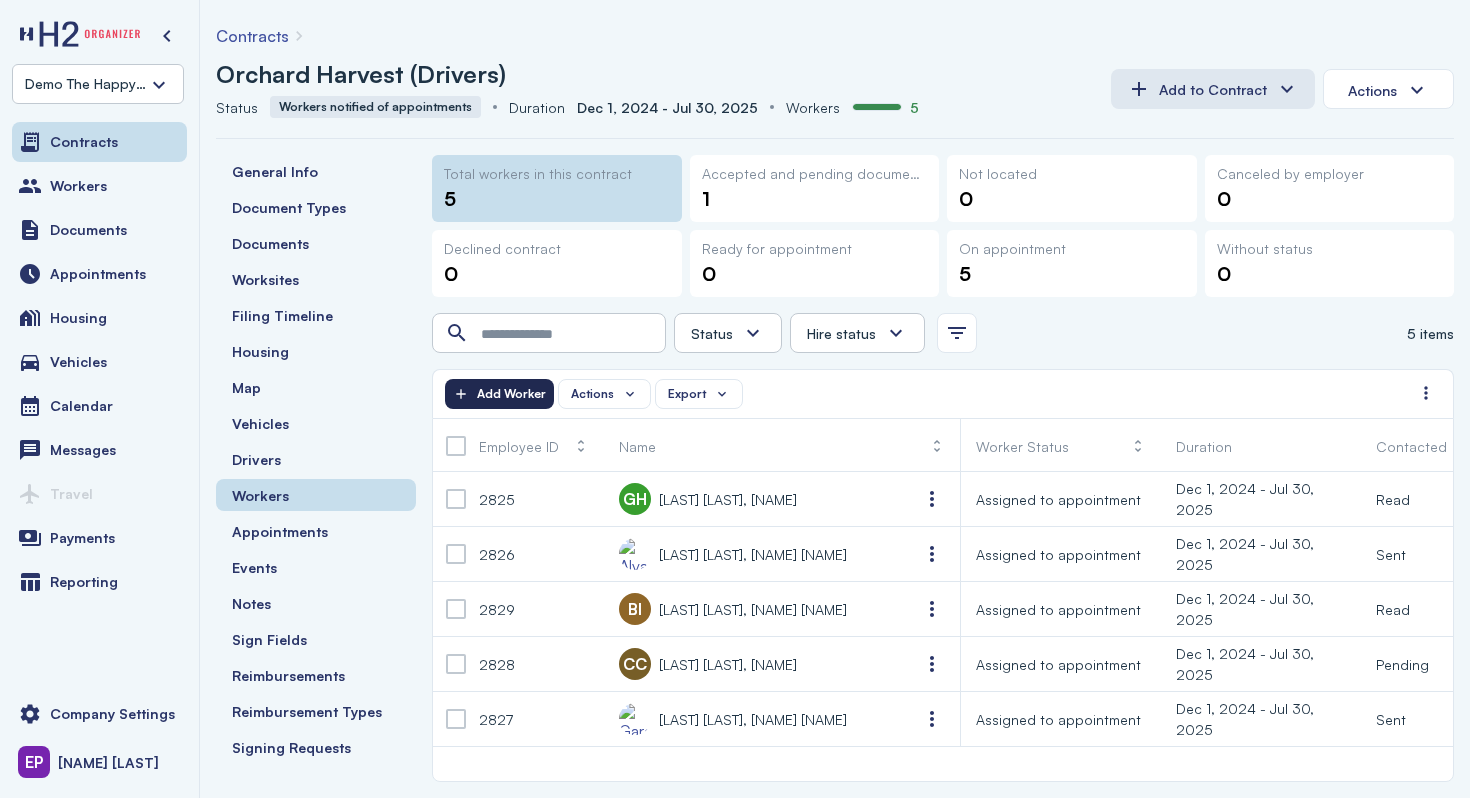 click on "Add Worker" 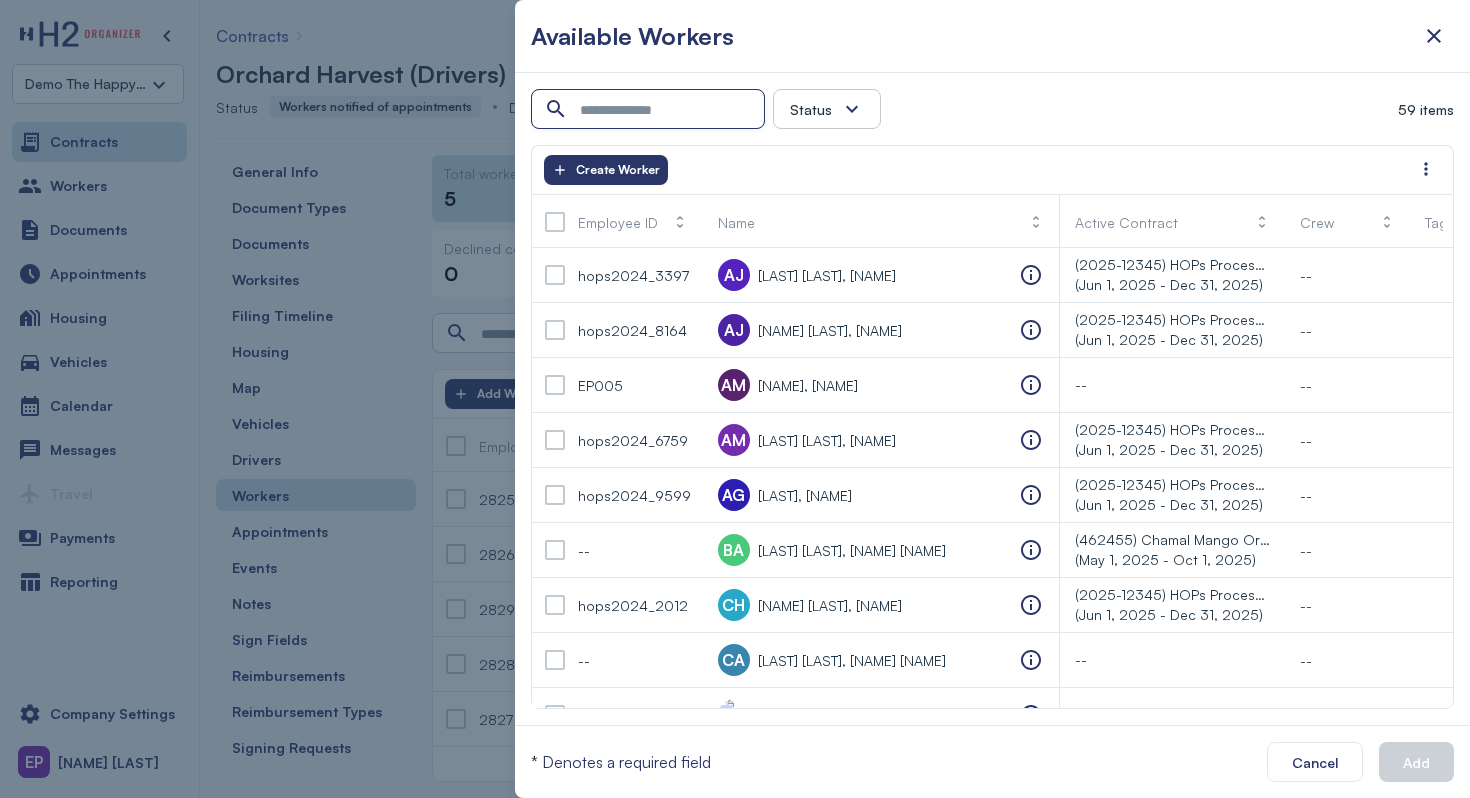 click at bounding box center (650, 110) 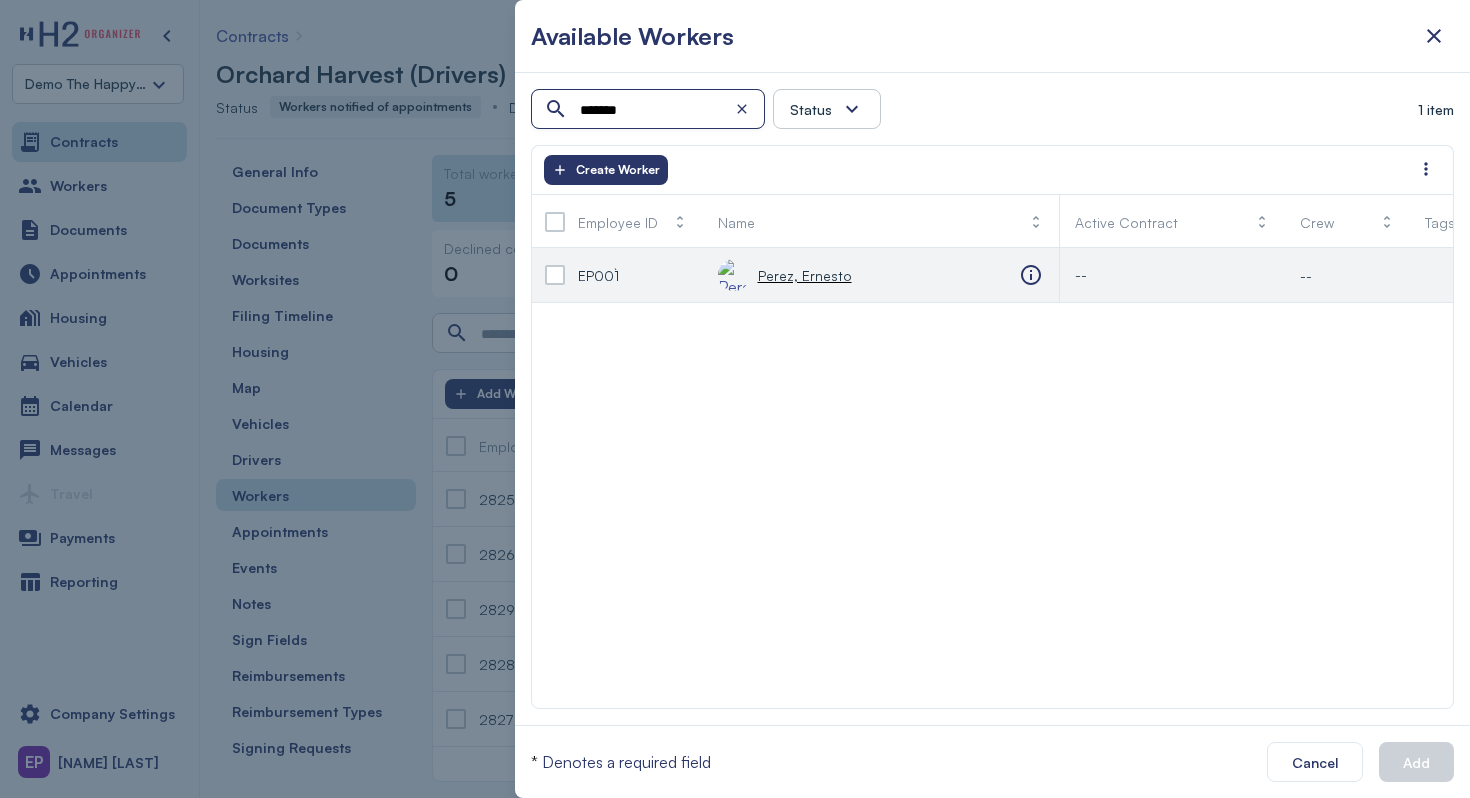 type on "*******" 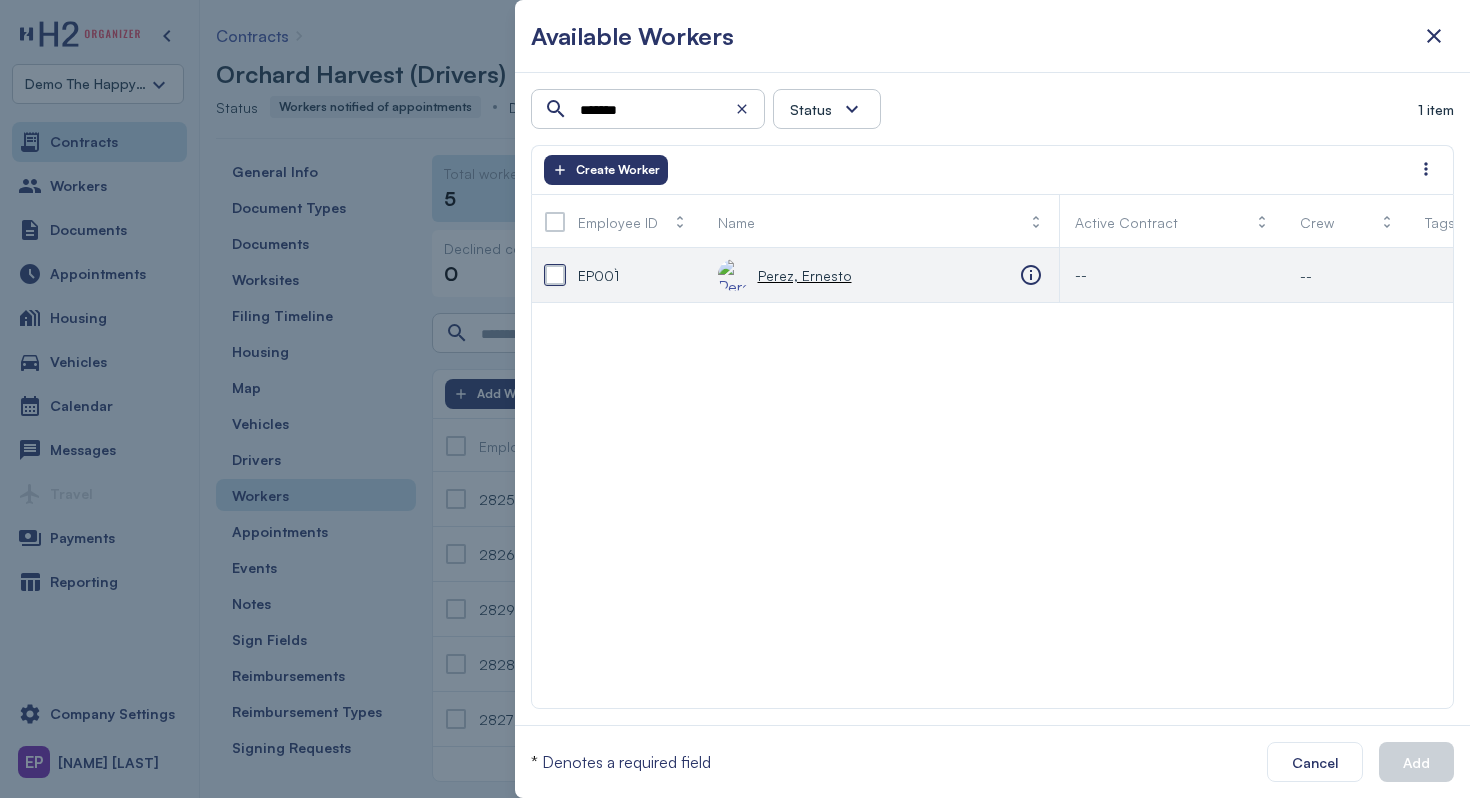 click at bounding box center (555, 275) 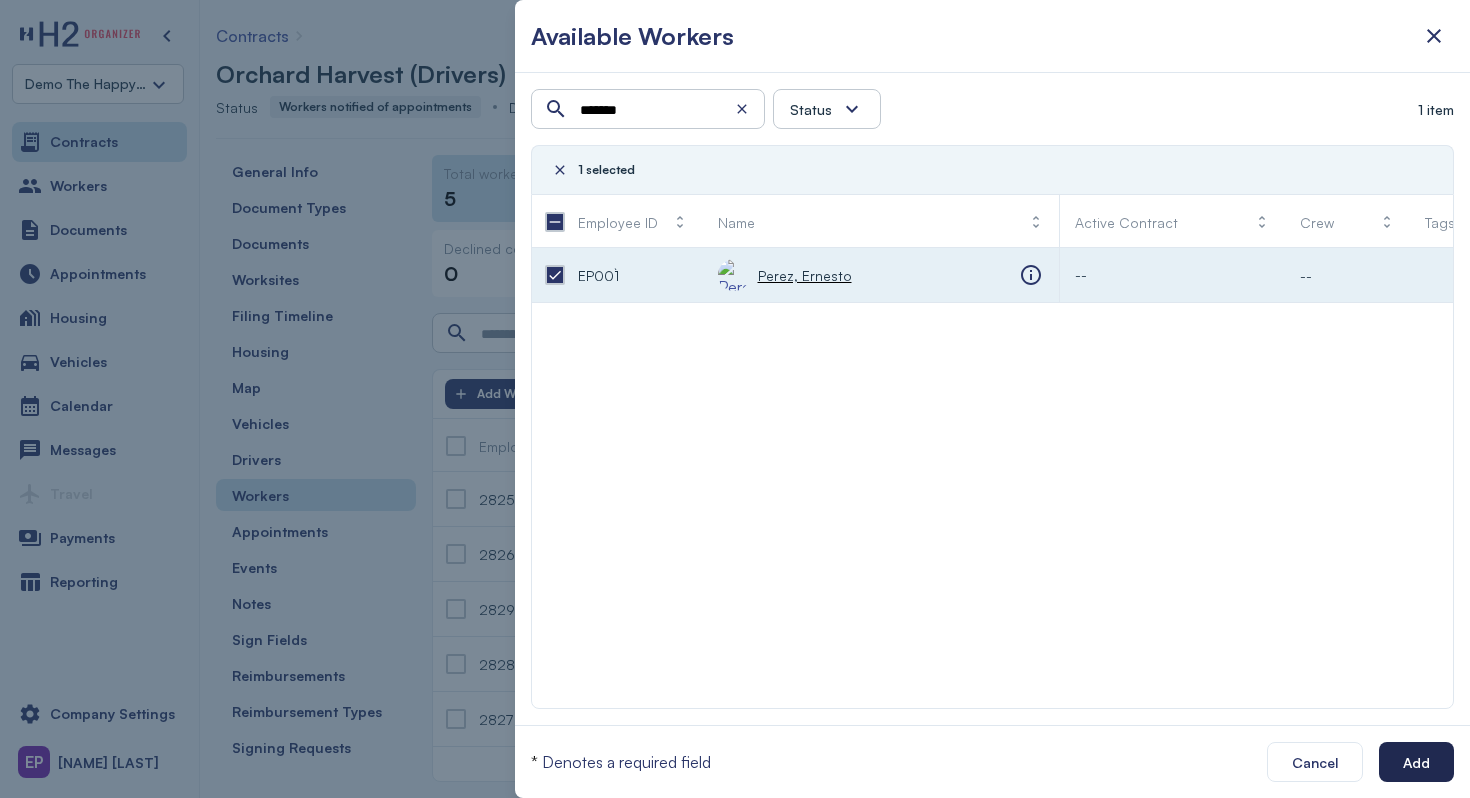 click on "Add" at bounding box center [1416, 762] 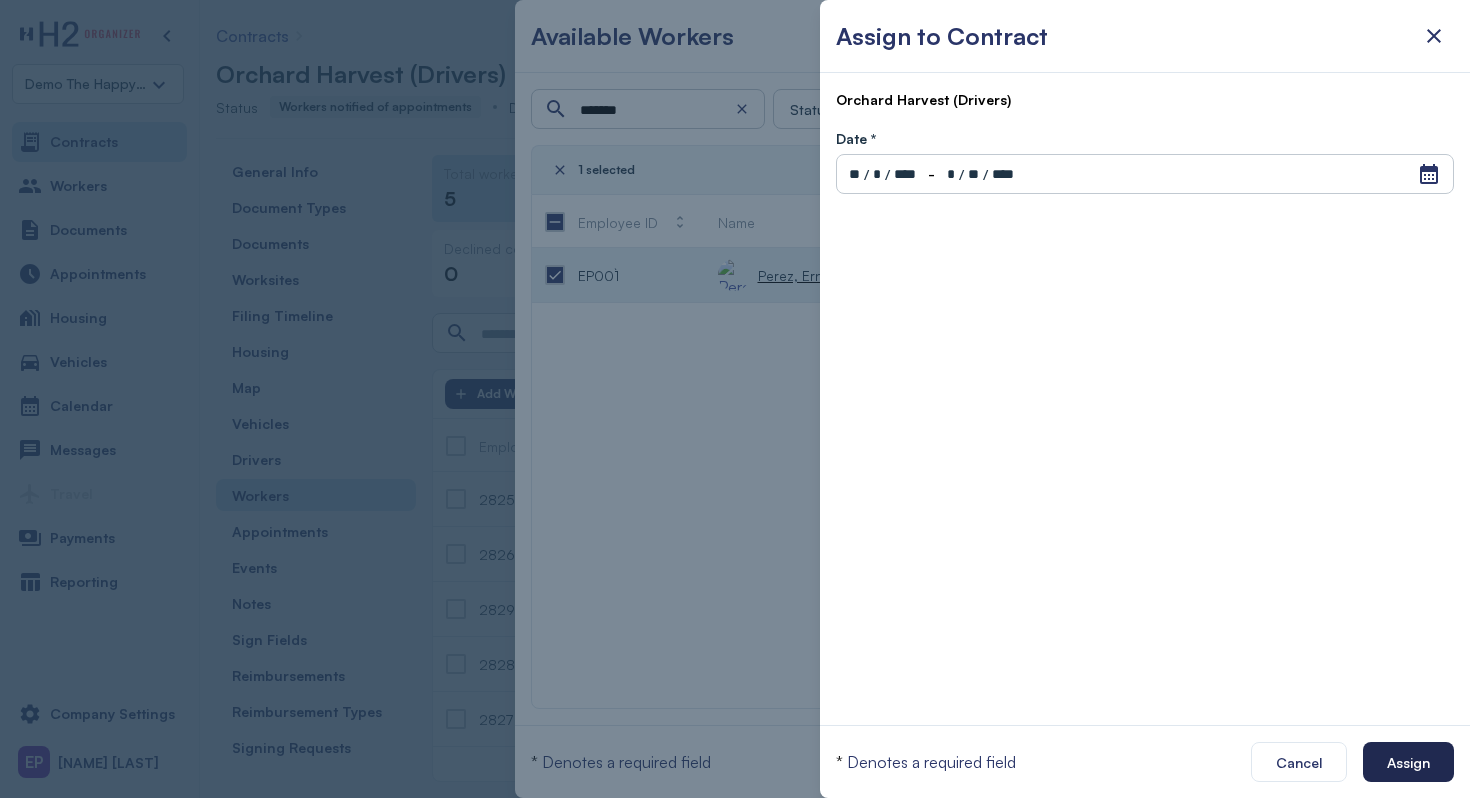 click on "Assign" at bounding box center (1408, 762) 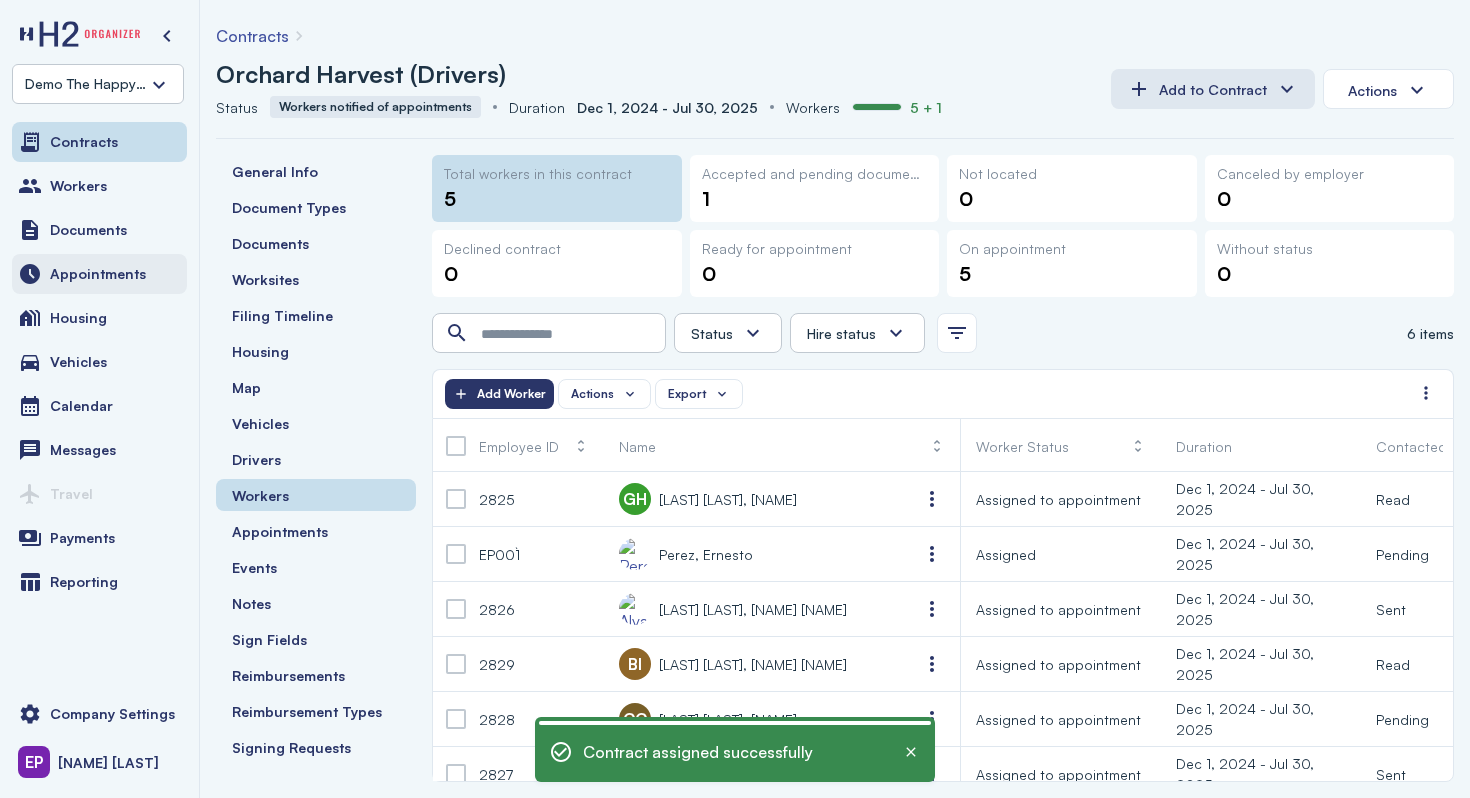 click on "Appointments" at bounding box center (99, 274) 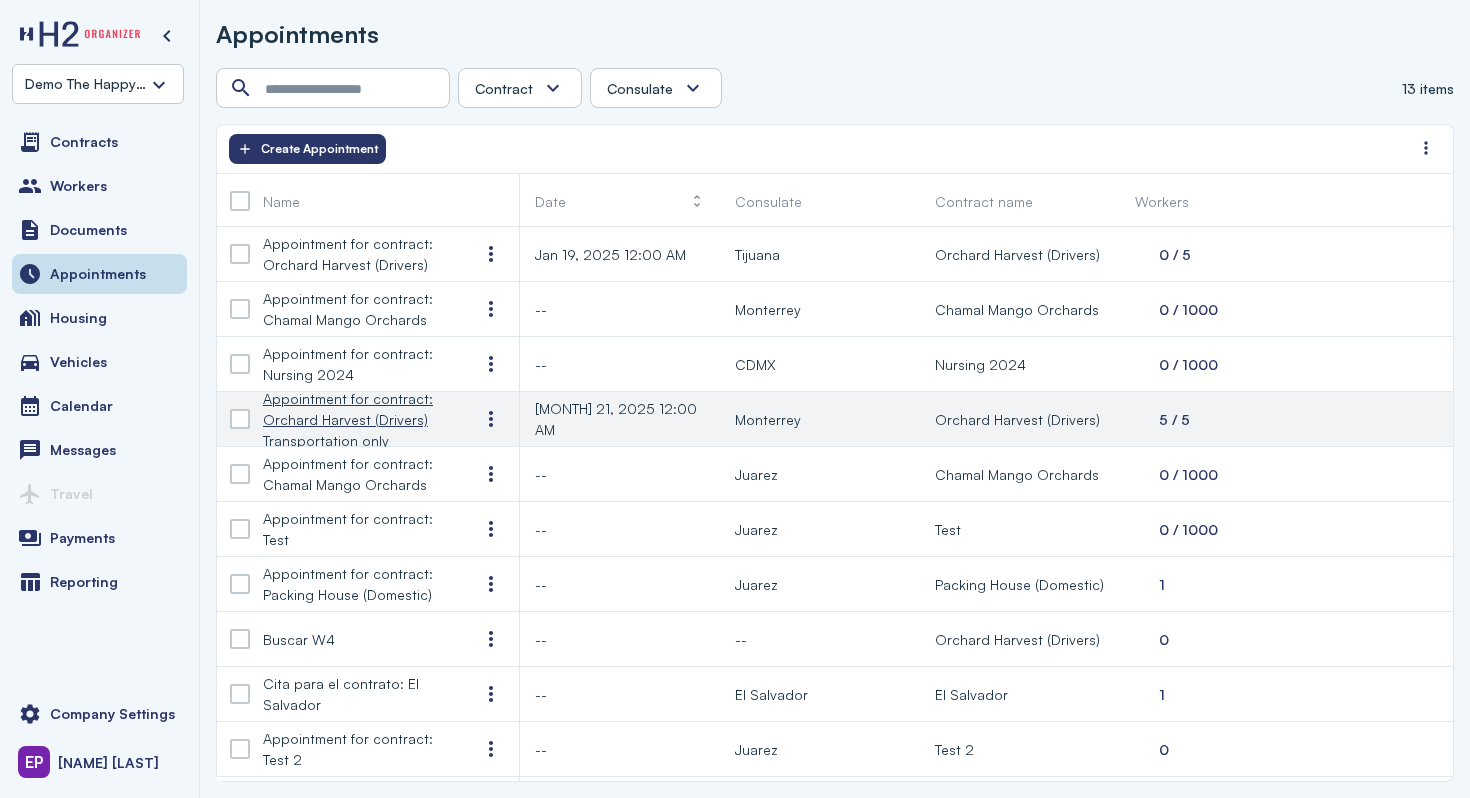 click on "Appointment for contract: Orchard Harvest (Drivers) Transportation only" at bounding box center (355, 419) 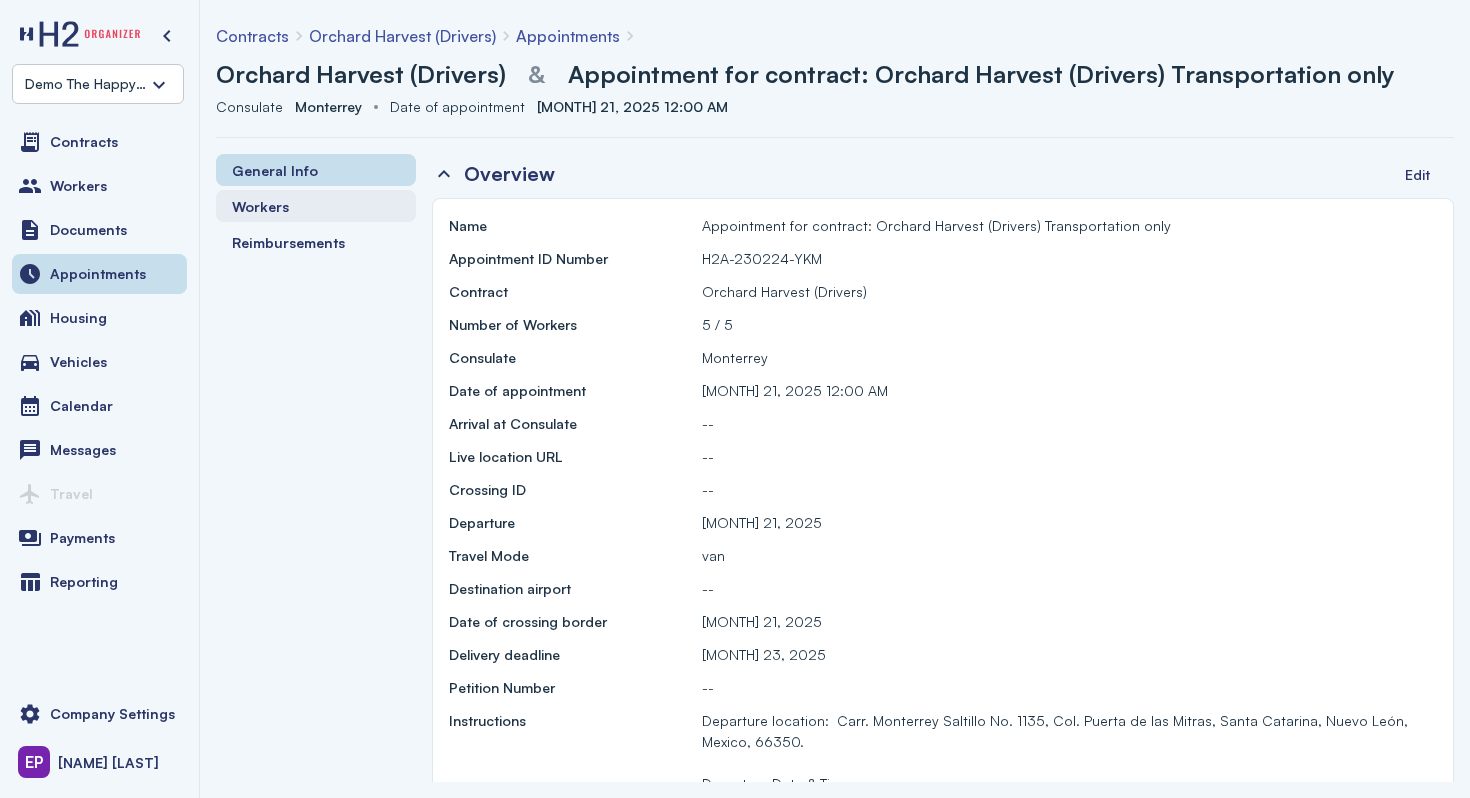 click on "Workers" at bounding box center (316, 206) 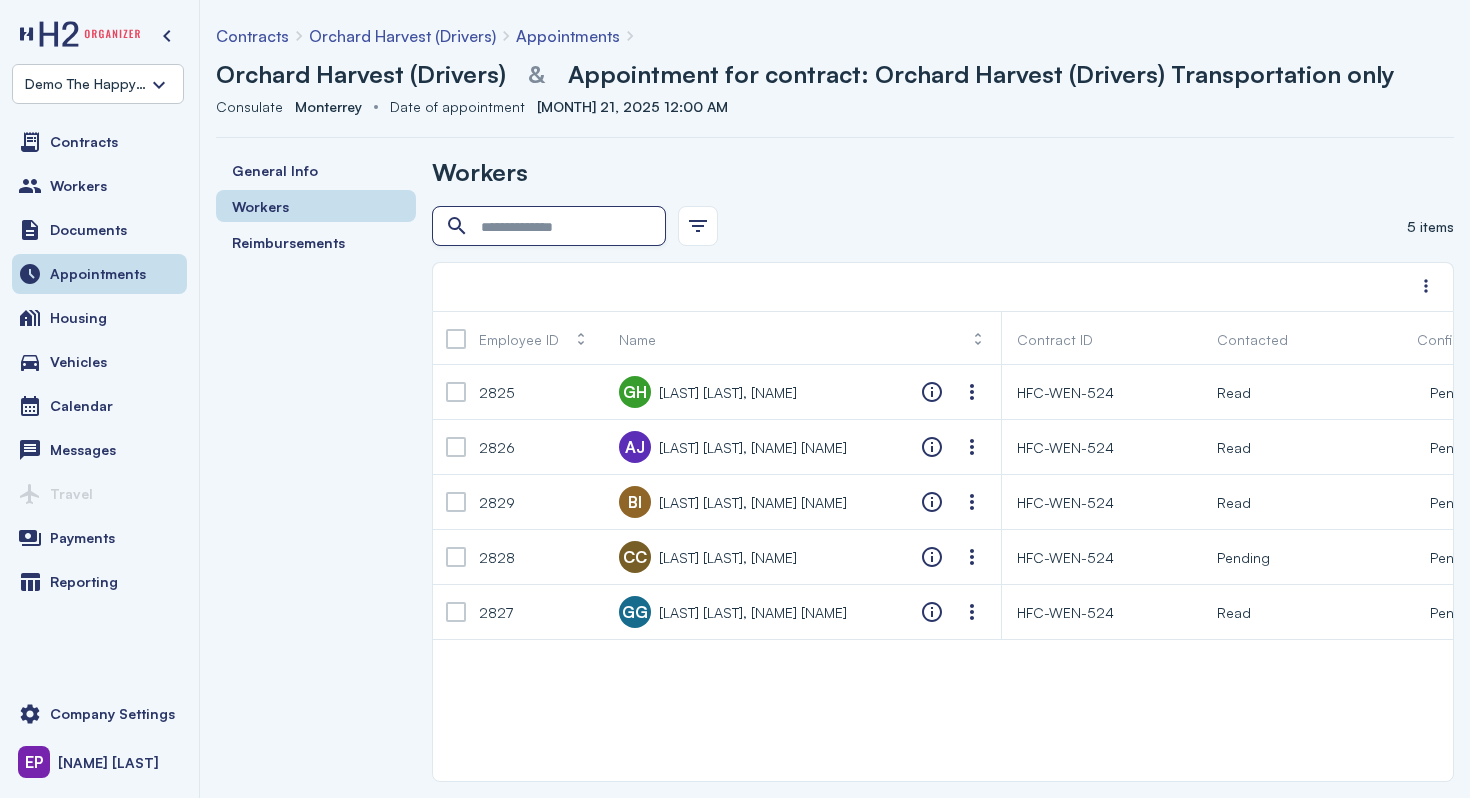 click at bounding box center [551, 227] 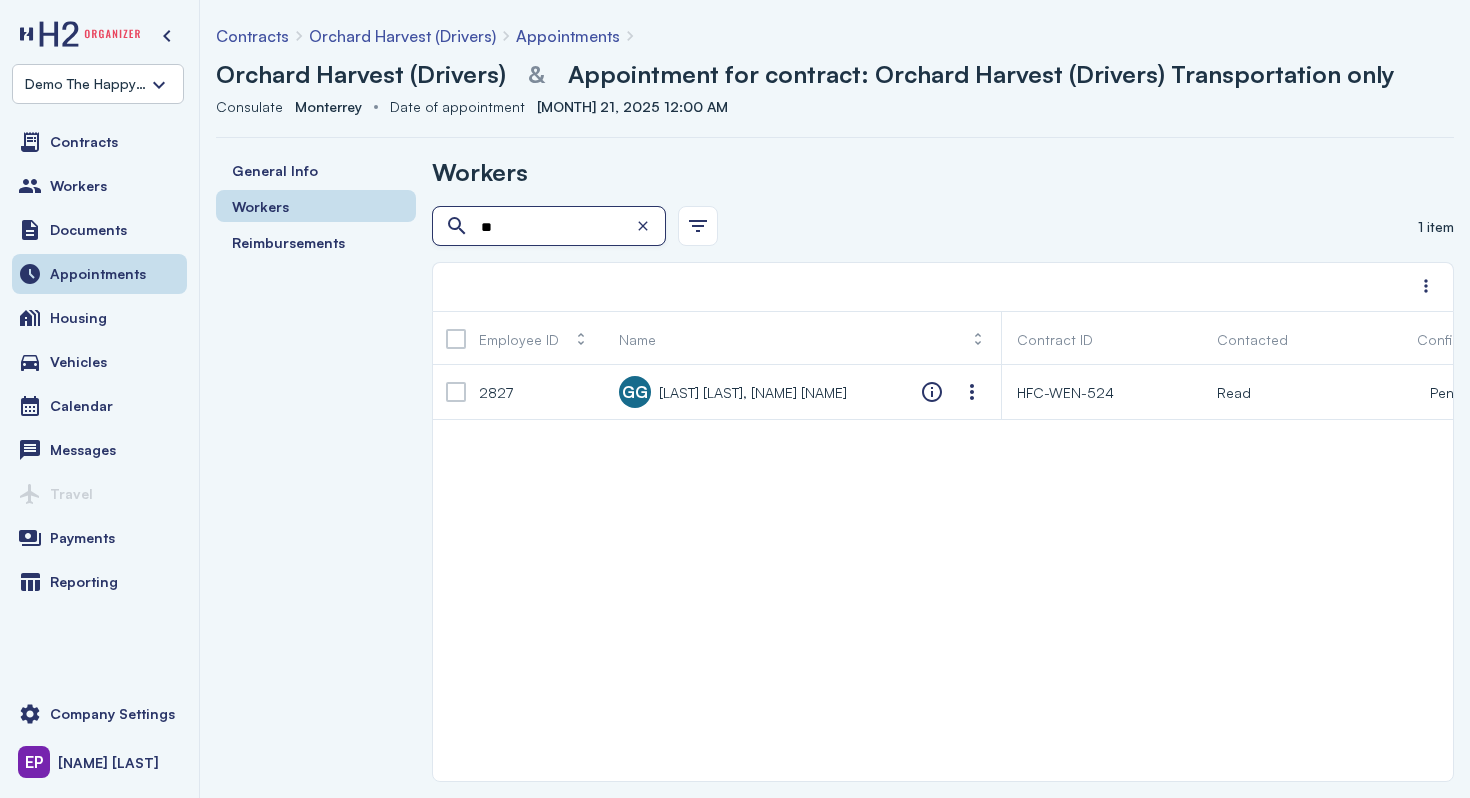 type on "*" 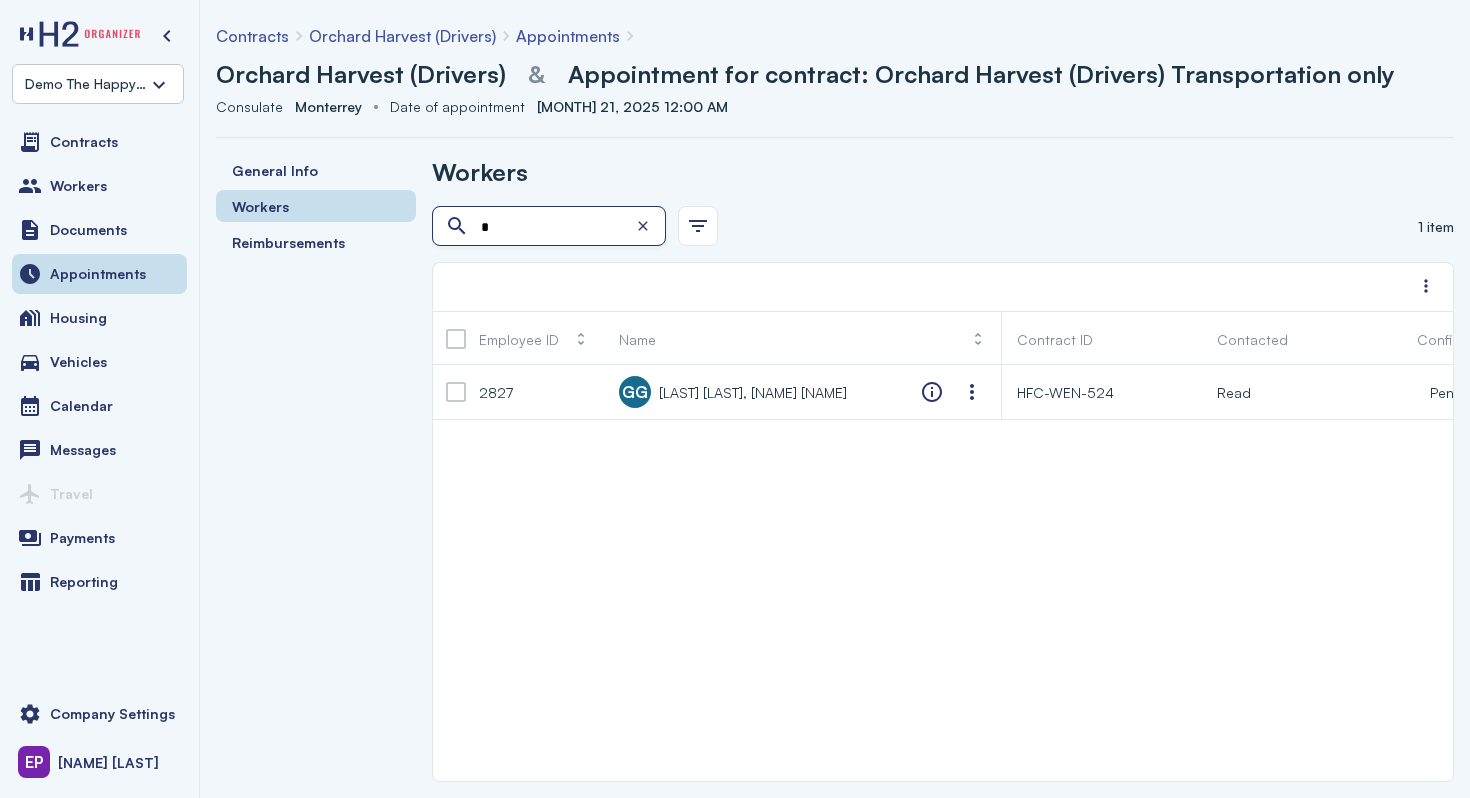 type 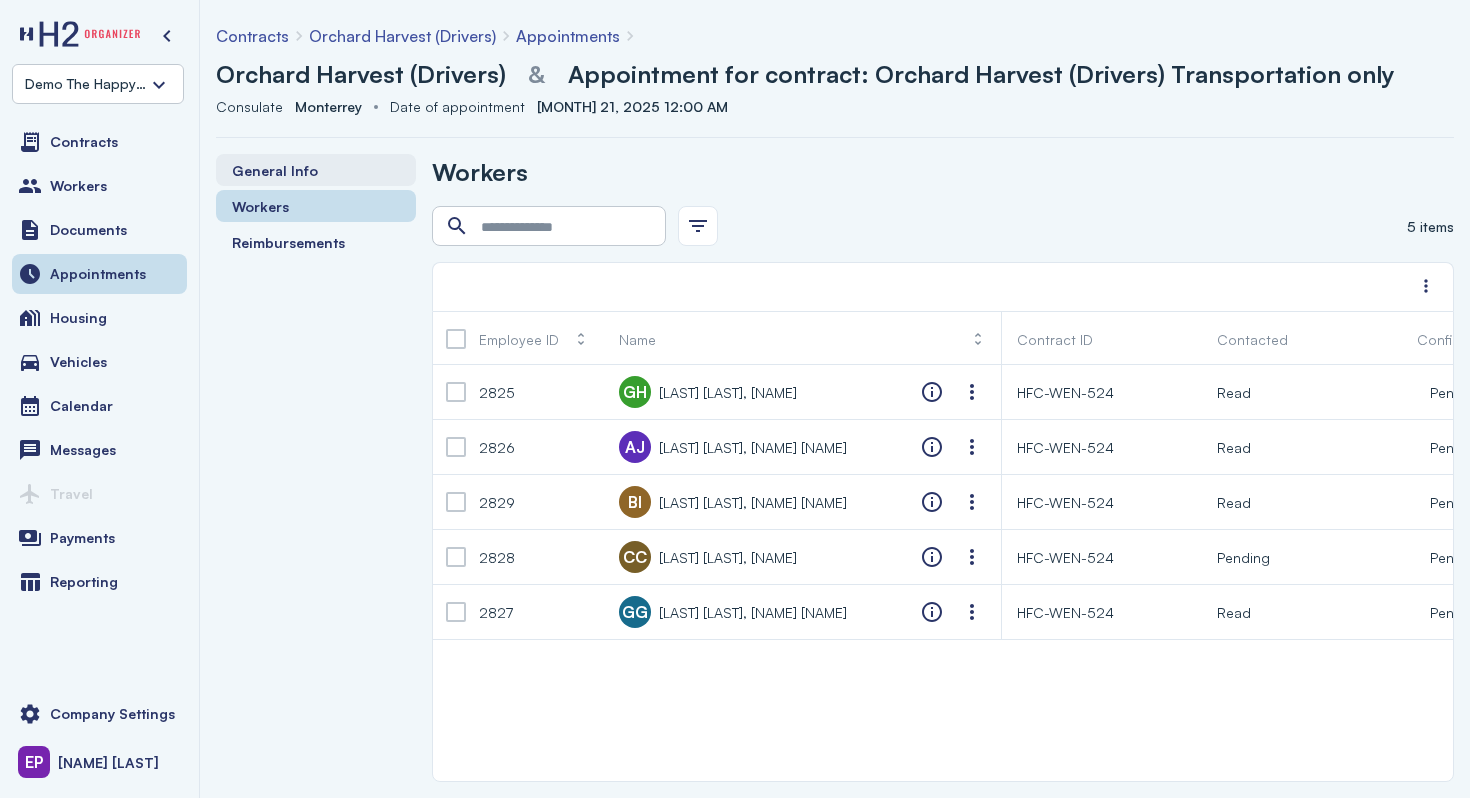click on "General Info" at bounding box center [316, 170] 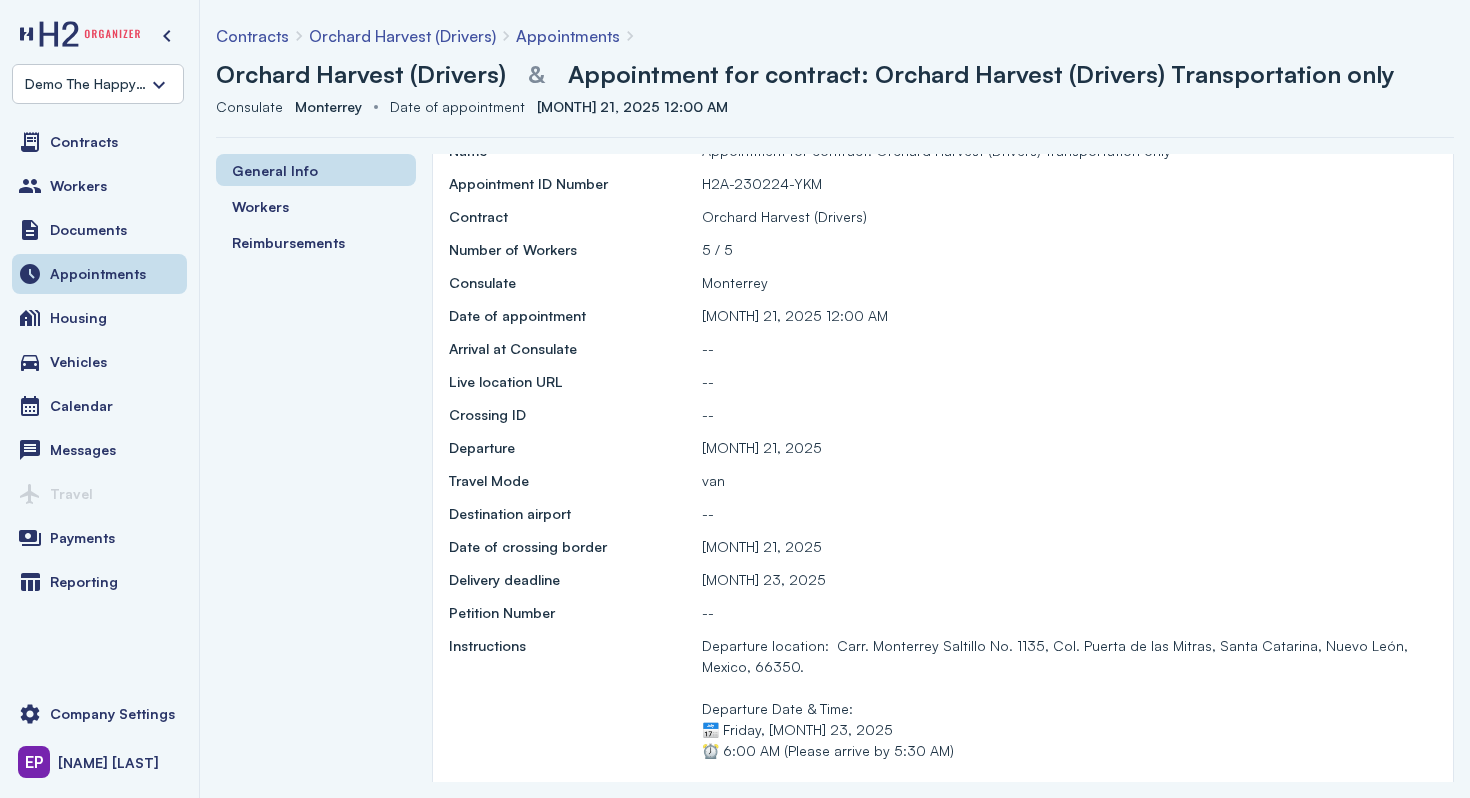 scroll, scrollTop: 104, scrollLeft: 0, axis: vertical 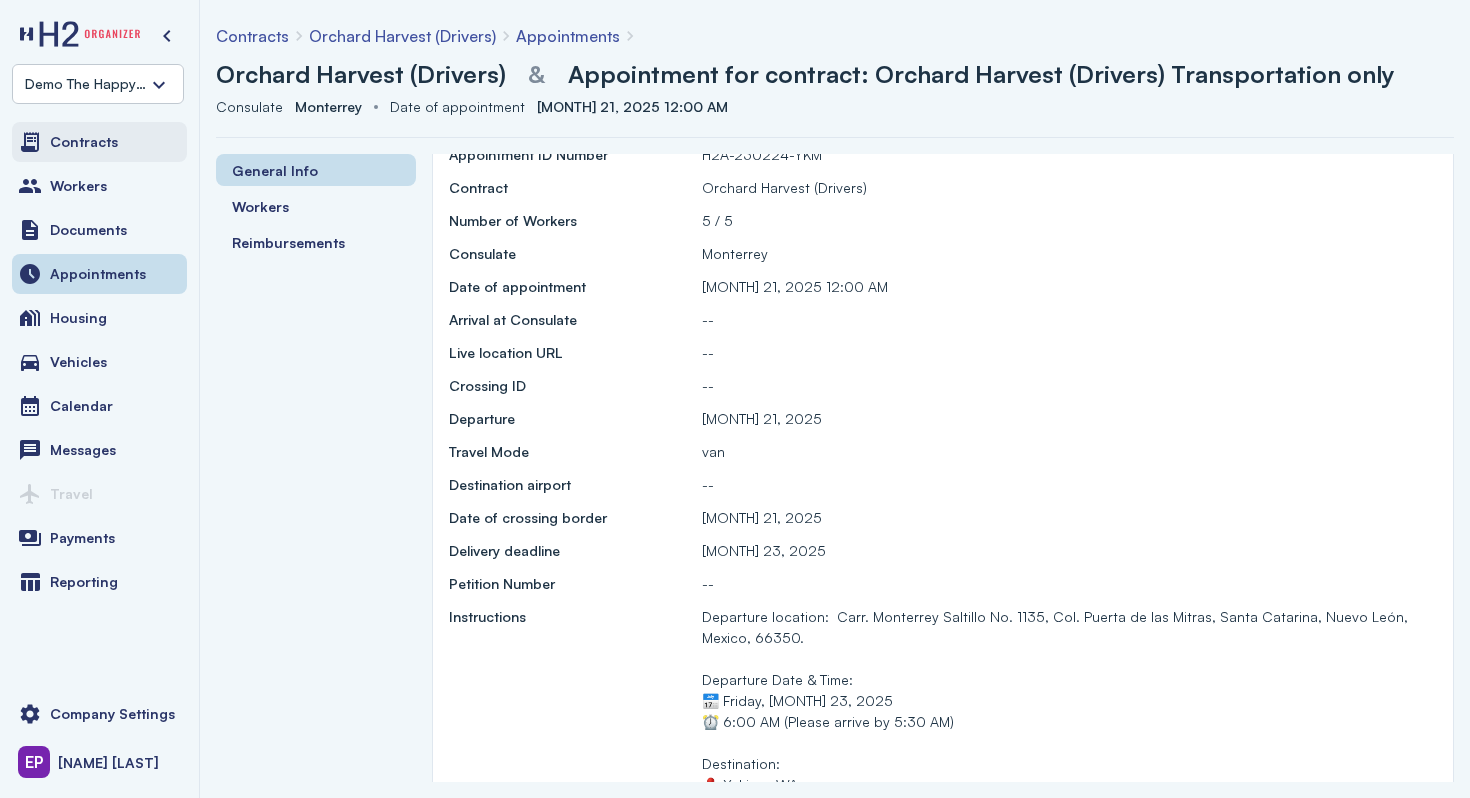 click on "Contracts" at bounding box center [99, 142] 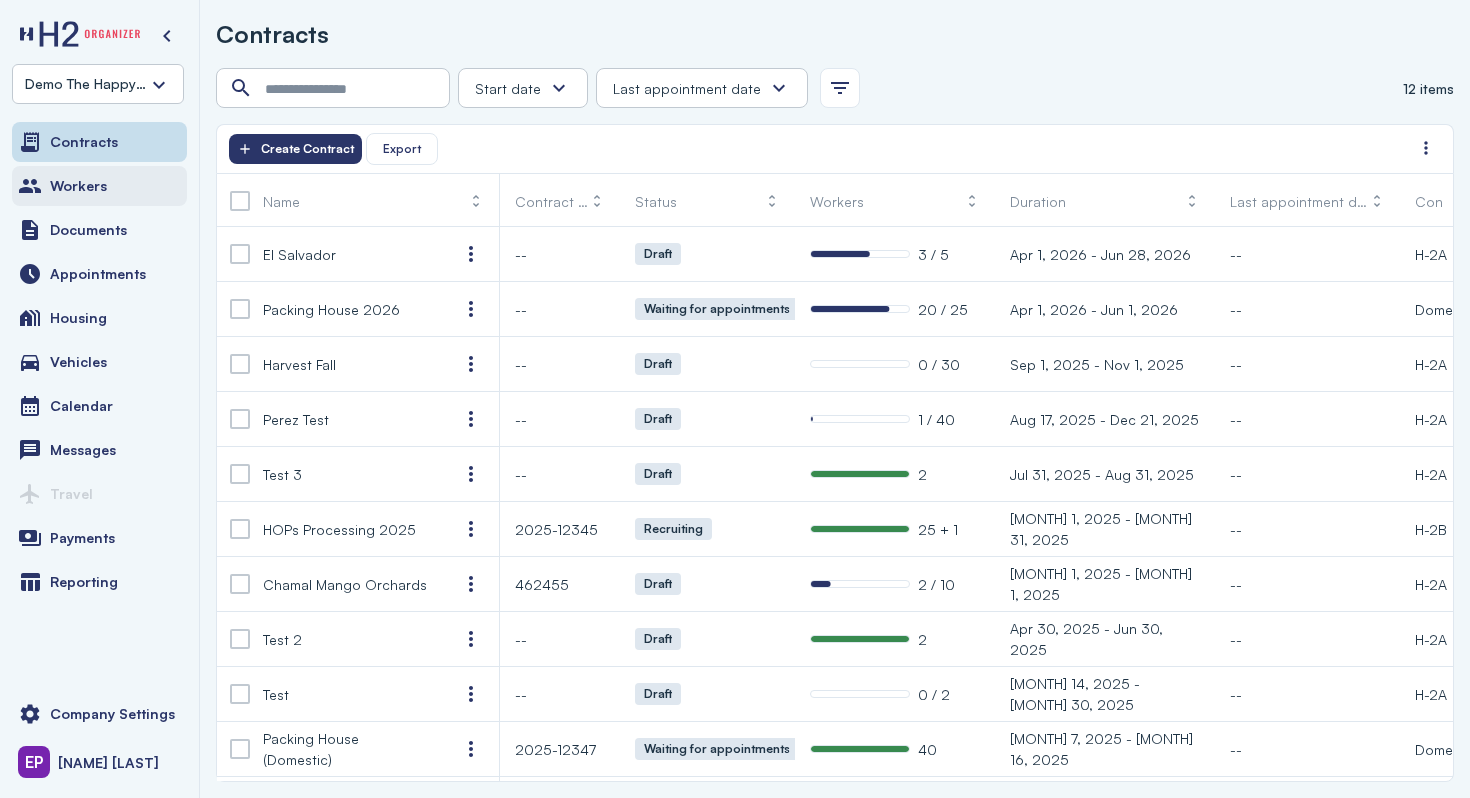 click on "Workers" at bounding box center (99, 186) 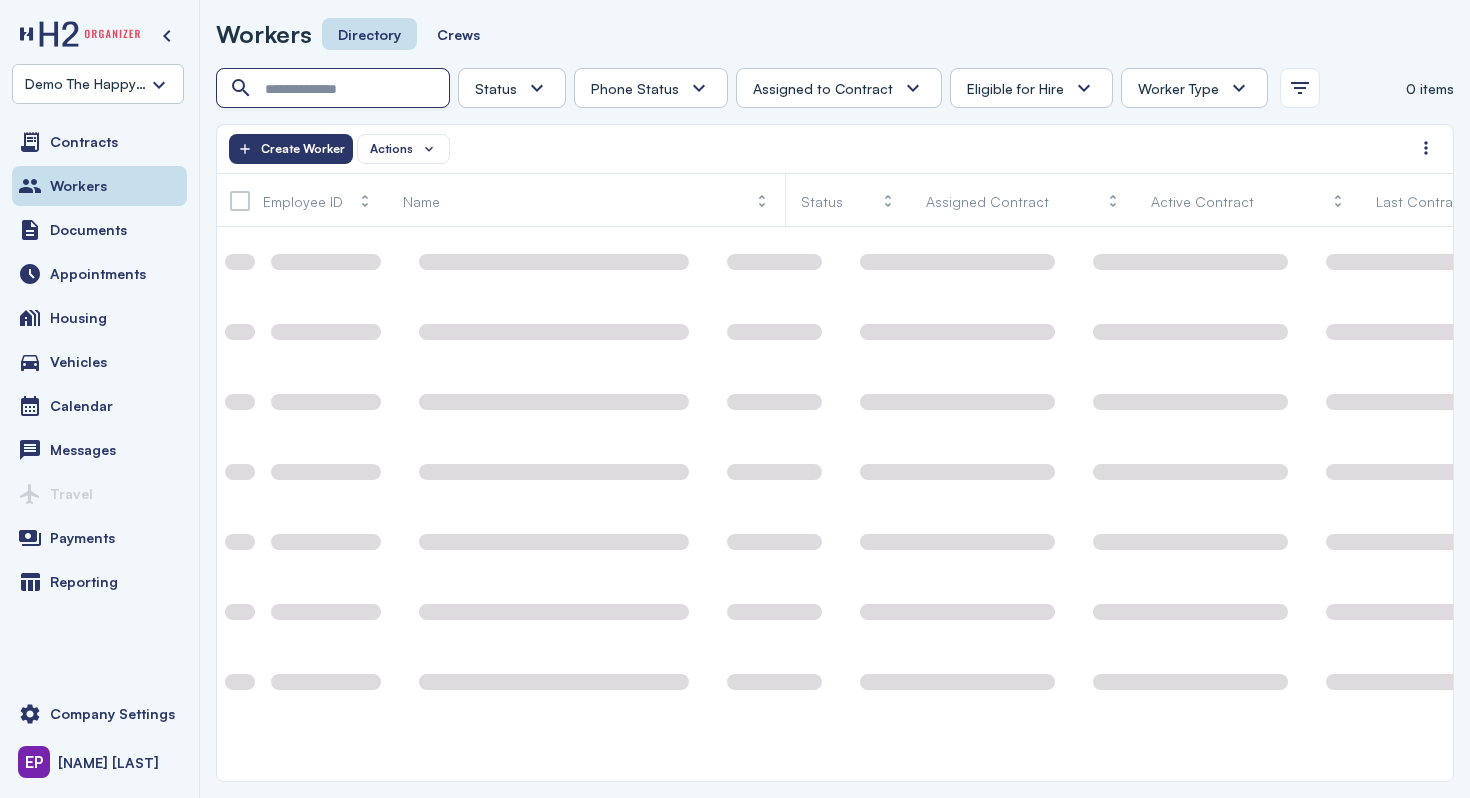 click at bounding box center [335, 89] 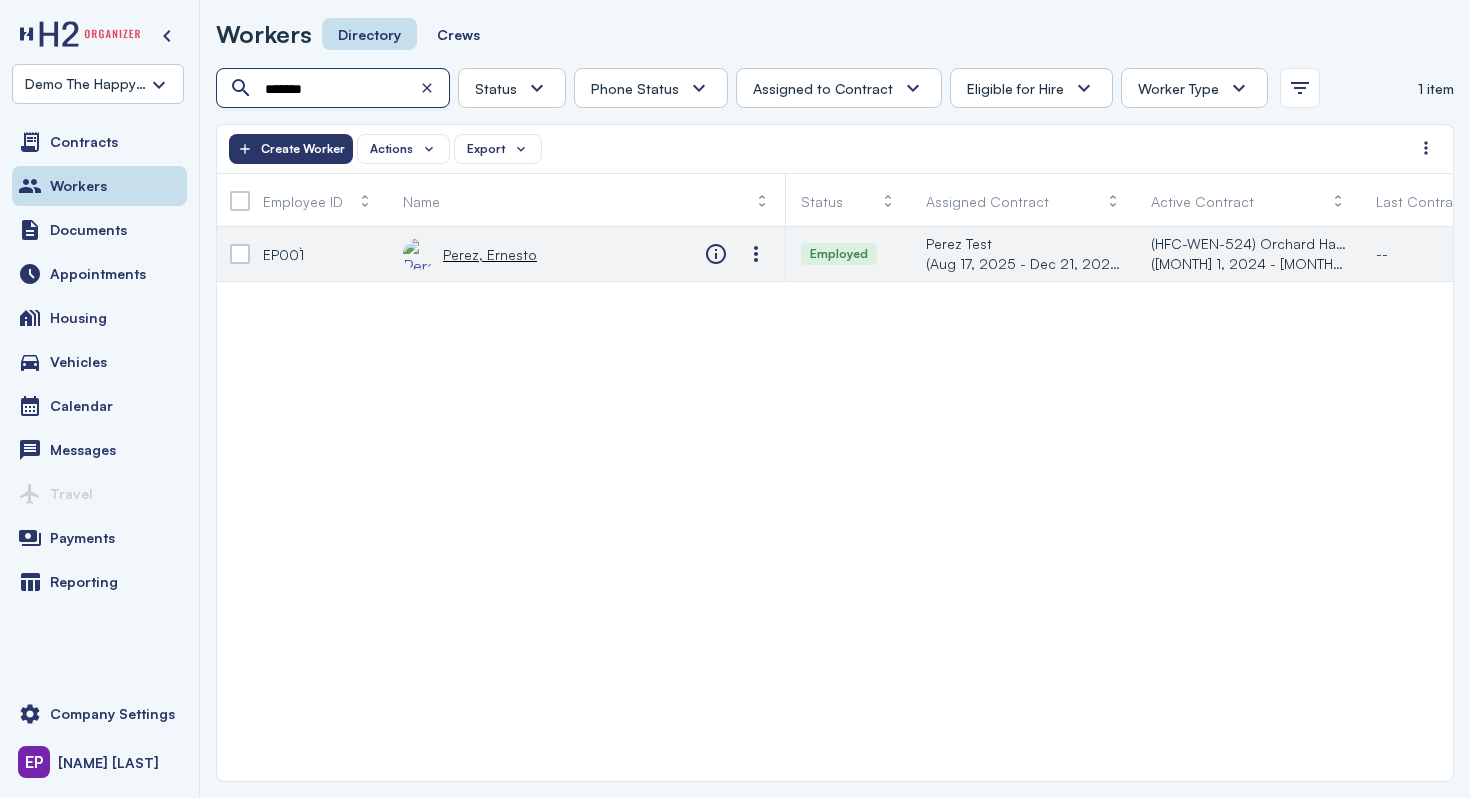 type on "*******" 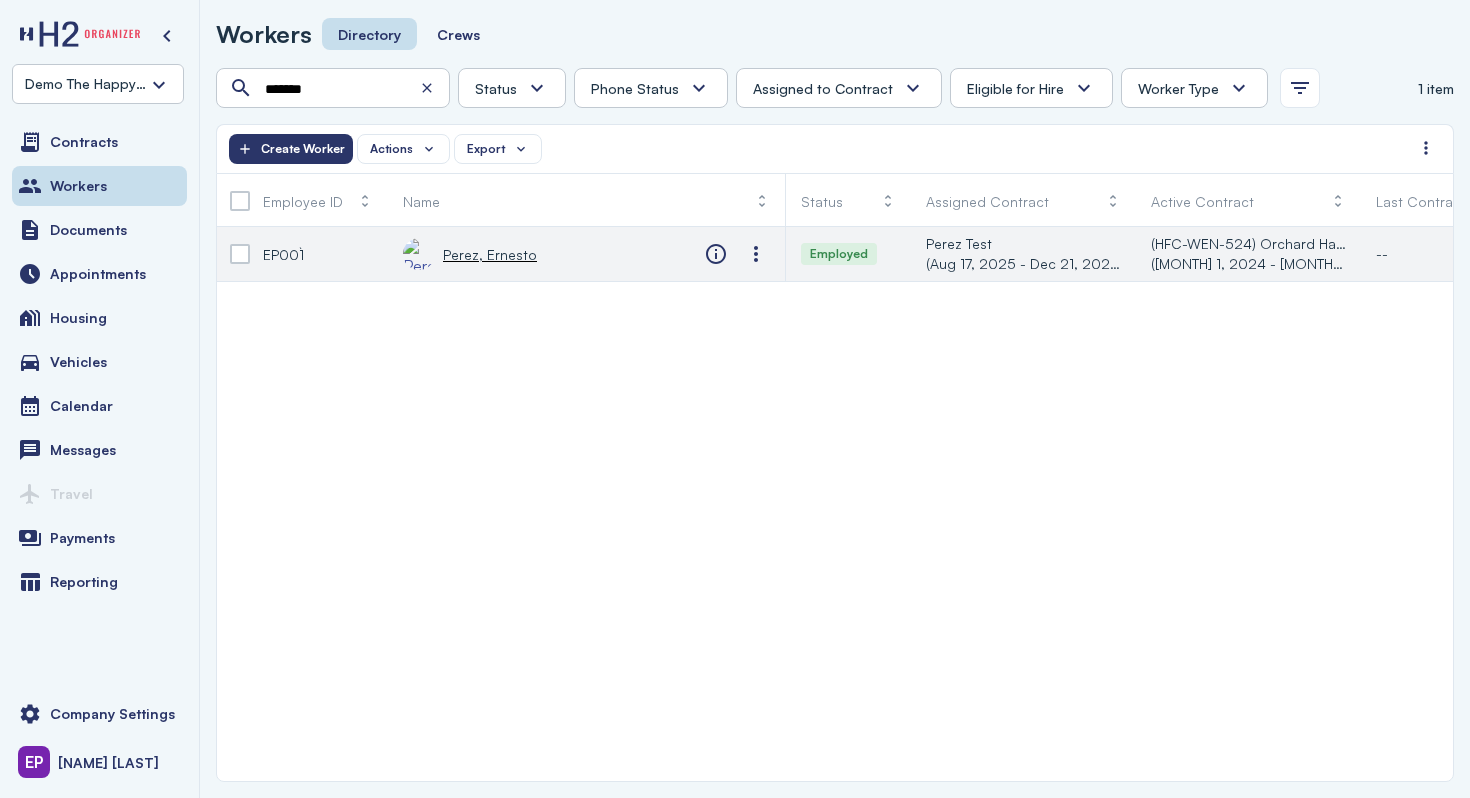 click on "Perez, Ernesto" at bounding box center [470, 254] 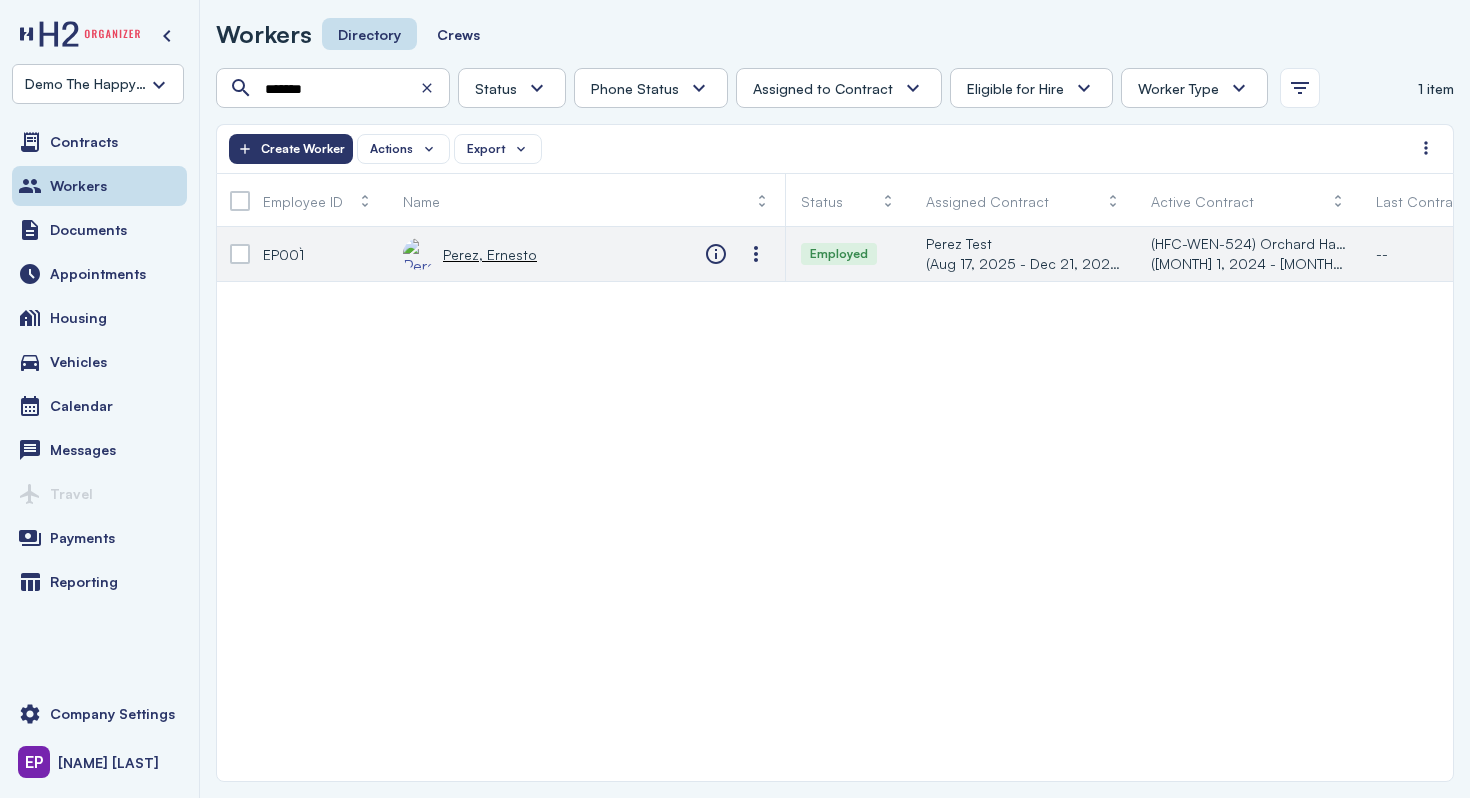 click on "Perez, Ernesto" at bounding box center [470, 254] 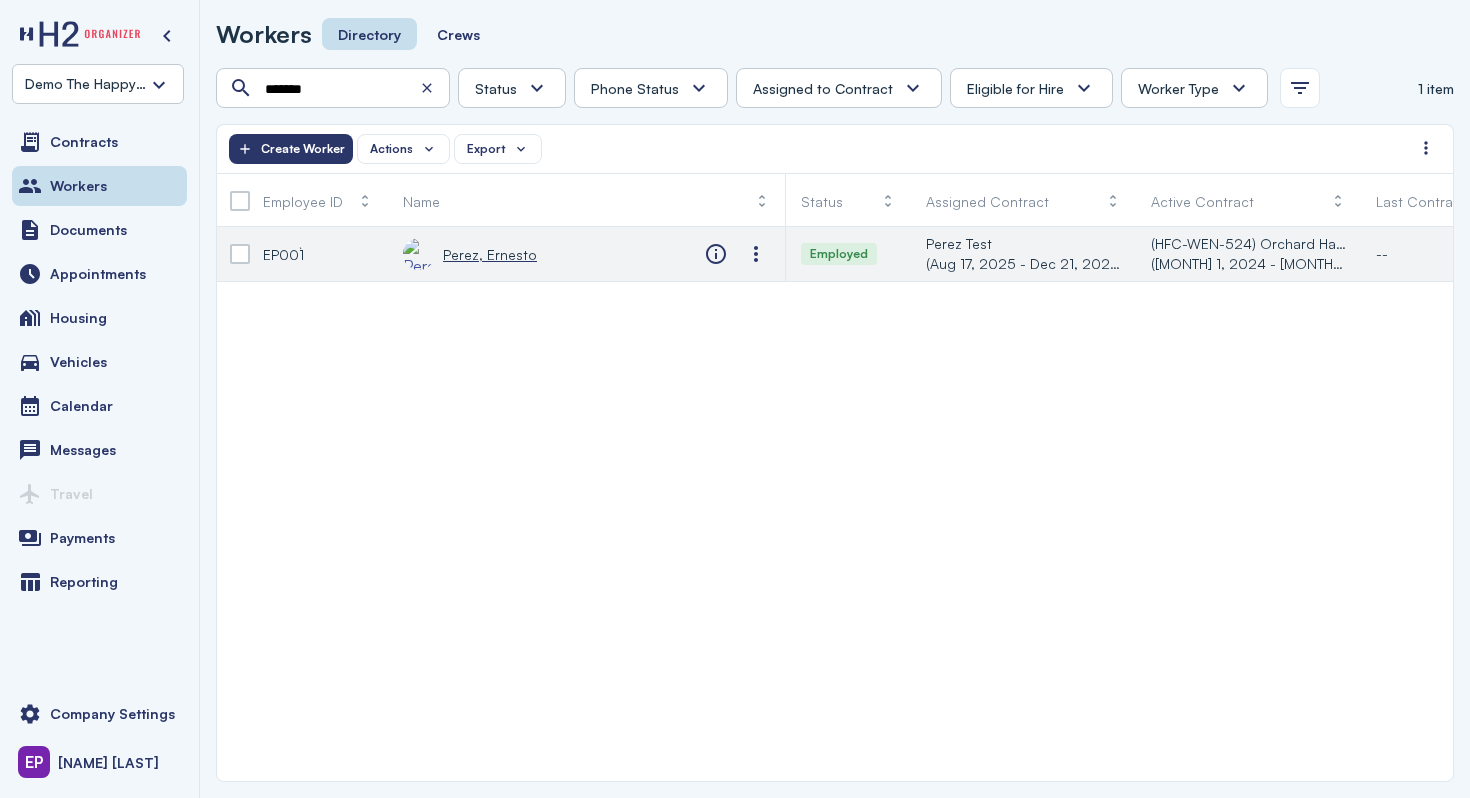 click on "Perez, Ernesto" at bounding box center [490, 254] 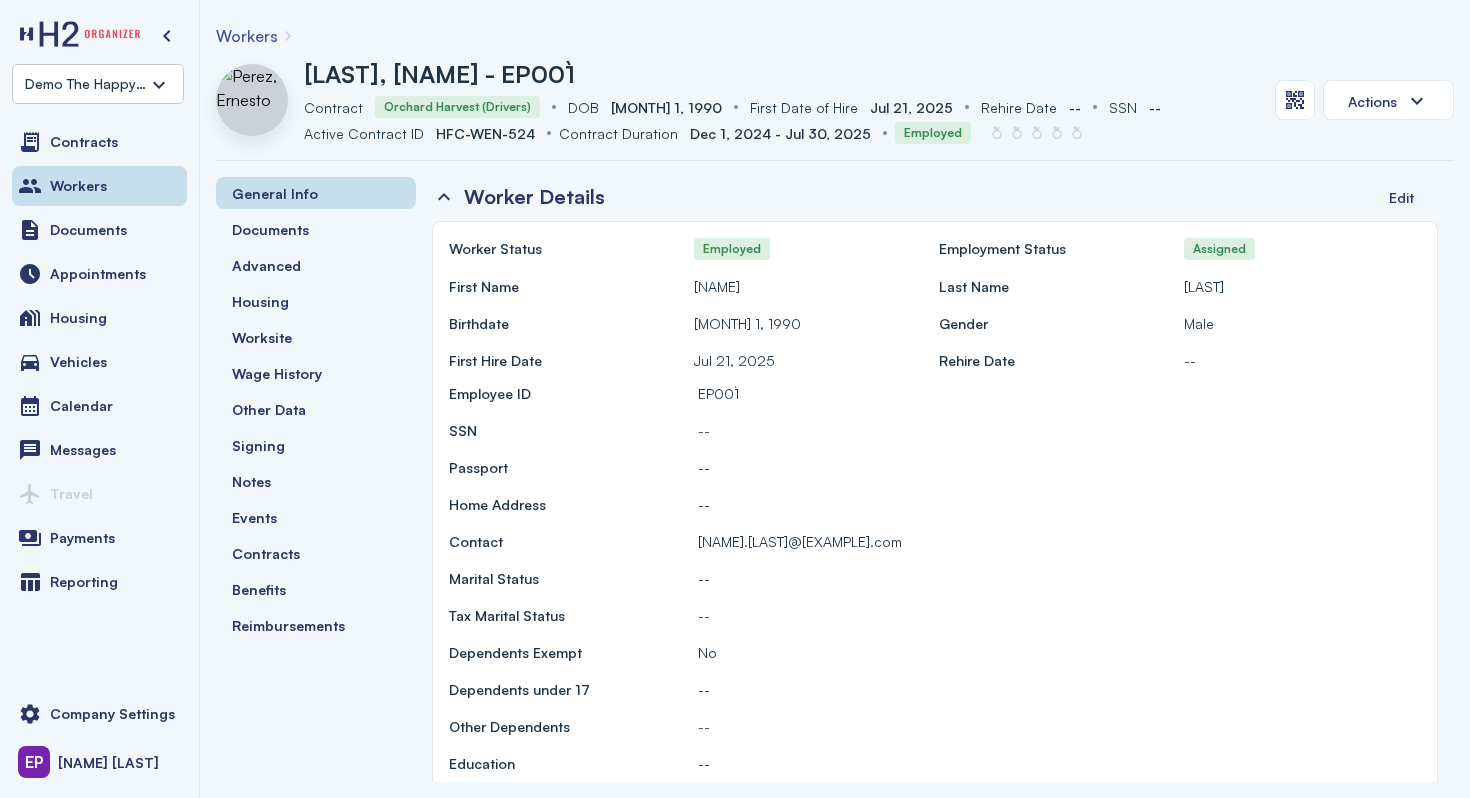 click on "[LAST], [NAME] - EP00`1   Active Contract   Contract   Orchard Harvest (Drivers)     DOB   DOB   [MONTH] 1, 1990   First Date of Hire   First Date of Hire   [MONTH] 21, 2025   Rehire Date   Rehire Date   --   SSN   SSN   --   Active Contract ID   Active Contract ID   HFC-WEN-524   Contract Duration   Contract Duration   [MONTH] 1, 2024 - [MONTH] 30, 2025   Employed                                         Actions" at bounding box center (835, 108) 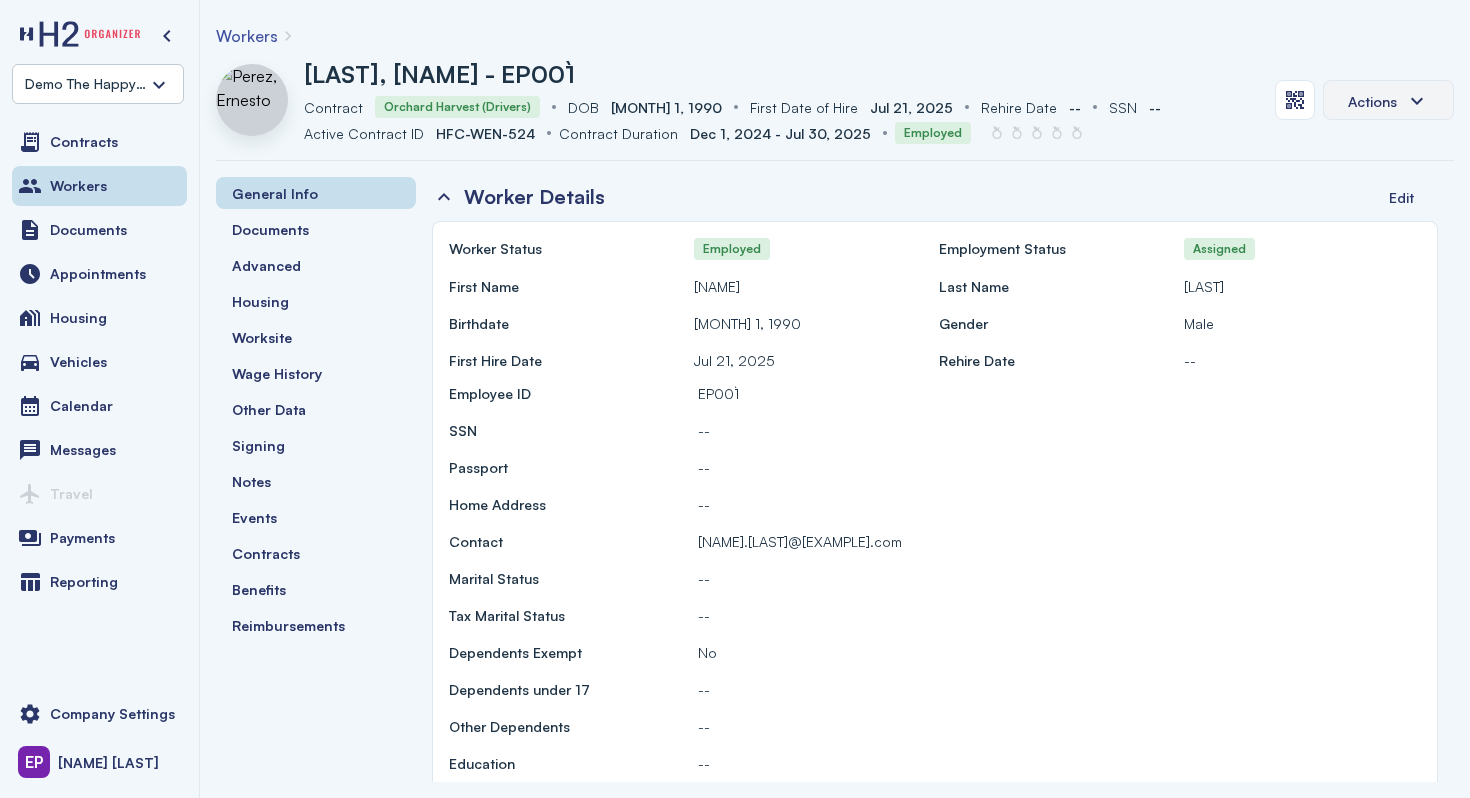 click on "Actions" at bounding box center (1388, 100) 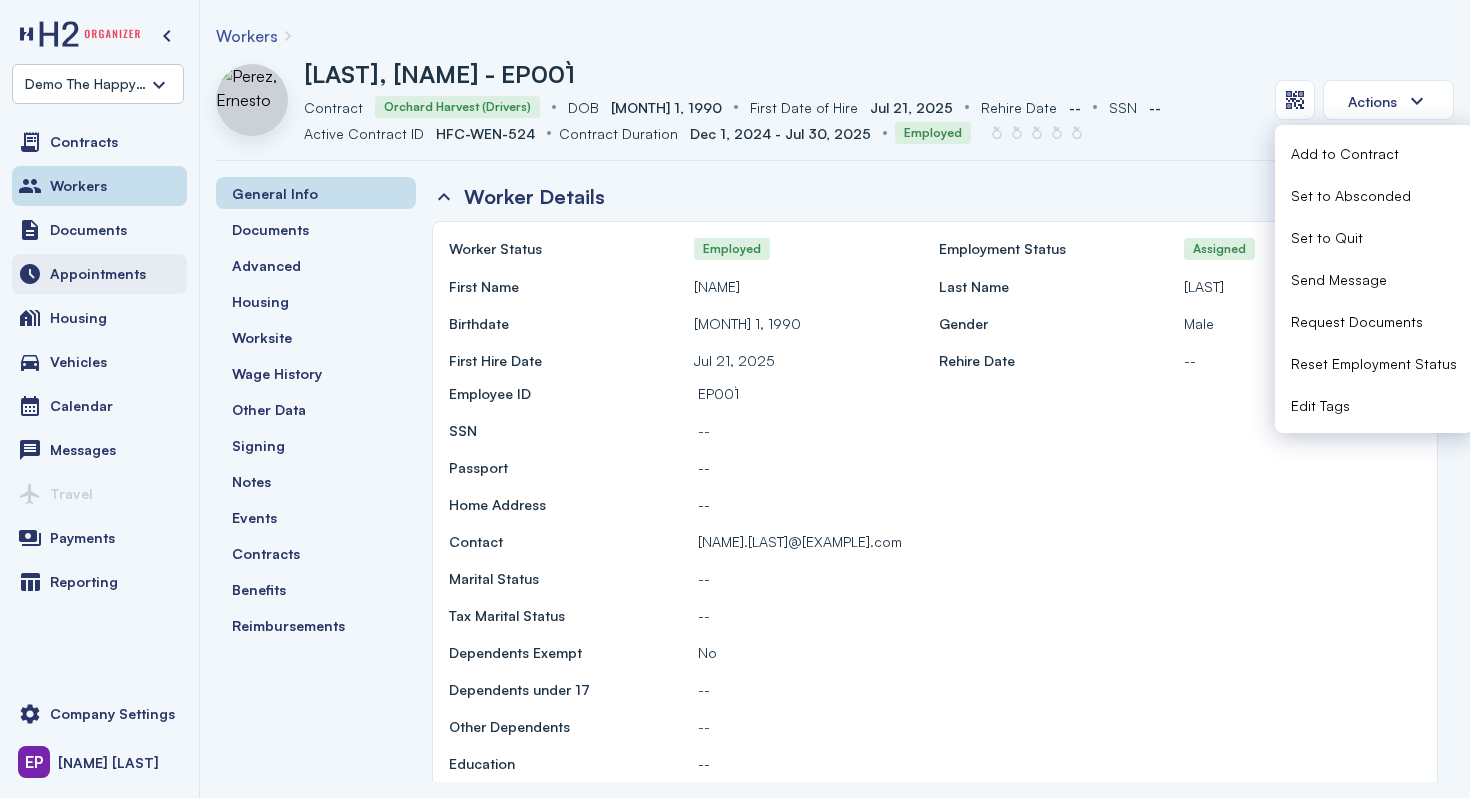 click on "Appointments" at bounding box center [99, 274] 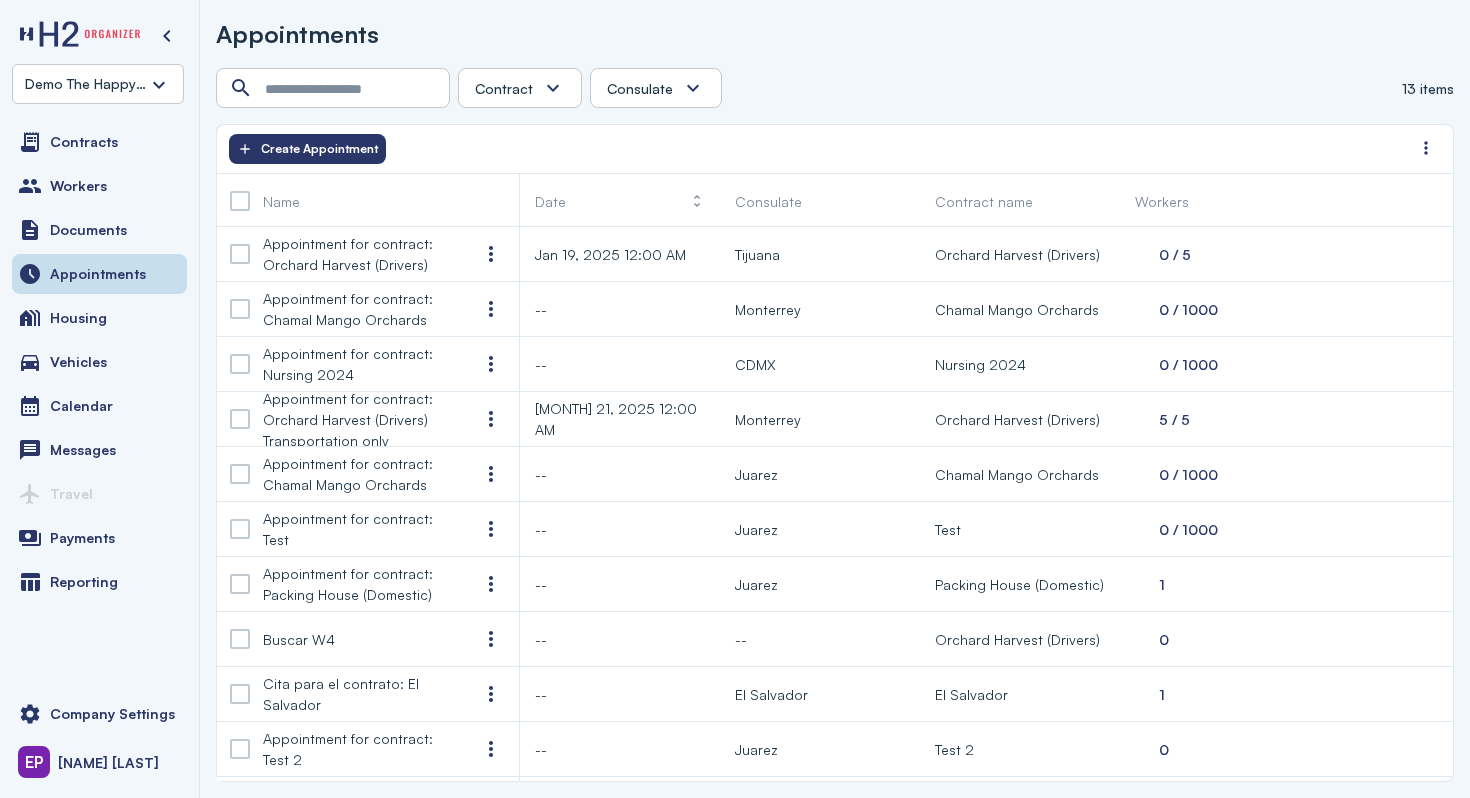 click at bounding box center (553, 88) 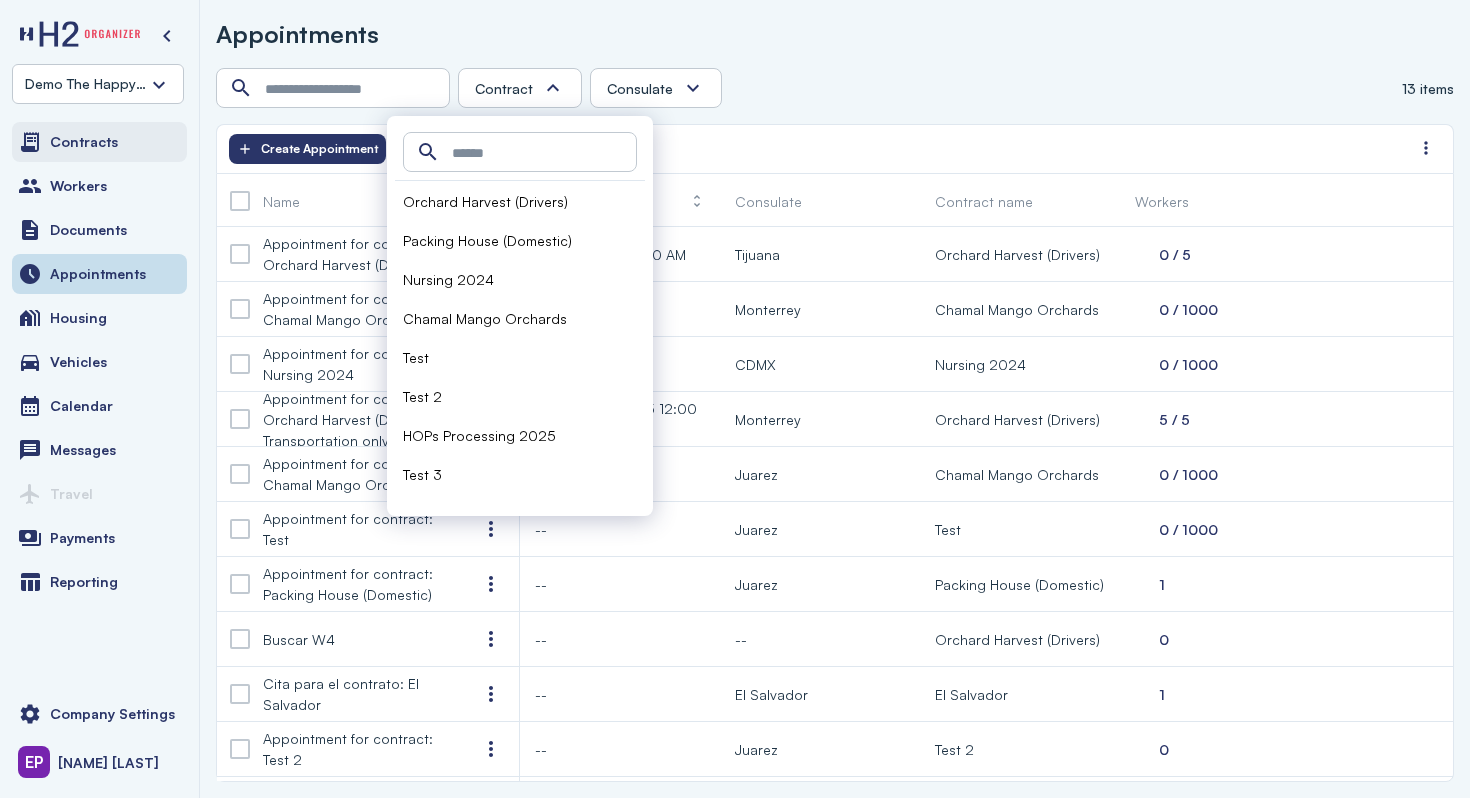 click on "Contracts" at bounding box center (84, 142) 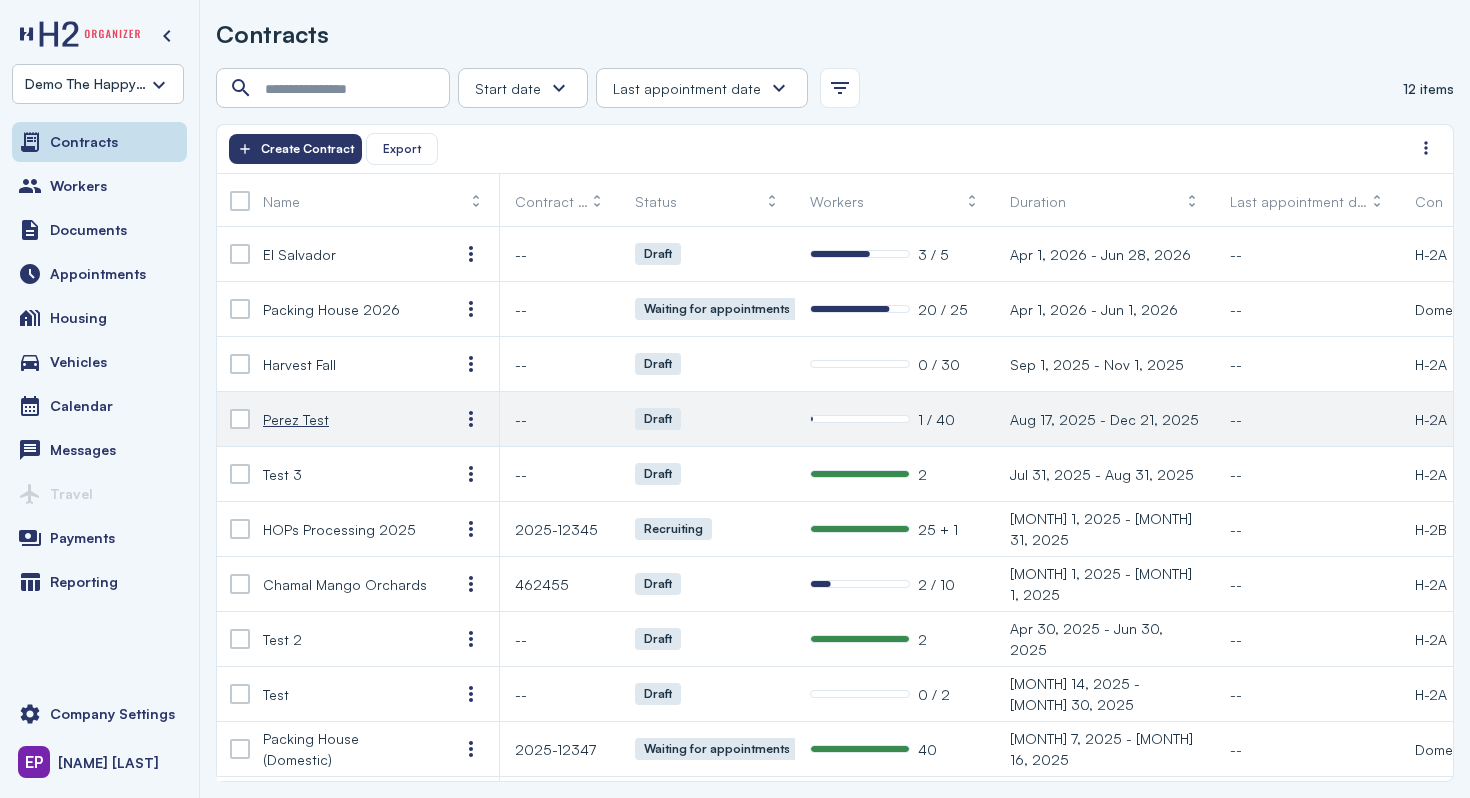 click on "Perez Test" at bounding box center (345, 419) 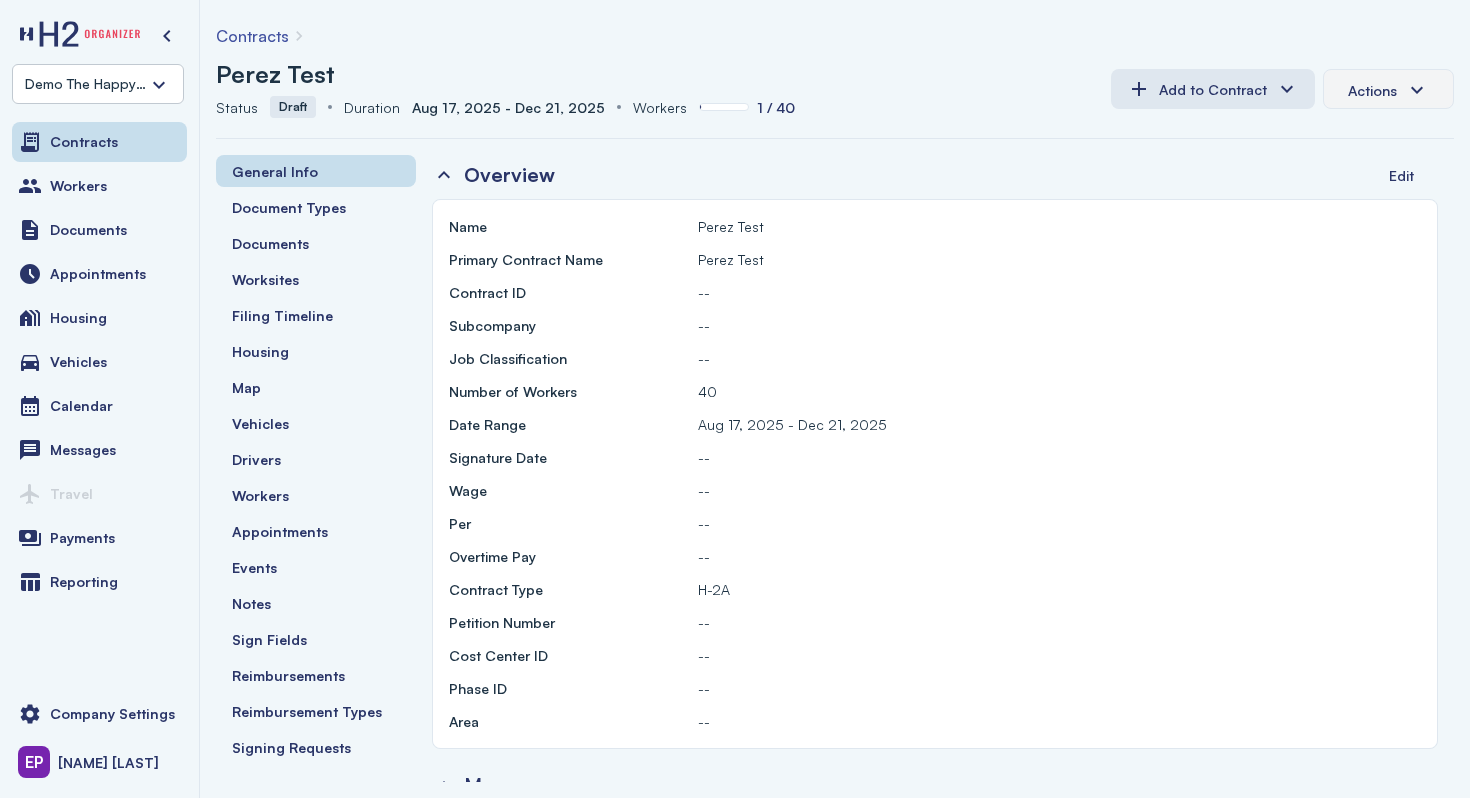 click on "Actions" at bounding box center [1388, 89] 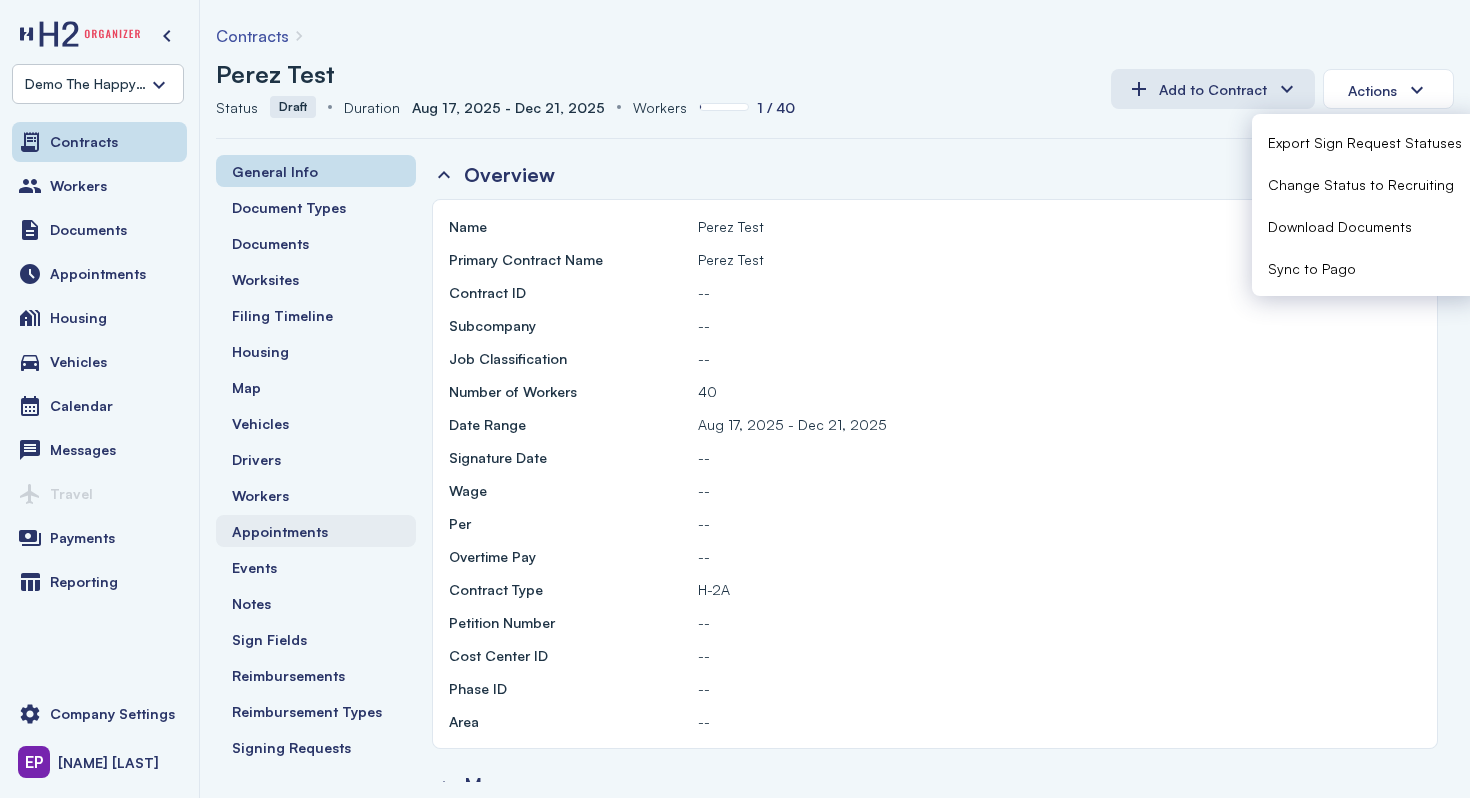 click on "Appointments" at bounding box center [280, 531] 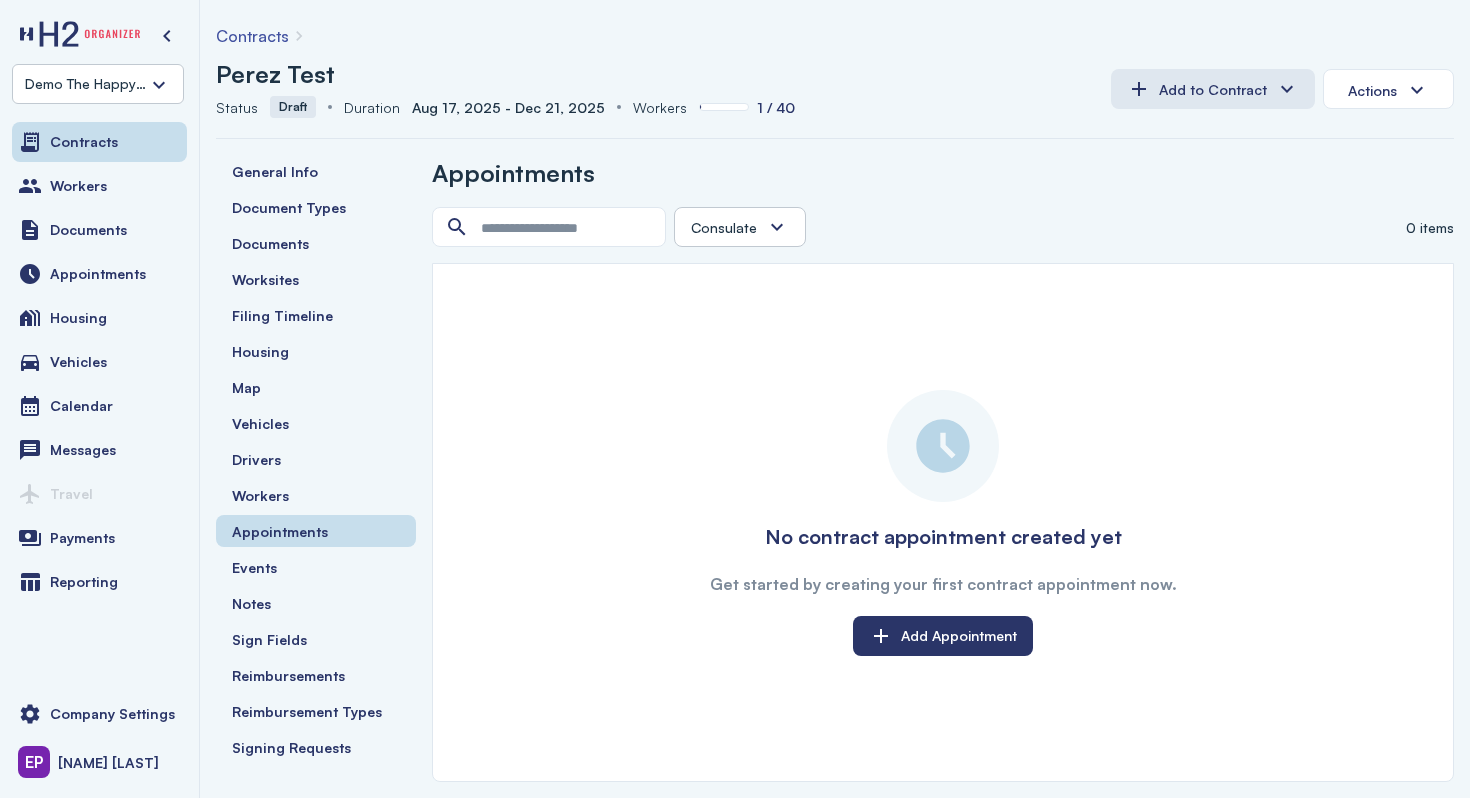 click on "Consulate" at bounding box center [724, 227] 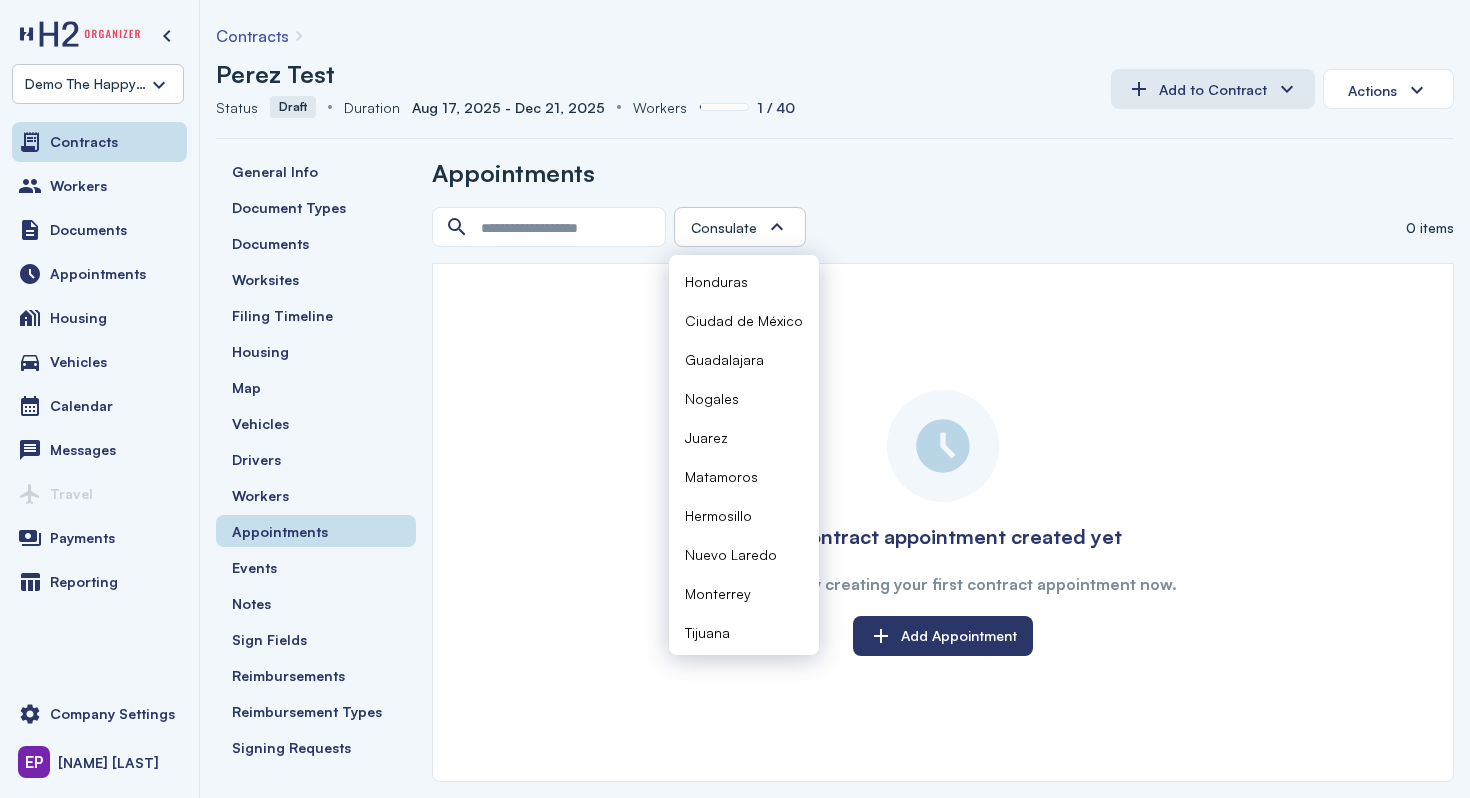 click on "Appointments" at bounding box center (943, 181) 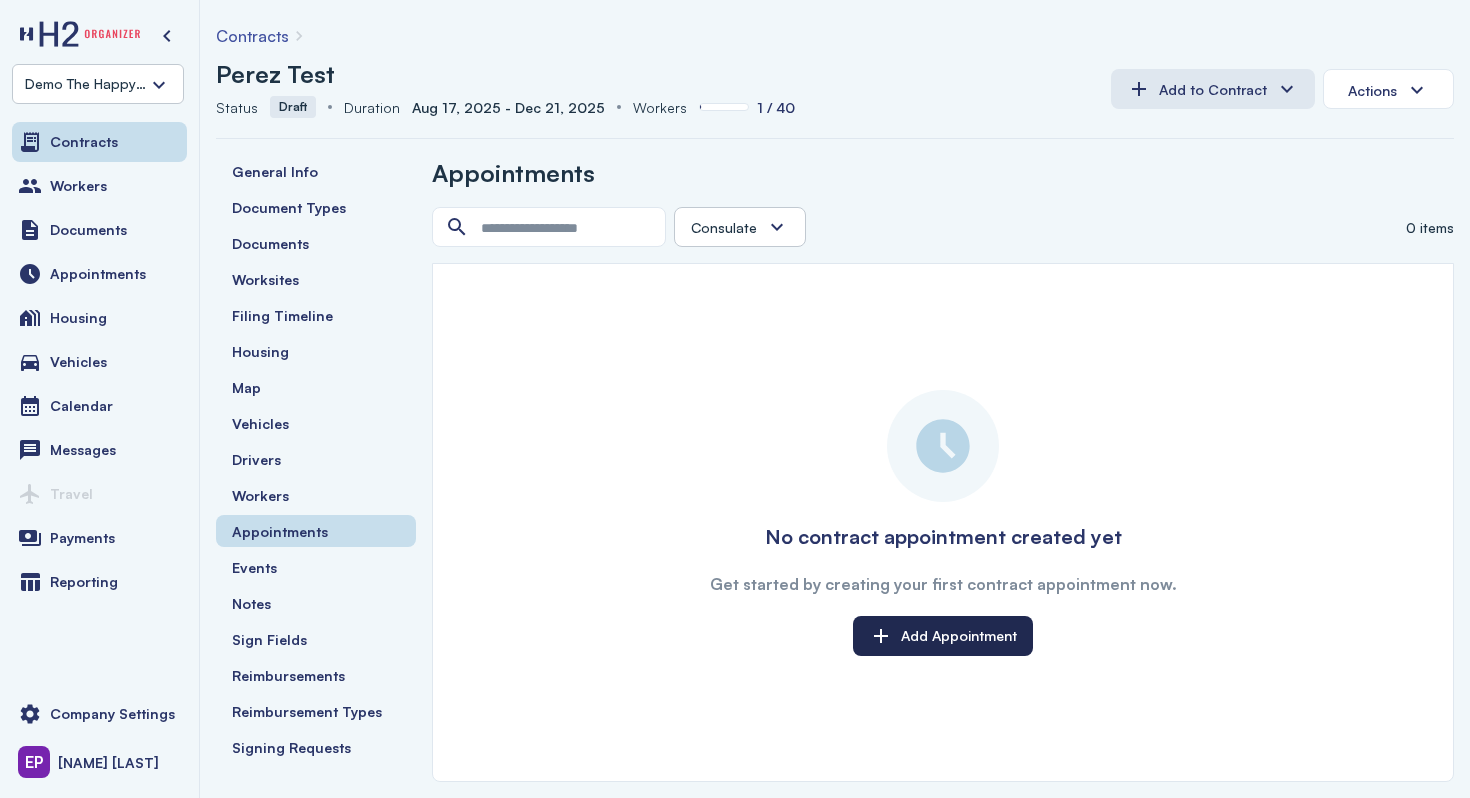 click on "Add Appointment" 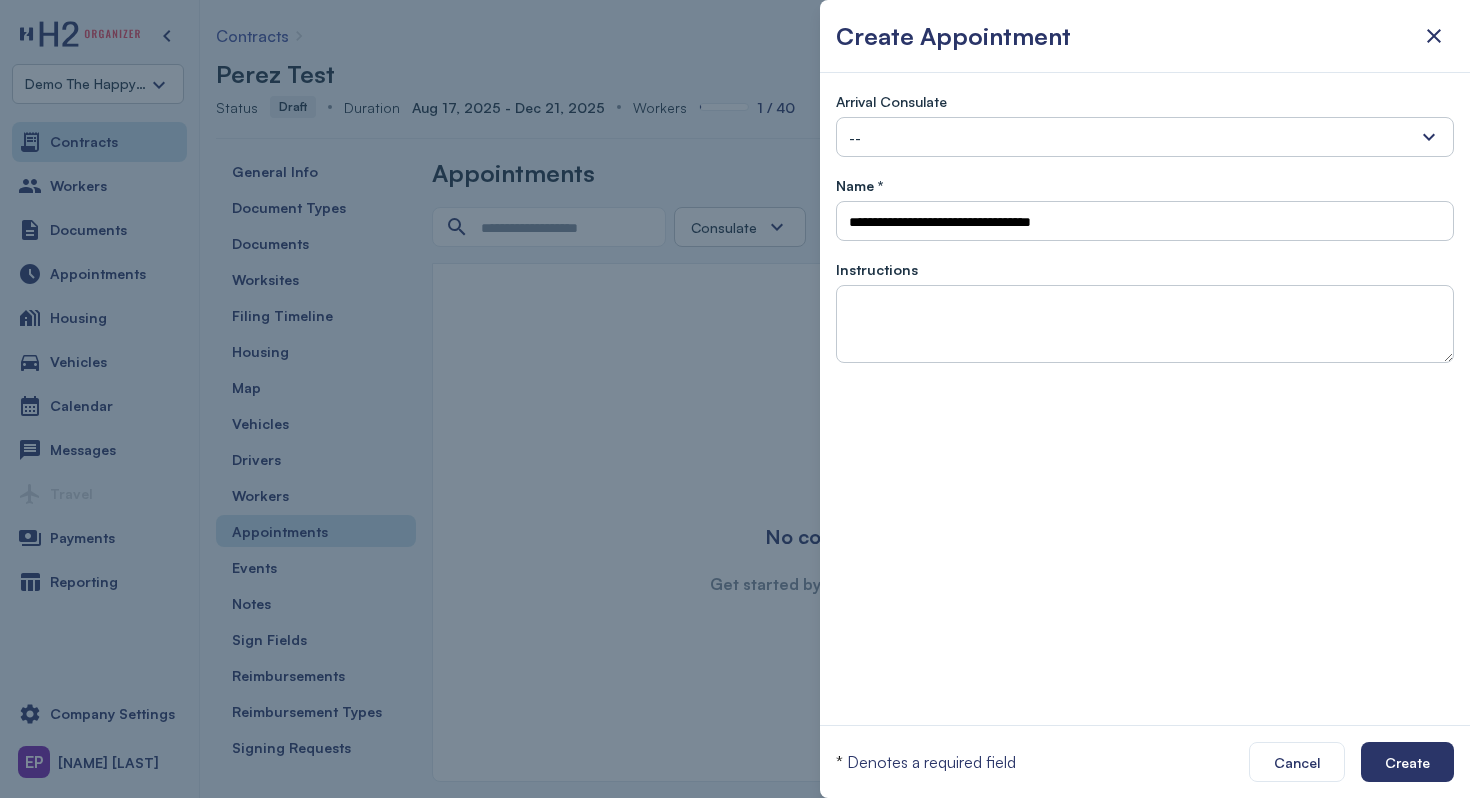 click on "--" at bounding box center [1145, 137] 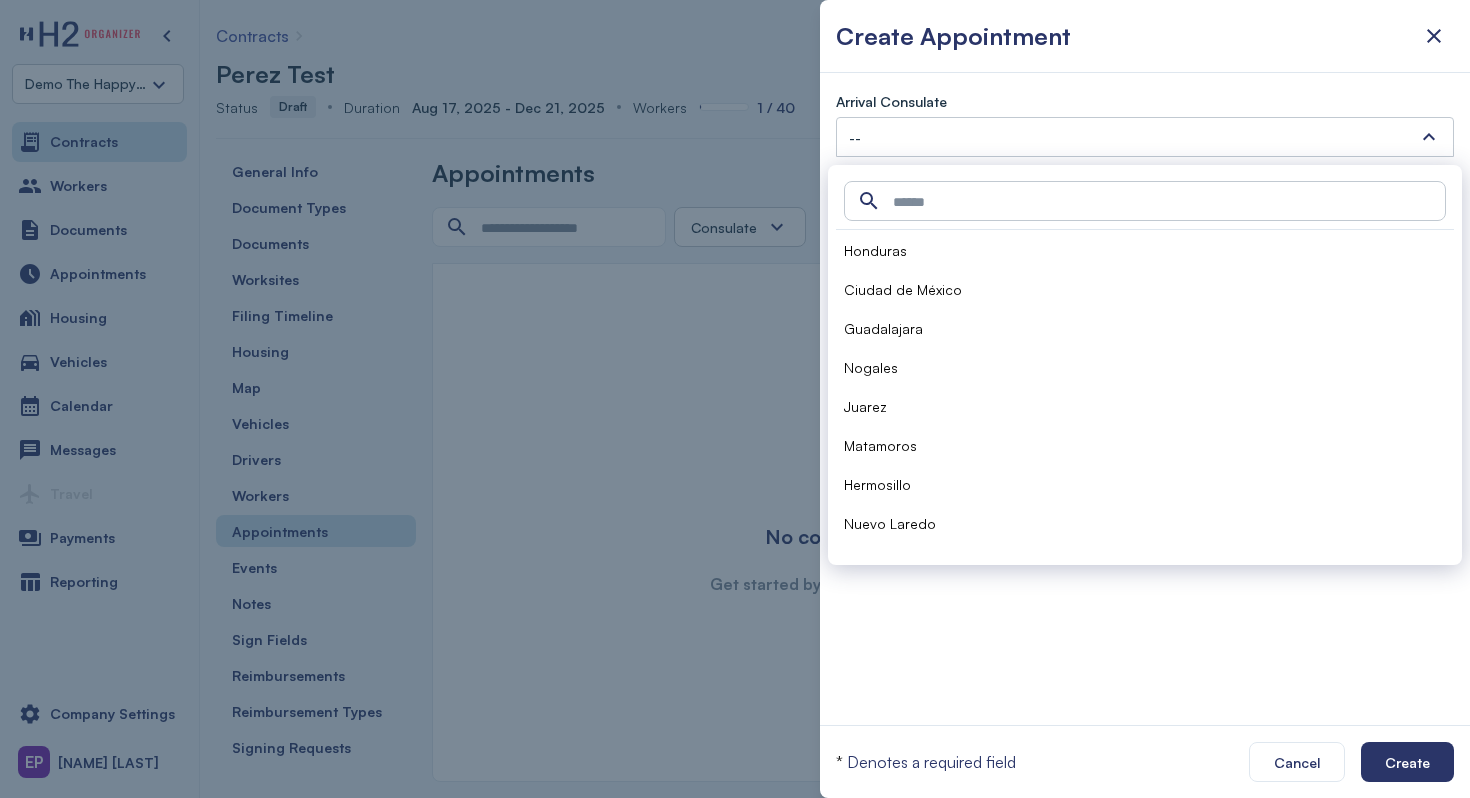 click on "--" at bounding box center (1145, 137) 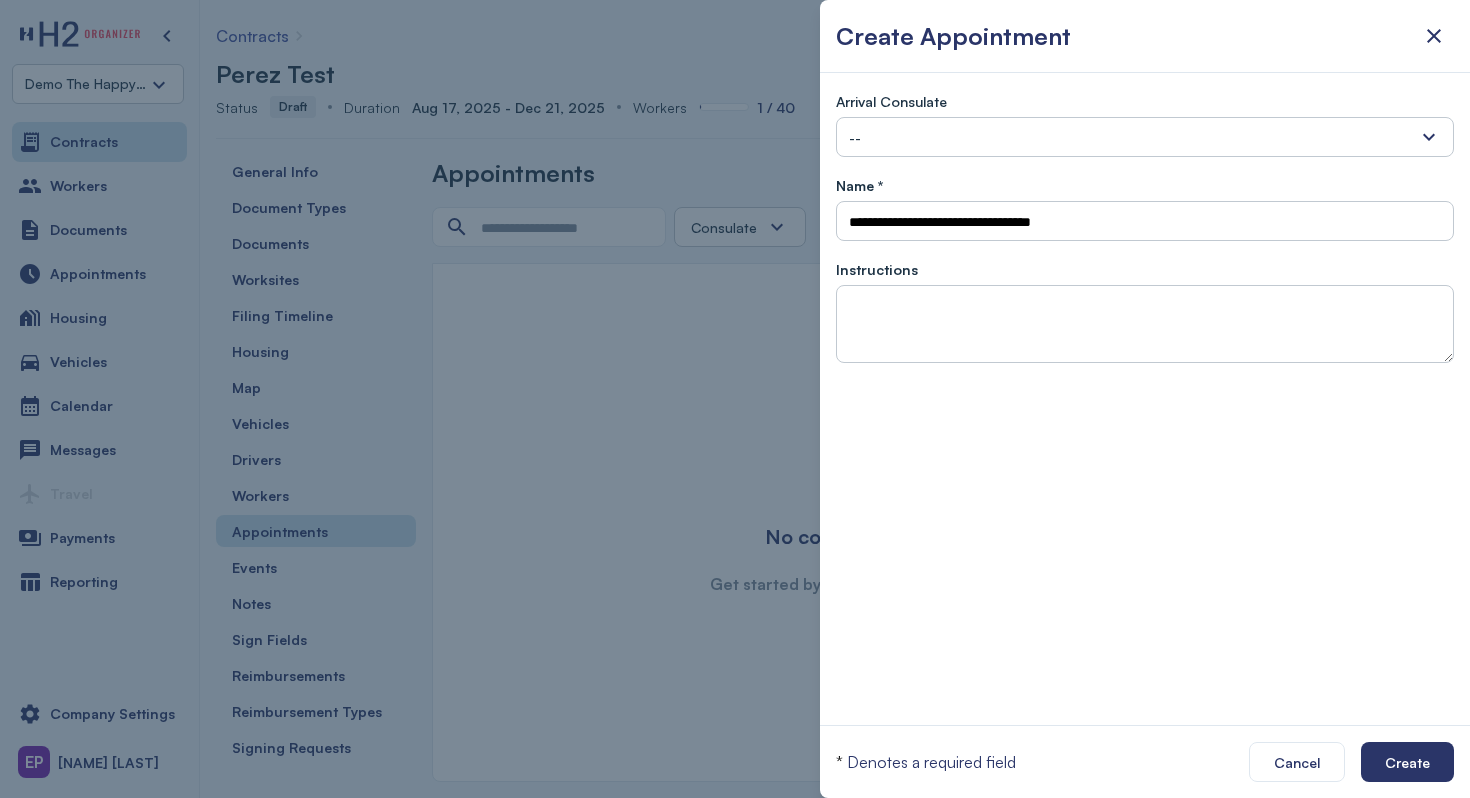 click on "--" at bounding box center [1145, 137] 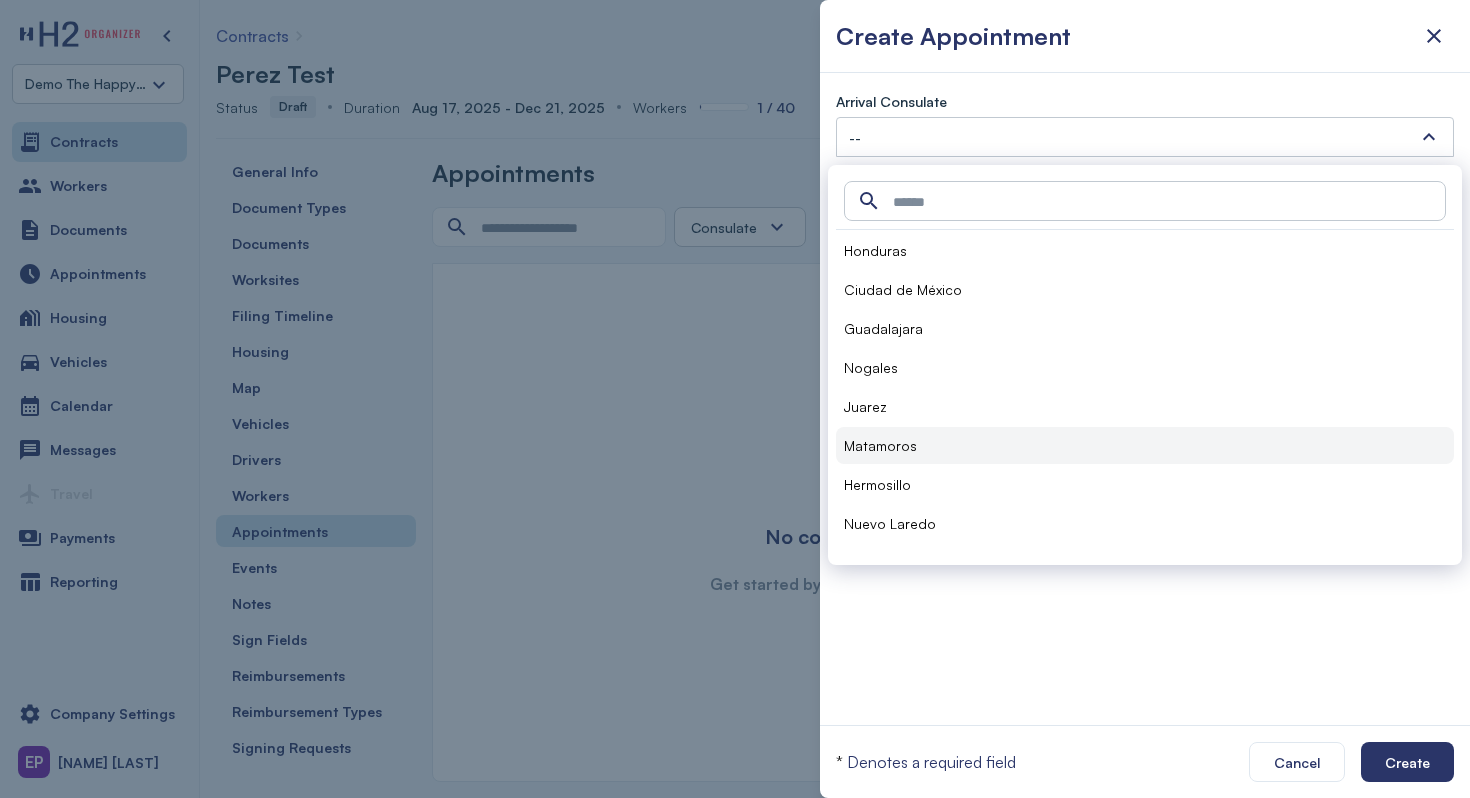 click on "Matamoros" at bounding box center (1145, 445) 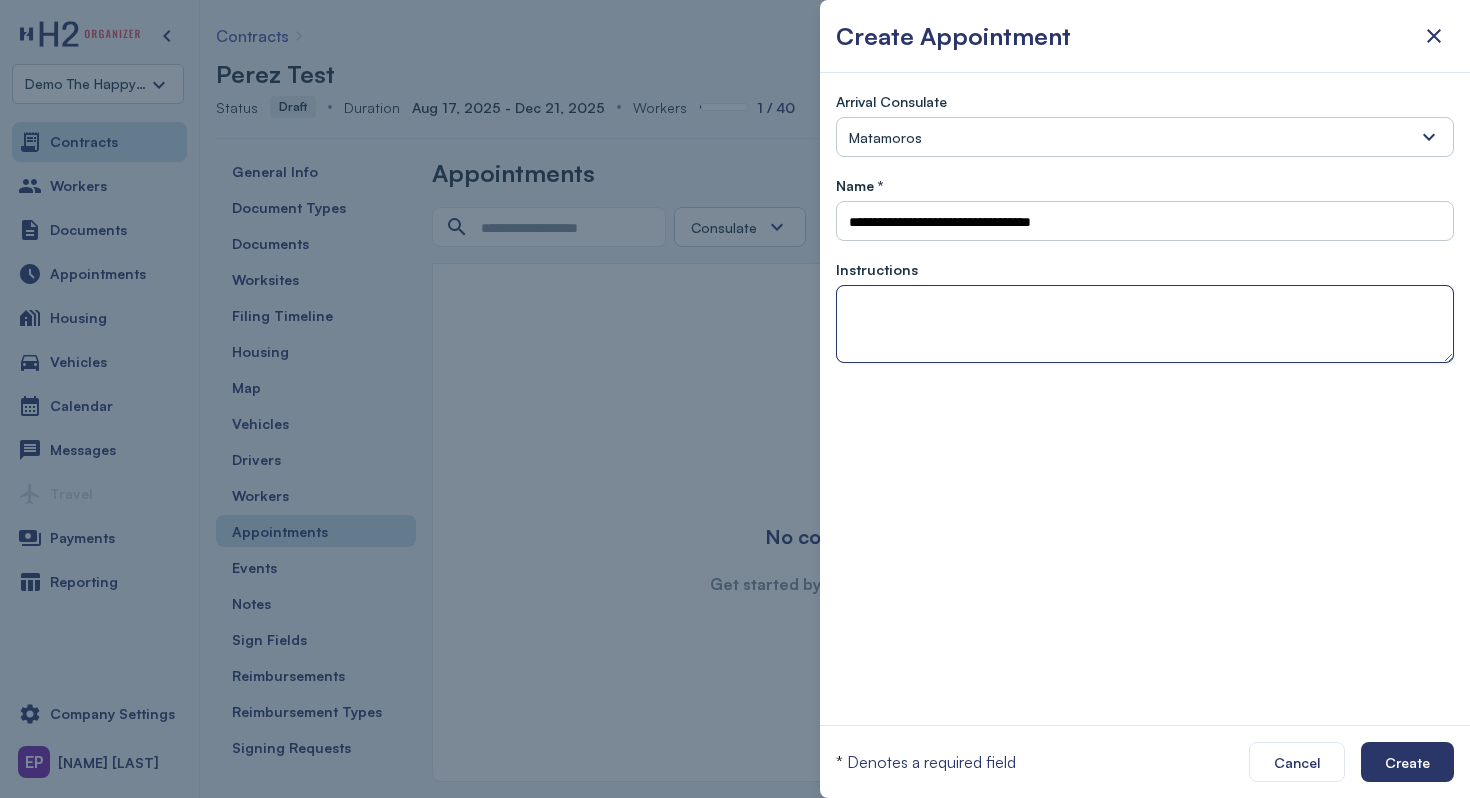 click at bounding box center (1145, 324) 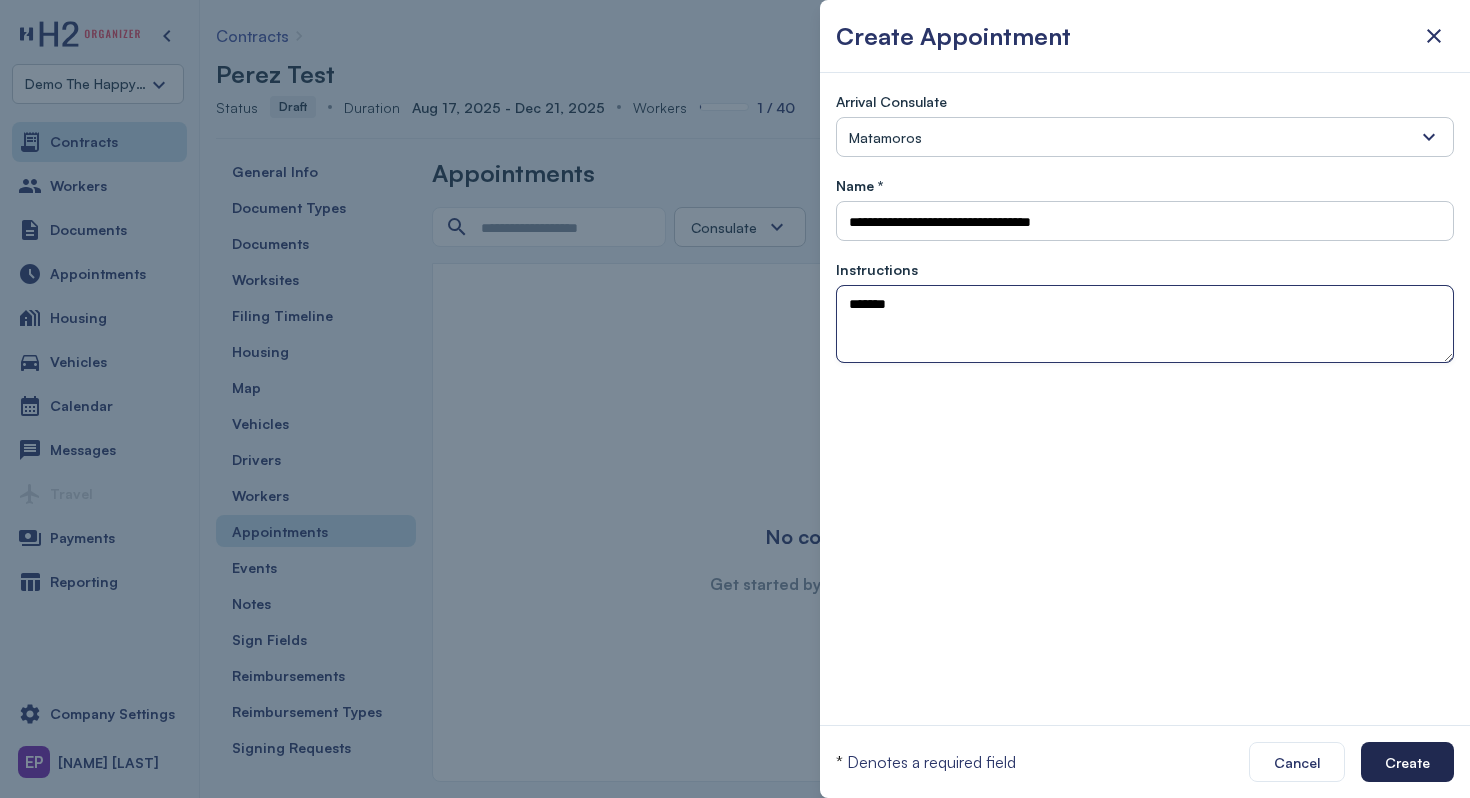 type on "*******" 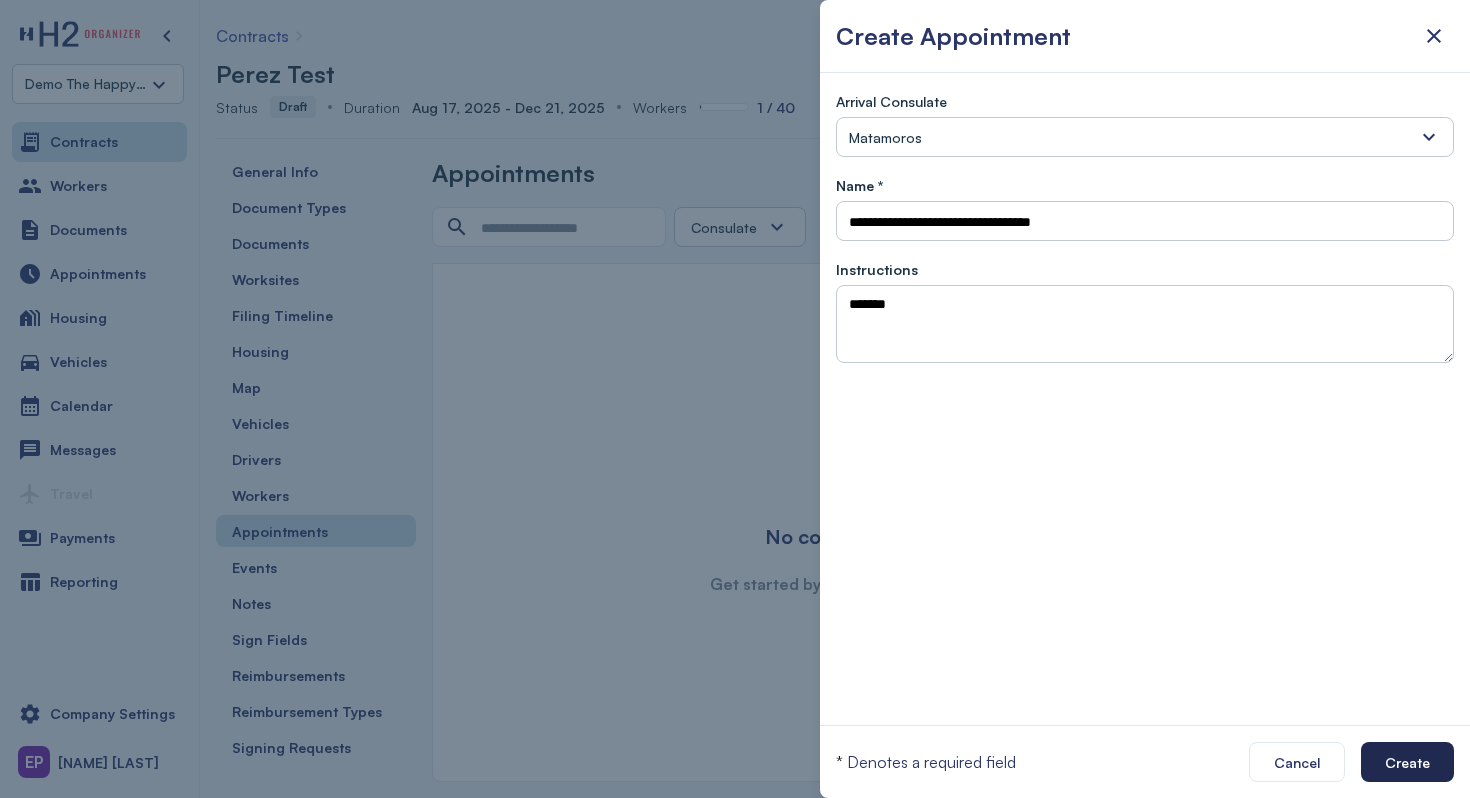 click on "Create" at bounding box center [1407, 762] 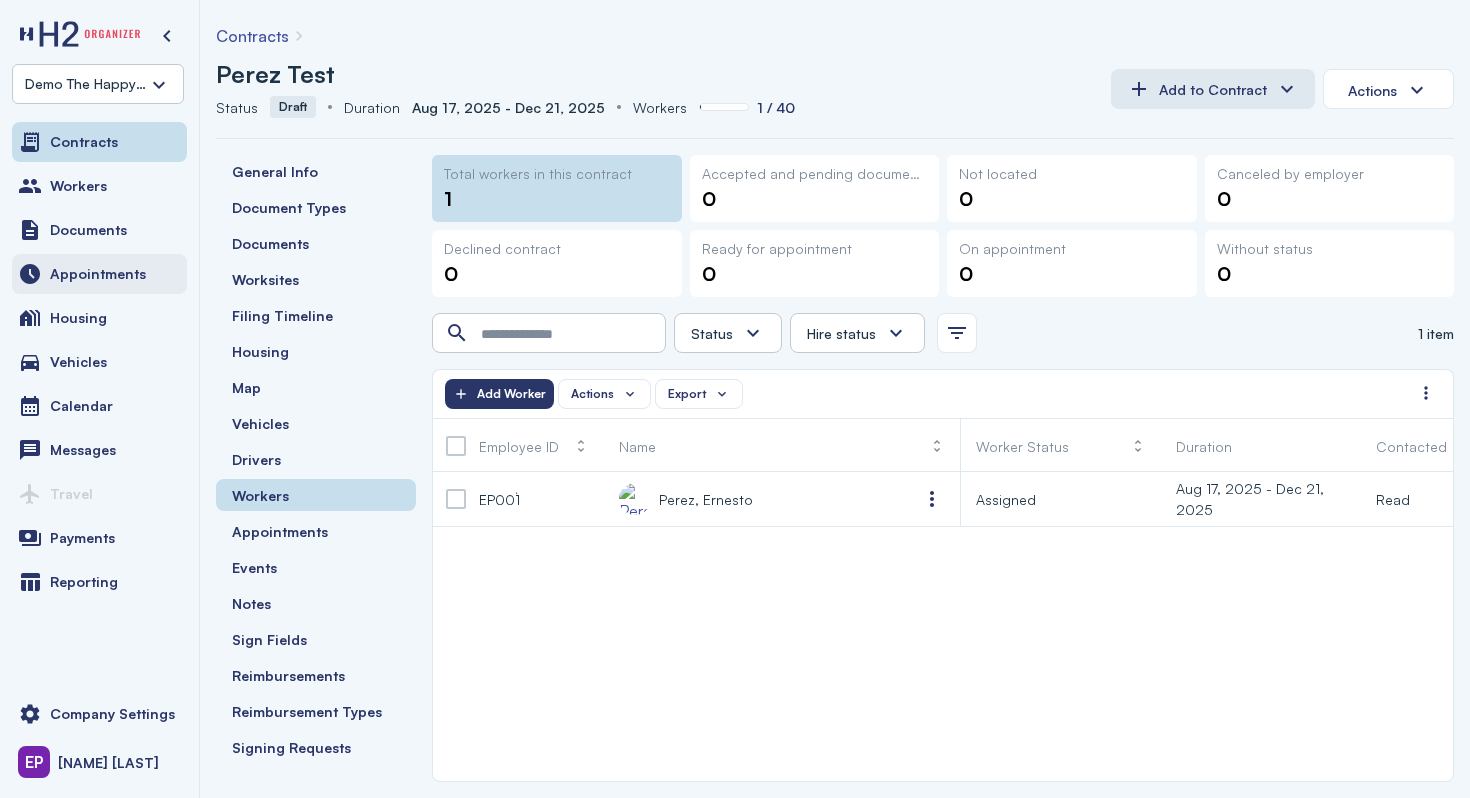 click on "Appointments" at bounding box center [99, 274] 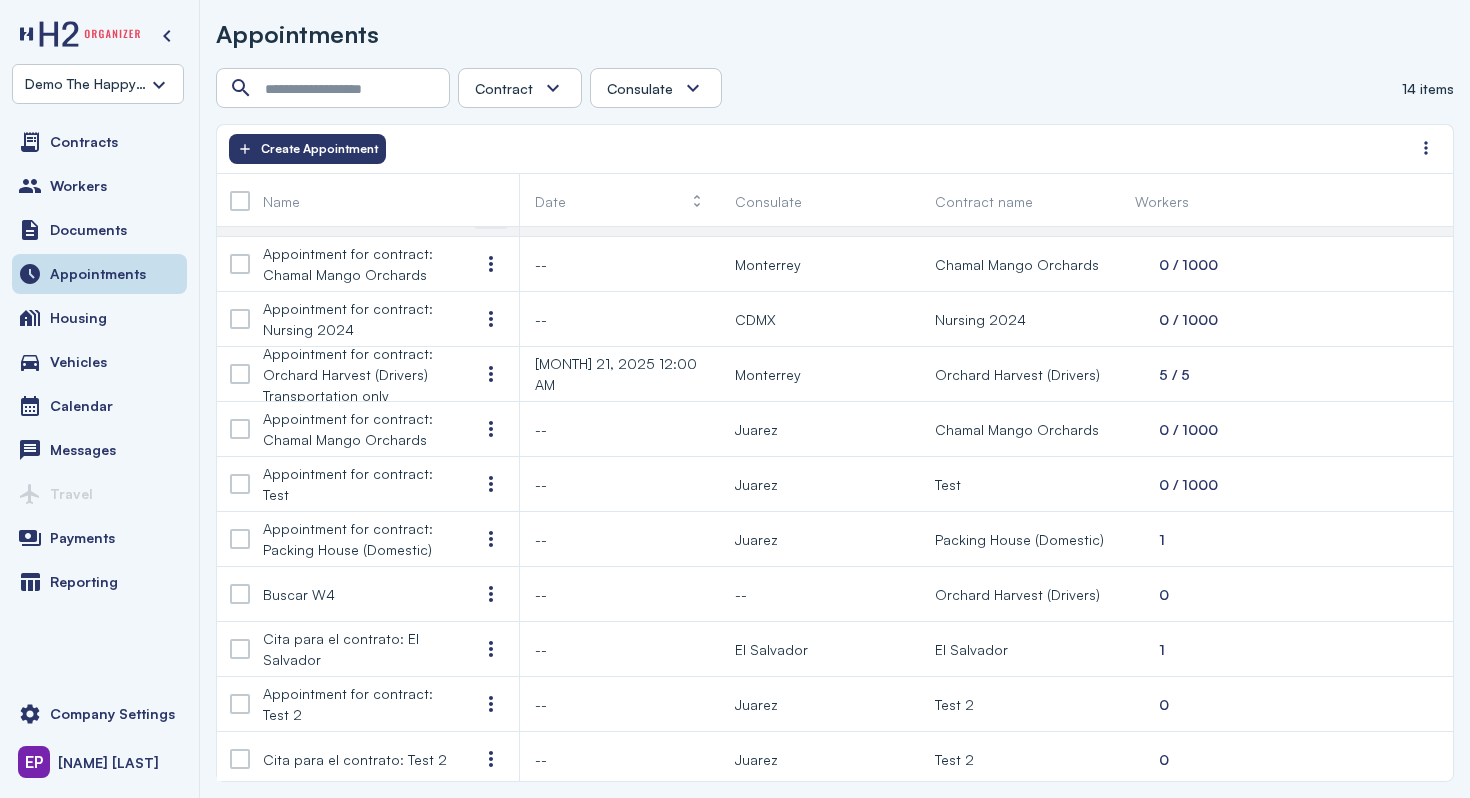 scroll, scrollTop: 46, scrollLeft: 0, axis: vertical 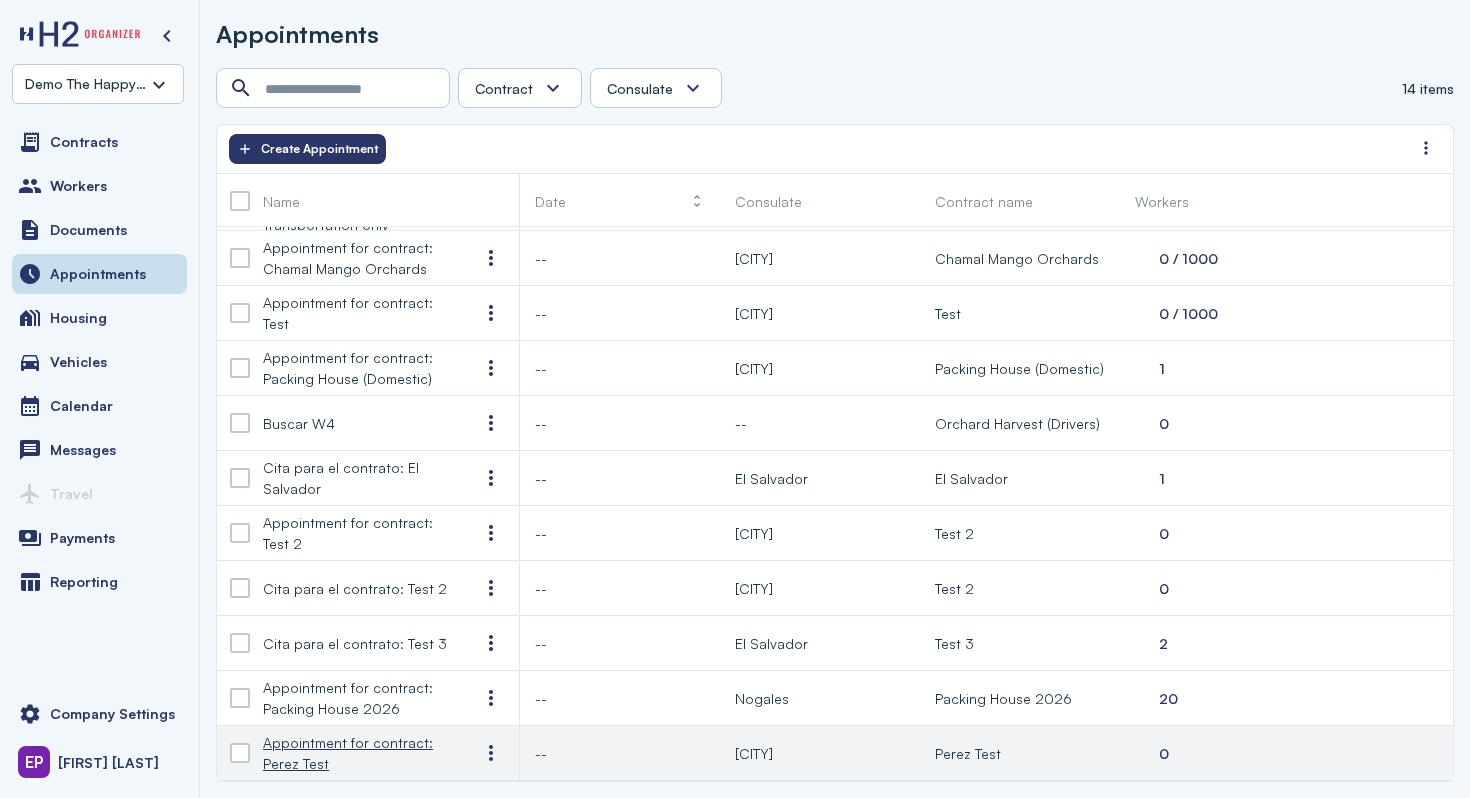 click on "Appointment for contract: Perez Test" at bounding box center [355, 753] 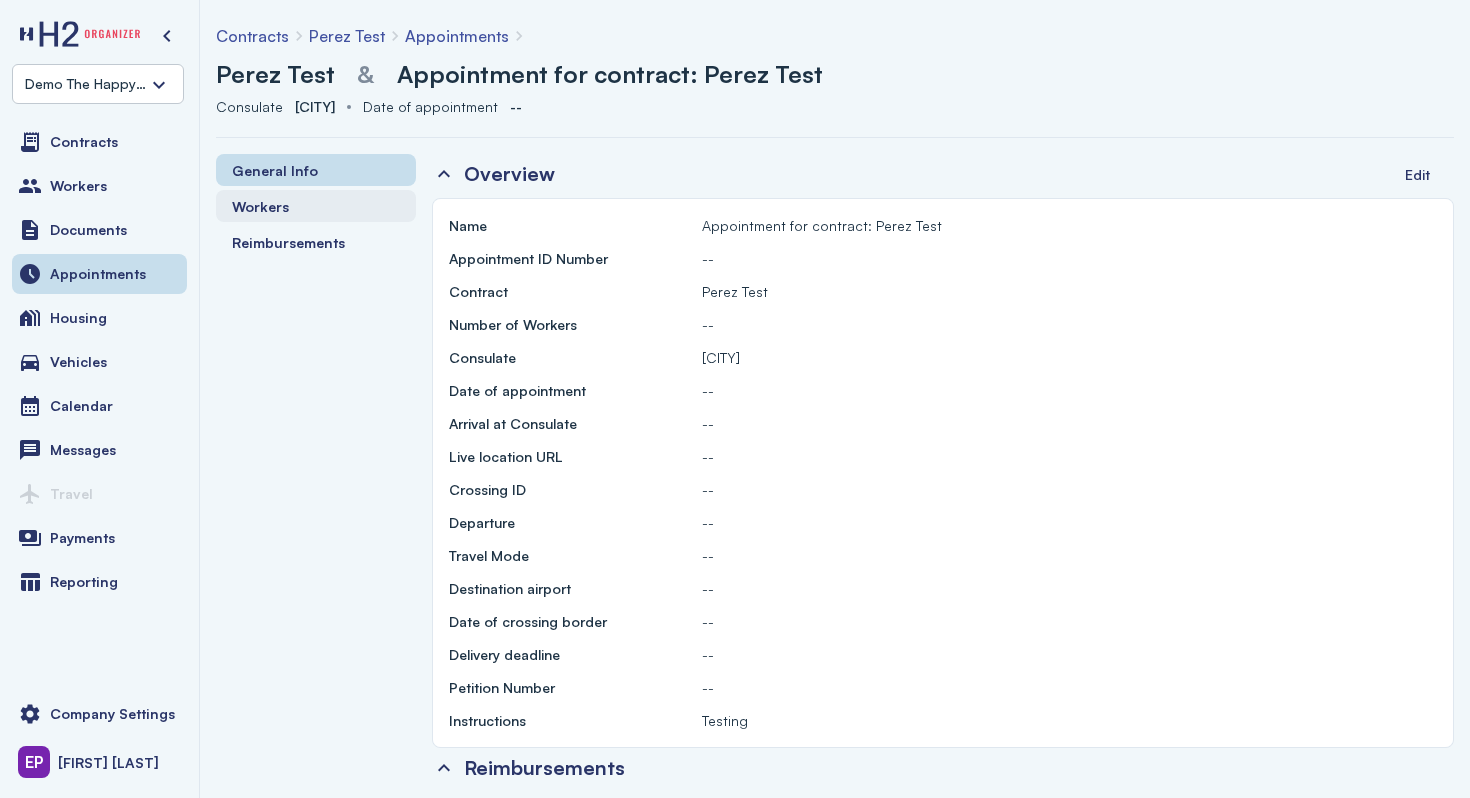 click on "Workers" at bounding box center (316, 206) 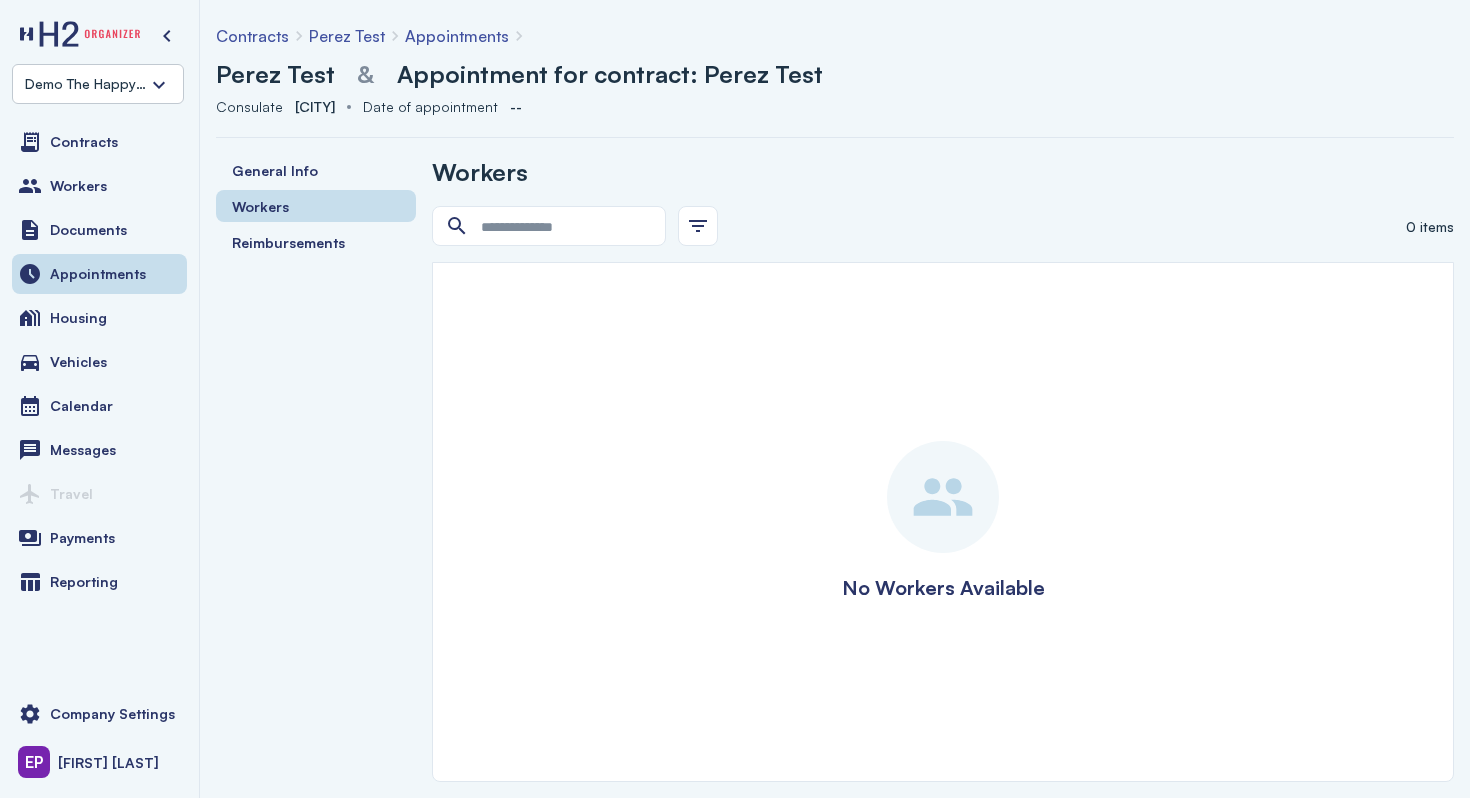 click on "Workers" at bounding box center [943, 172] 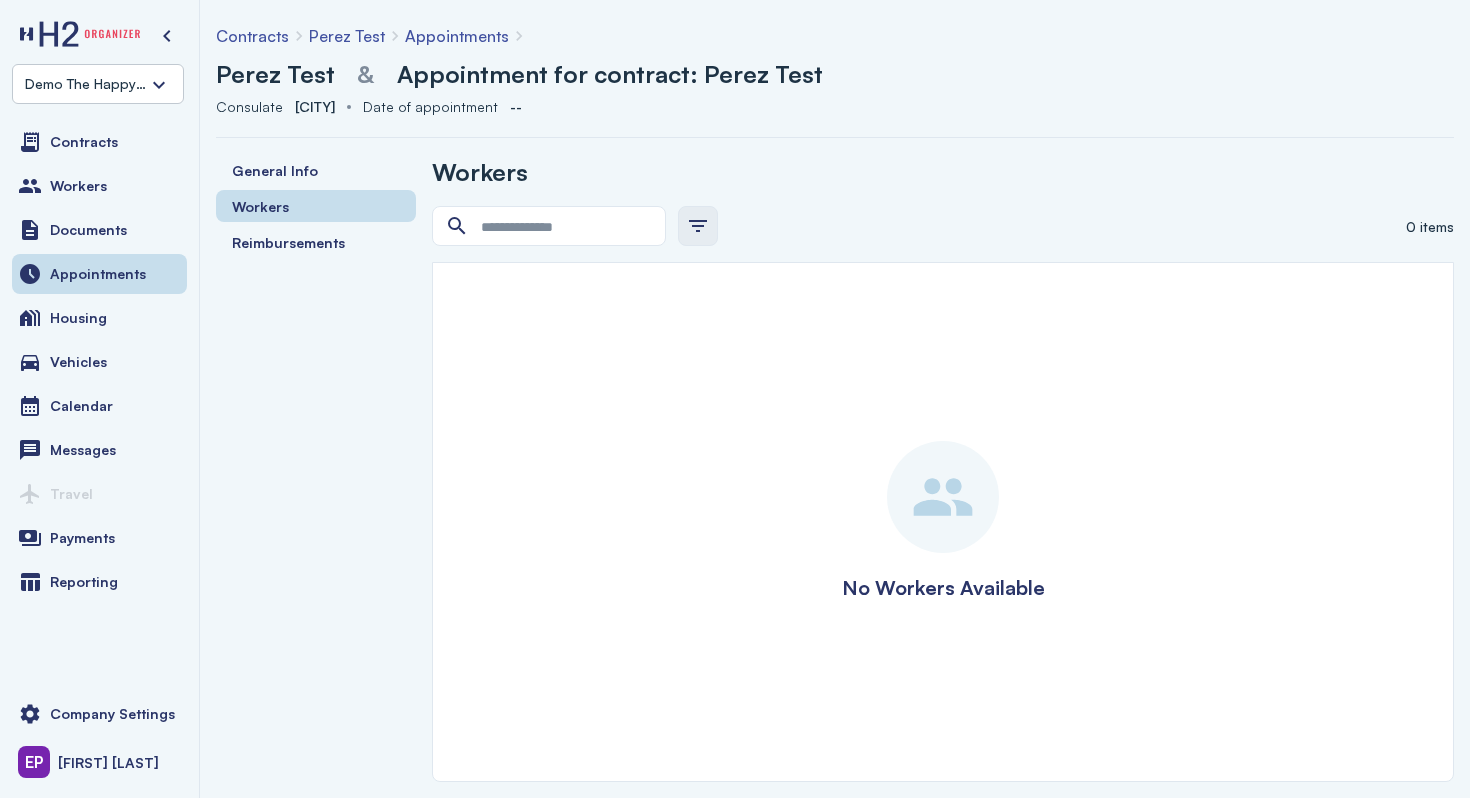 click at bounding box center [698, 226] 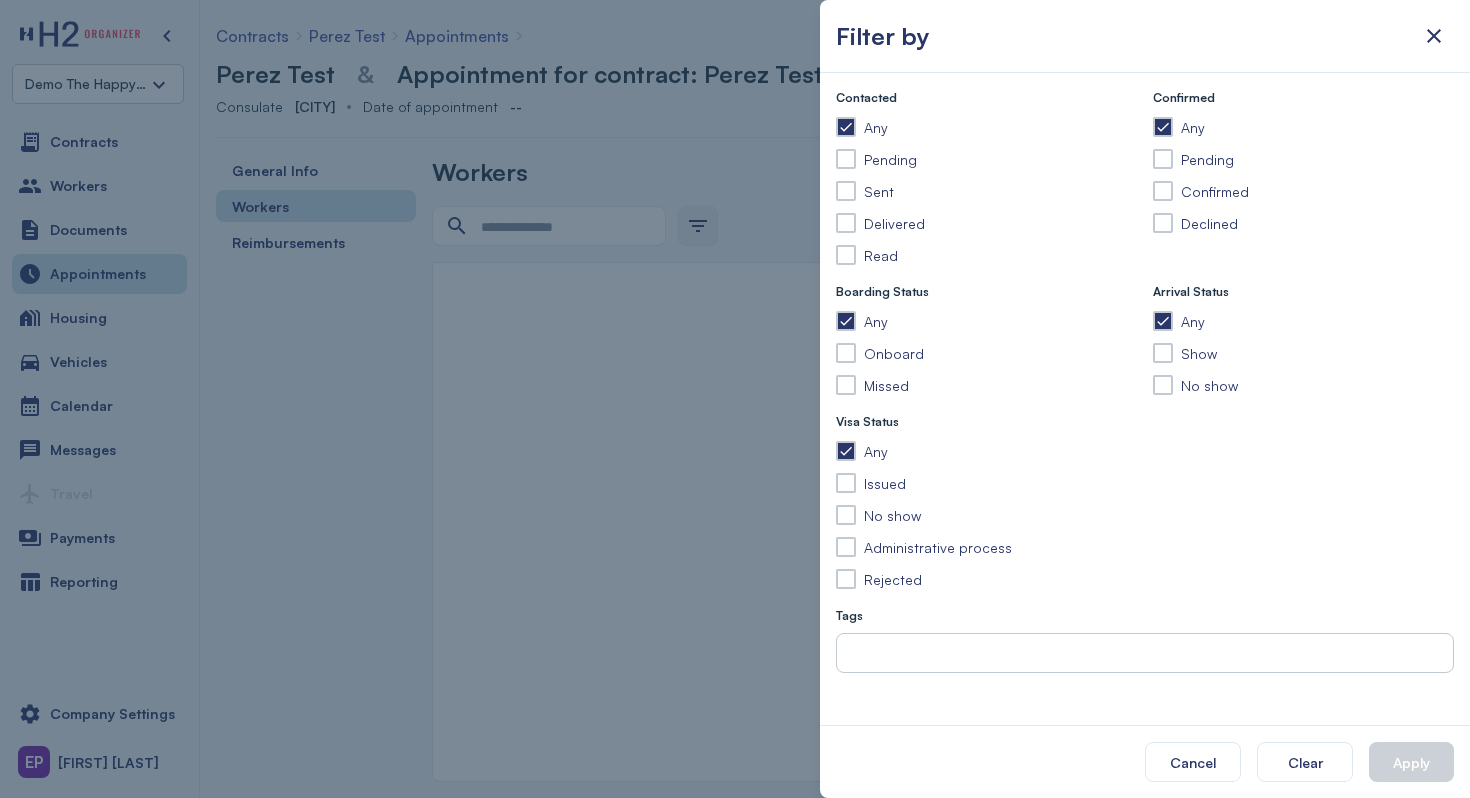 click at bounding box center [735, 399] 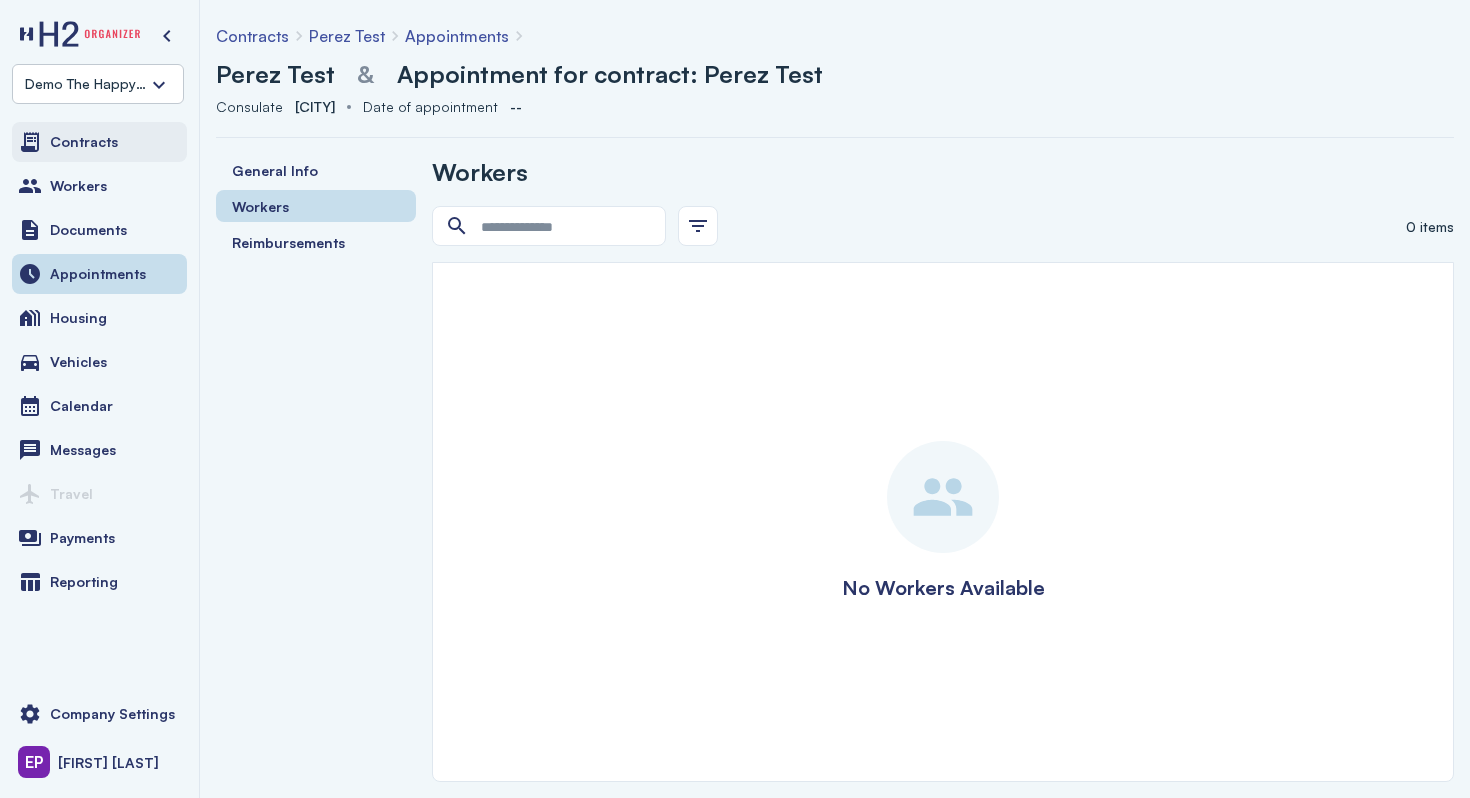 click on "Contracts" at bounding box center [99, 142] 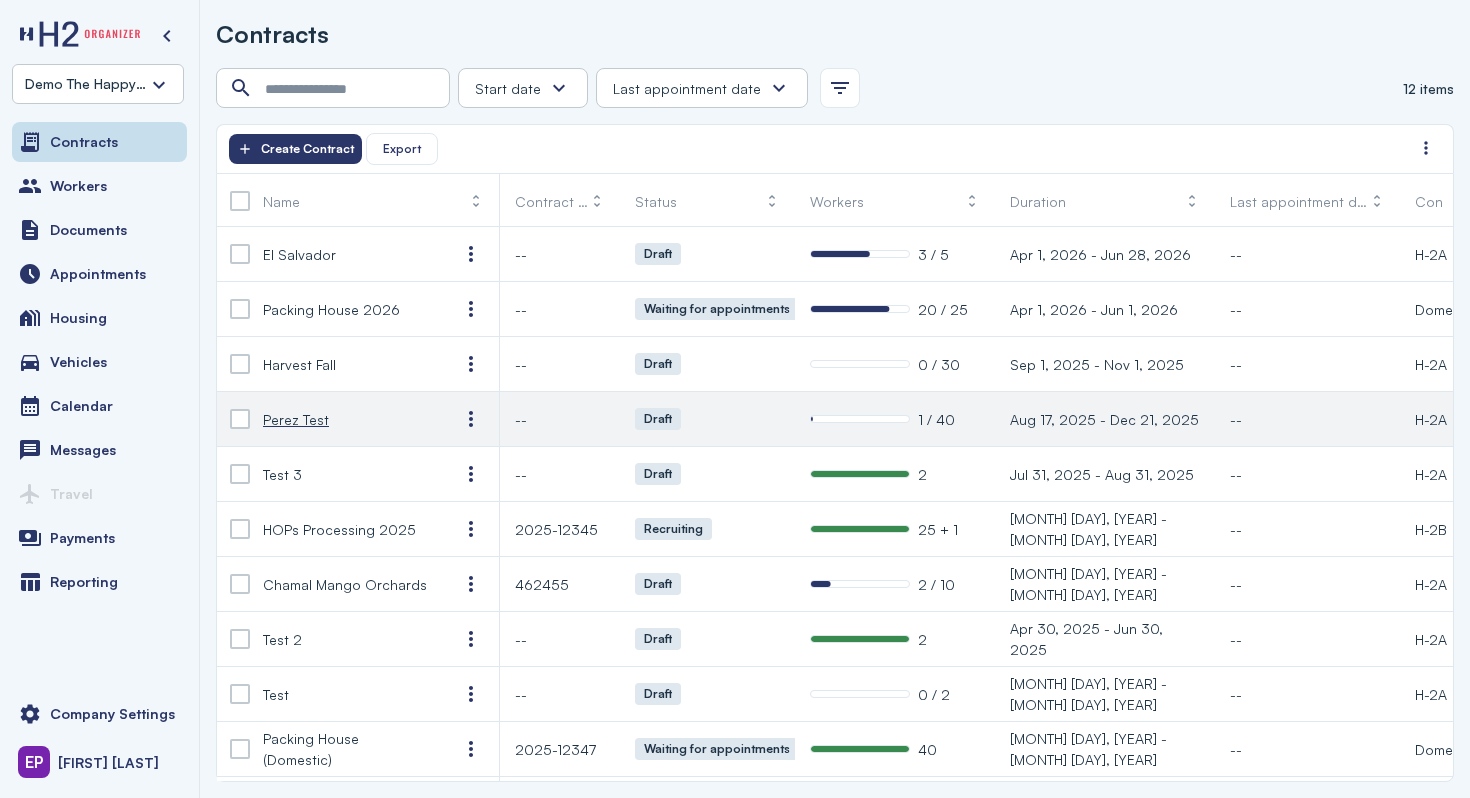 click on "Perez Test" at bounding box center [296, 419] 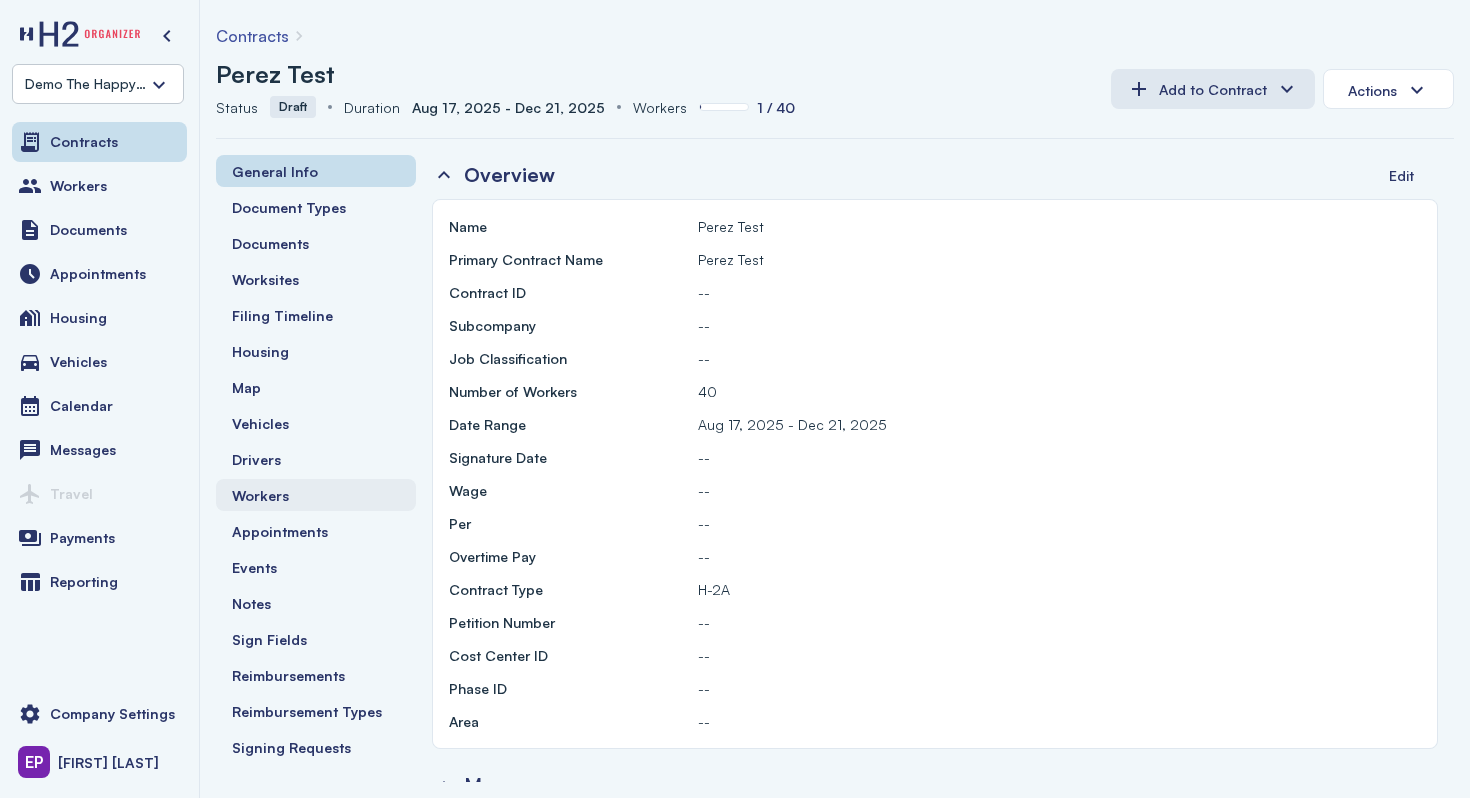 click on "Workers" at bounding box center (316, 495) 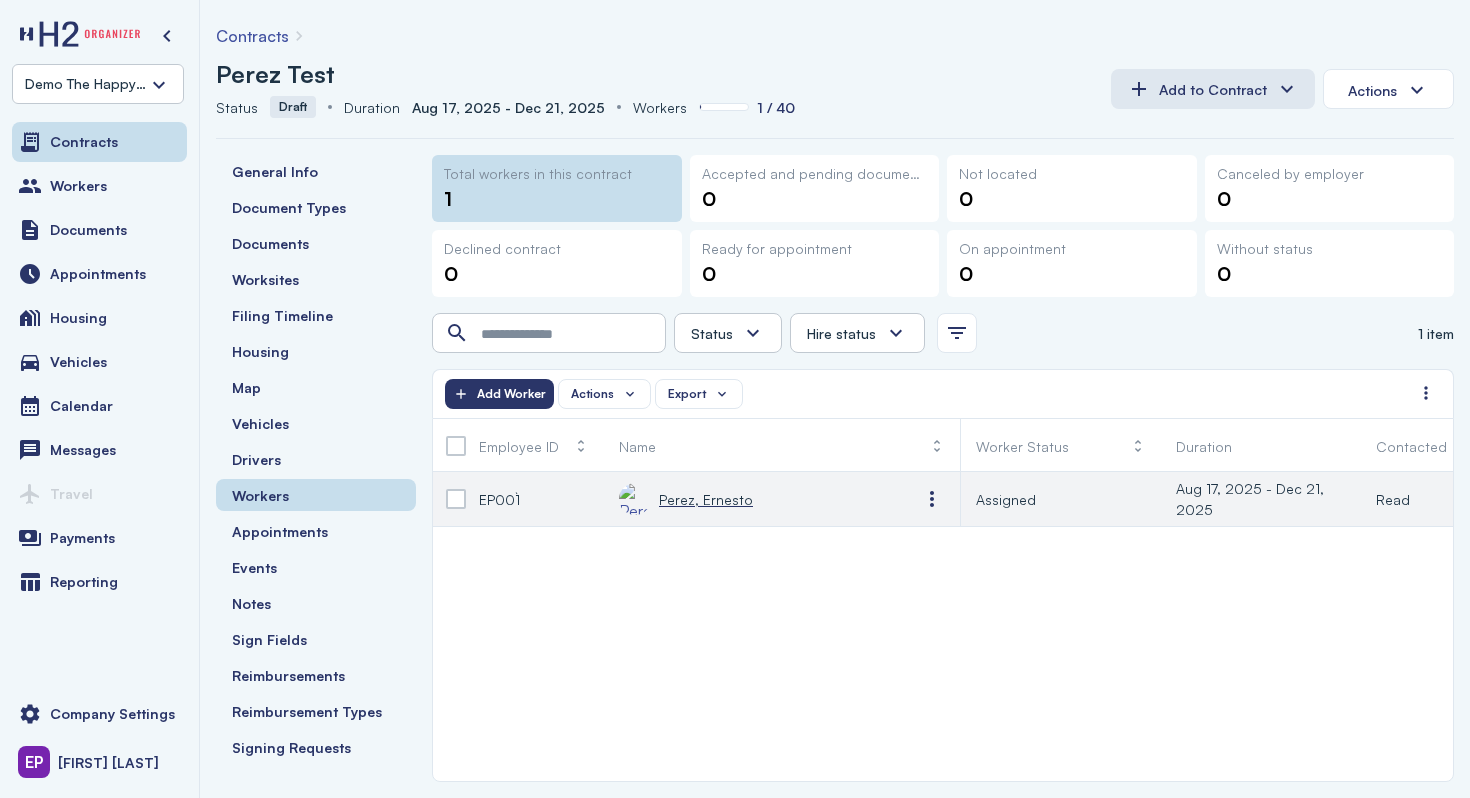click on "Perez, Ernesto" at bounding box center (706, 499) 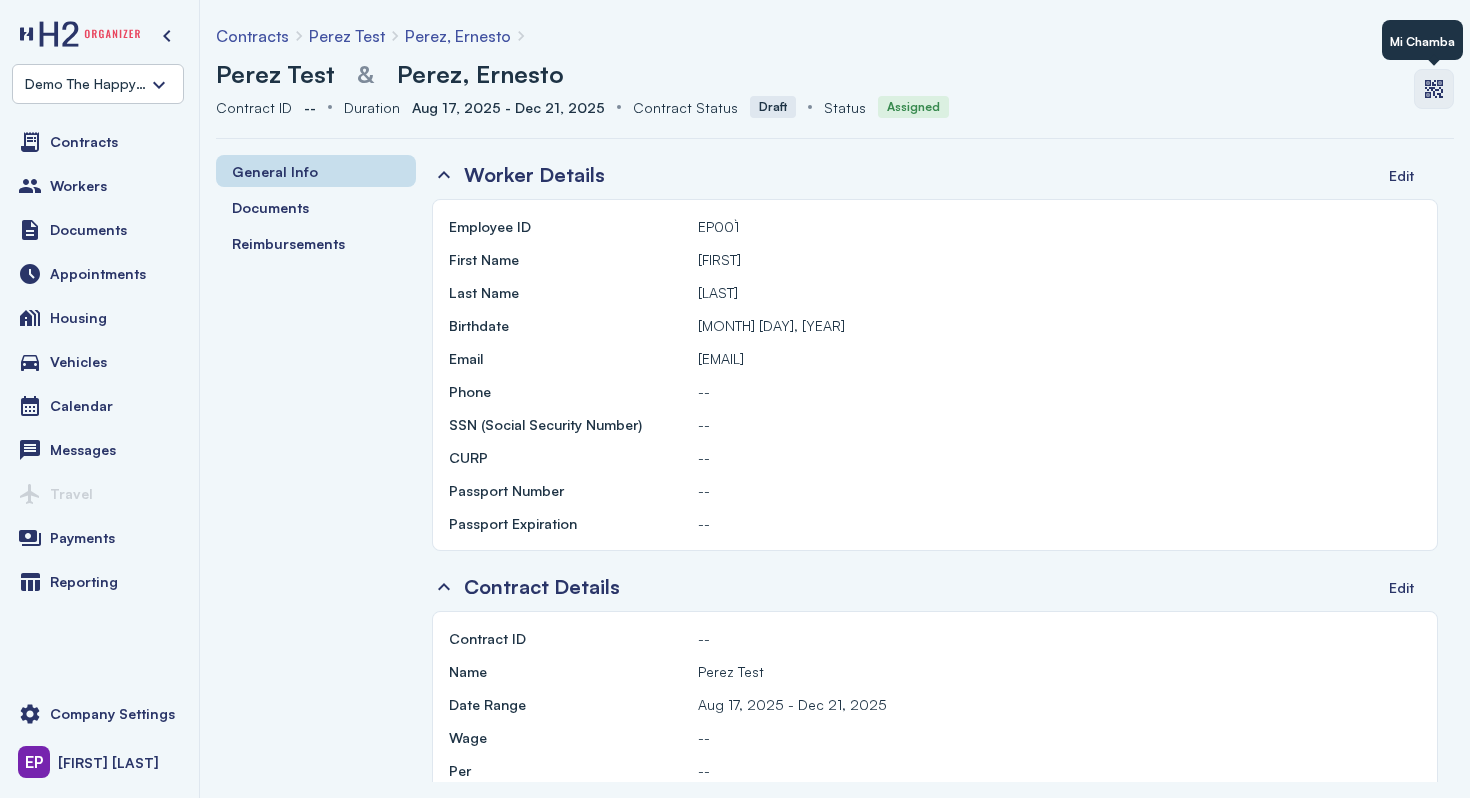 click at bounding box center (1434, 89) 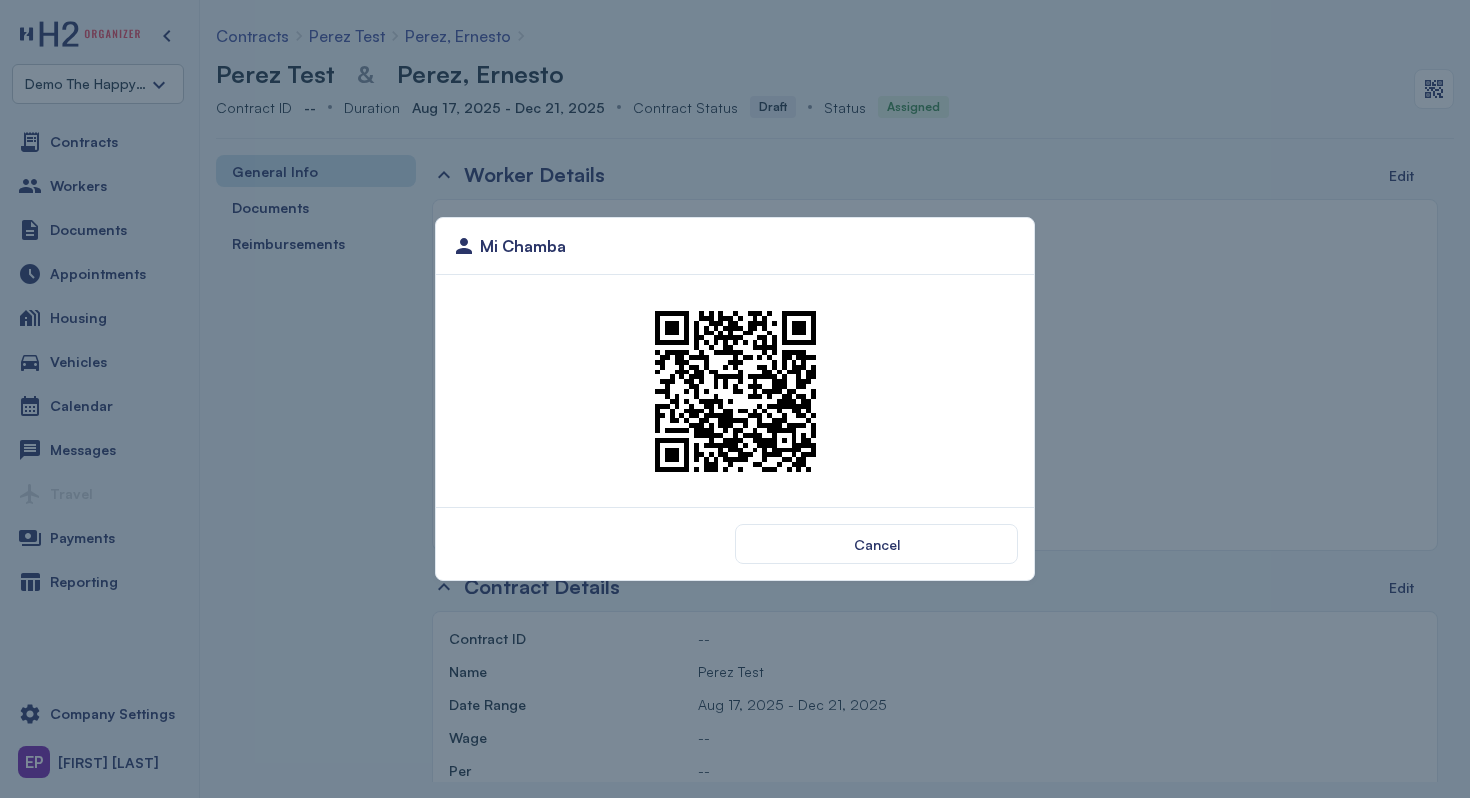 click at bounding box center [735, 391] 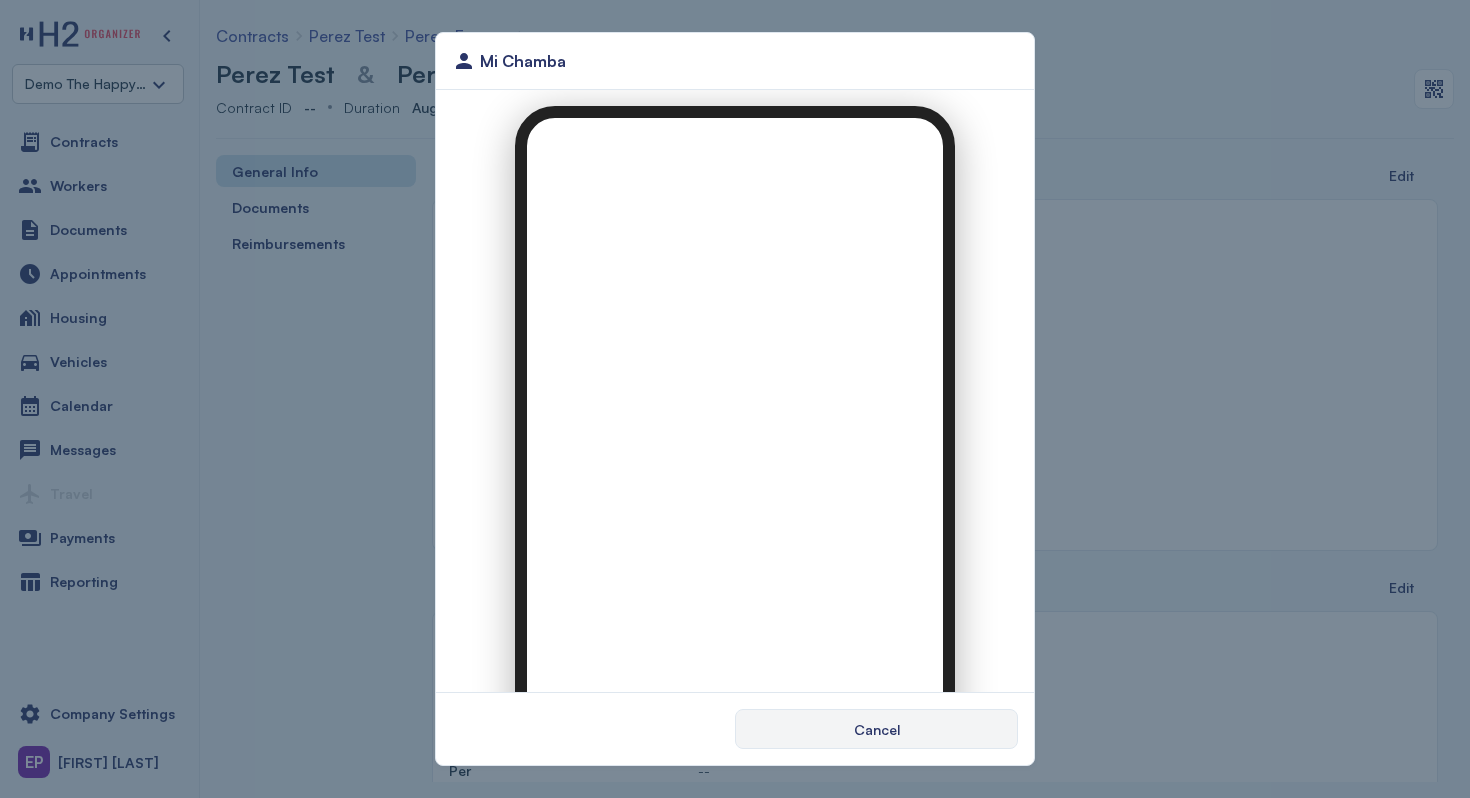 scroll, scrollTop: 0, scrollLeft: 0, axis: both 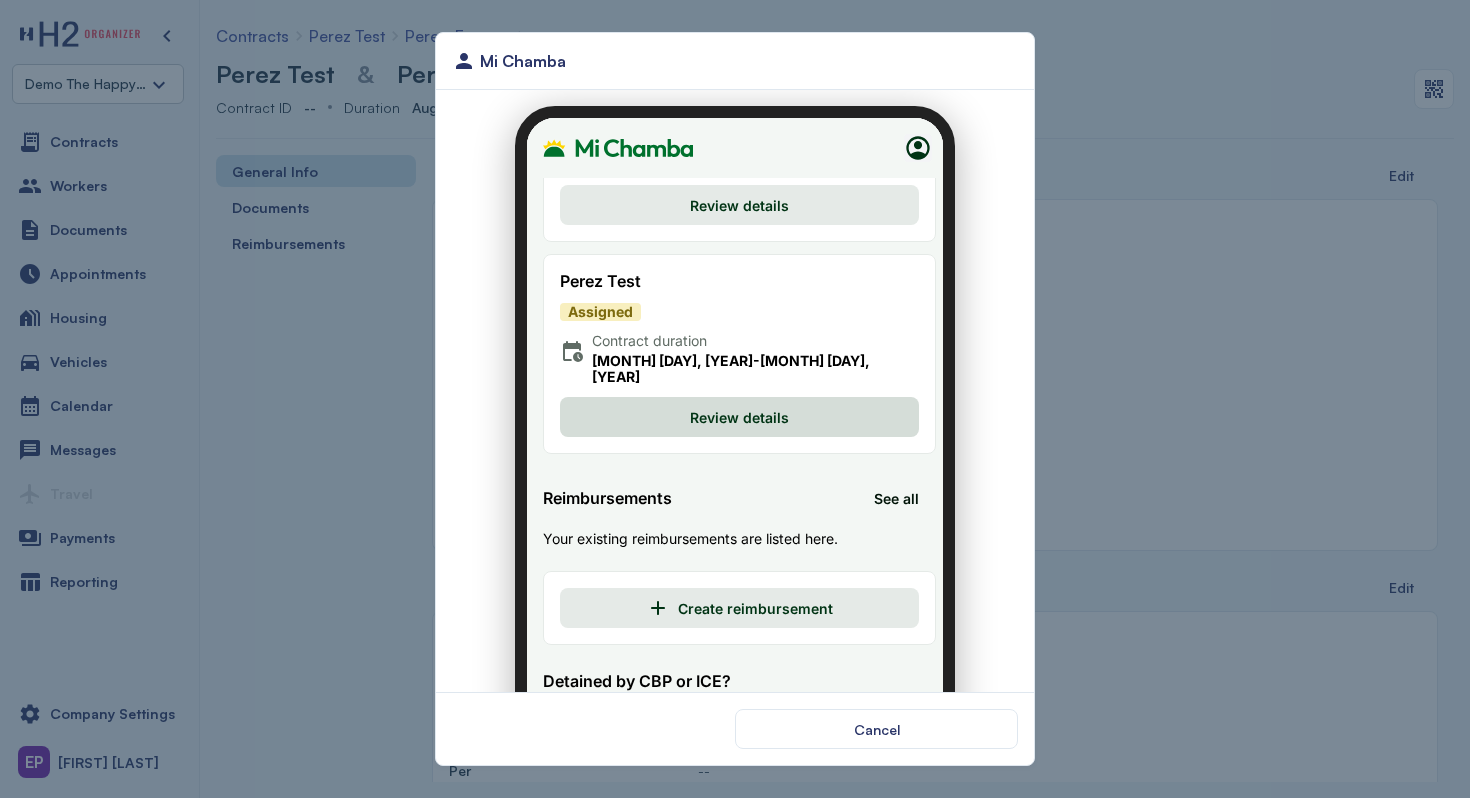 click on "Review details" at bounding box center (727, 405) 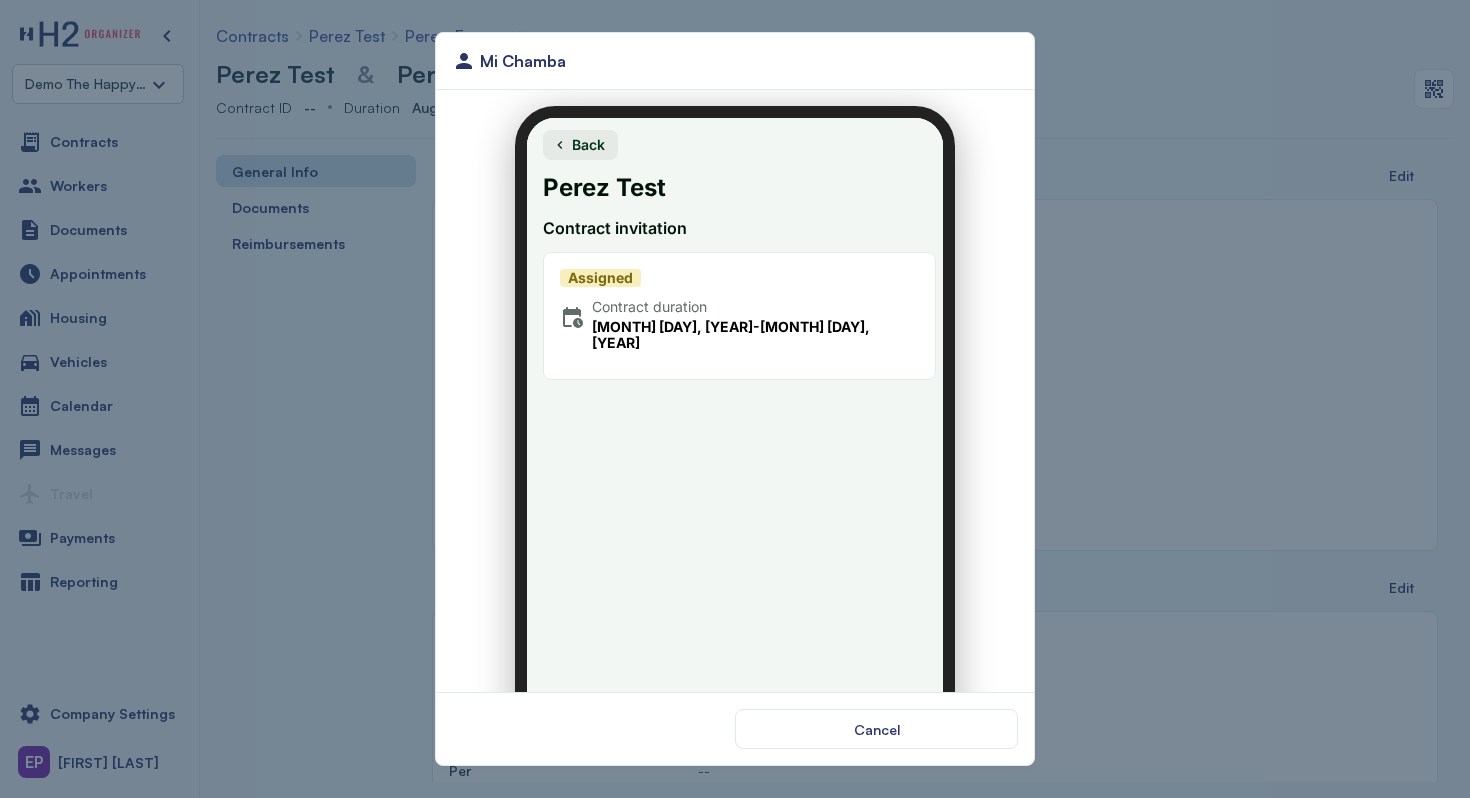 scroll, scrollTop: 130, scrollLeft: 0, axis: vertical 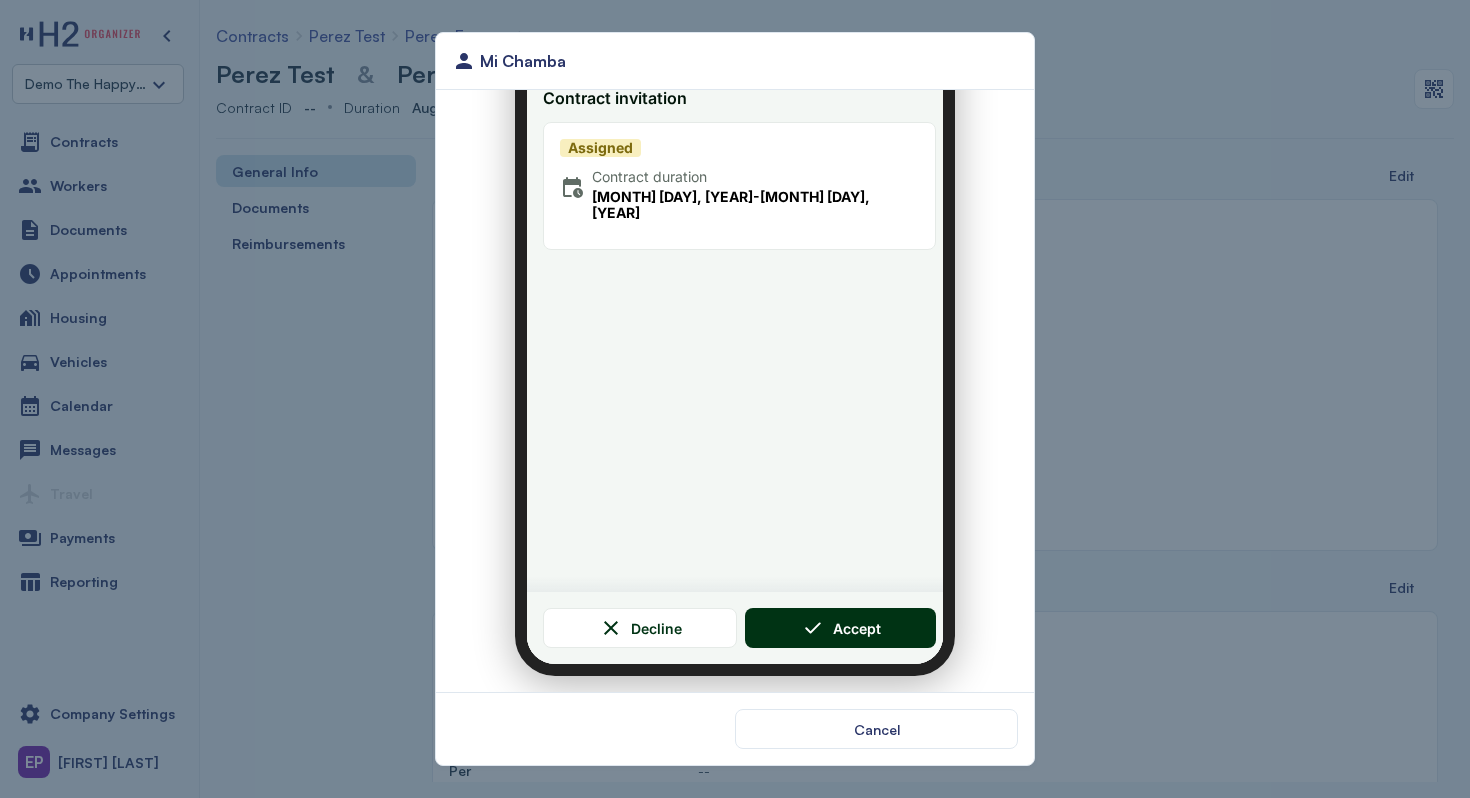 click on "Accept" at bounding box center (841, 616) 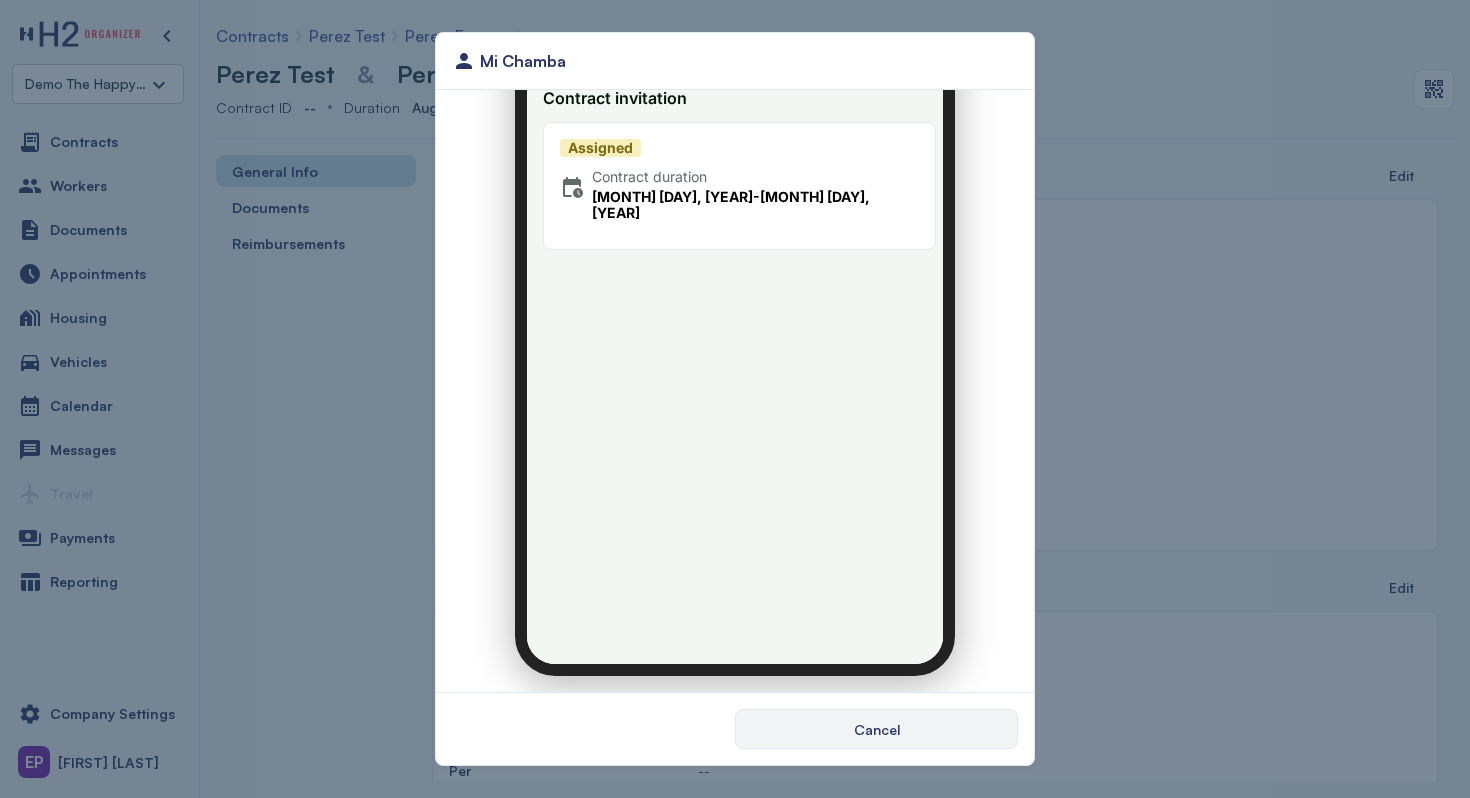 click on "Cancel" at bounding box center (876, 729) 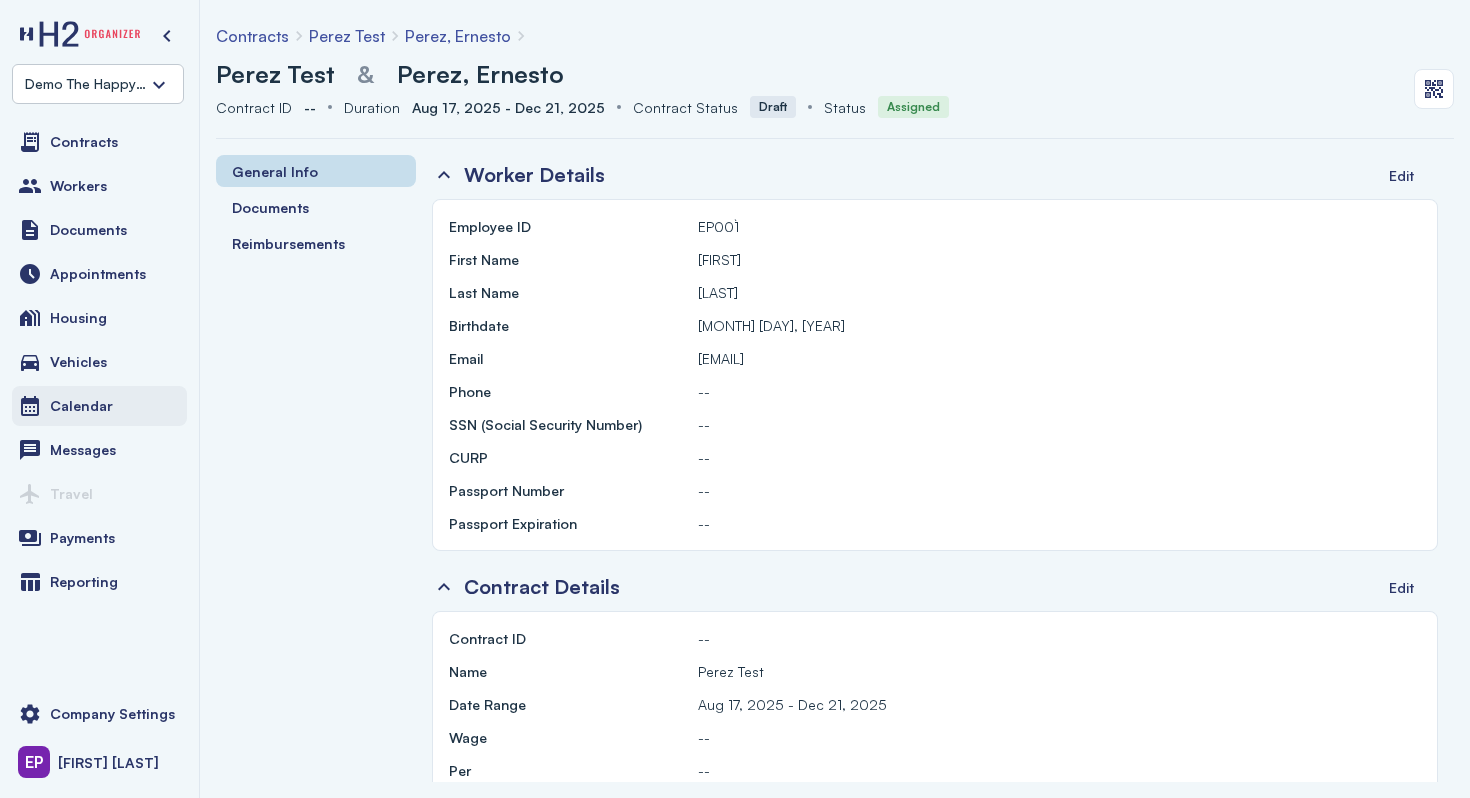 click on "Calendar" at bounding box center [81, 406] 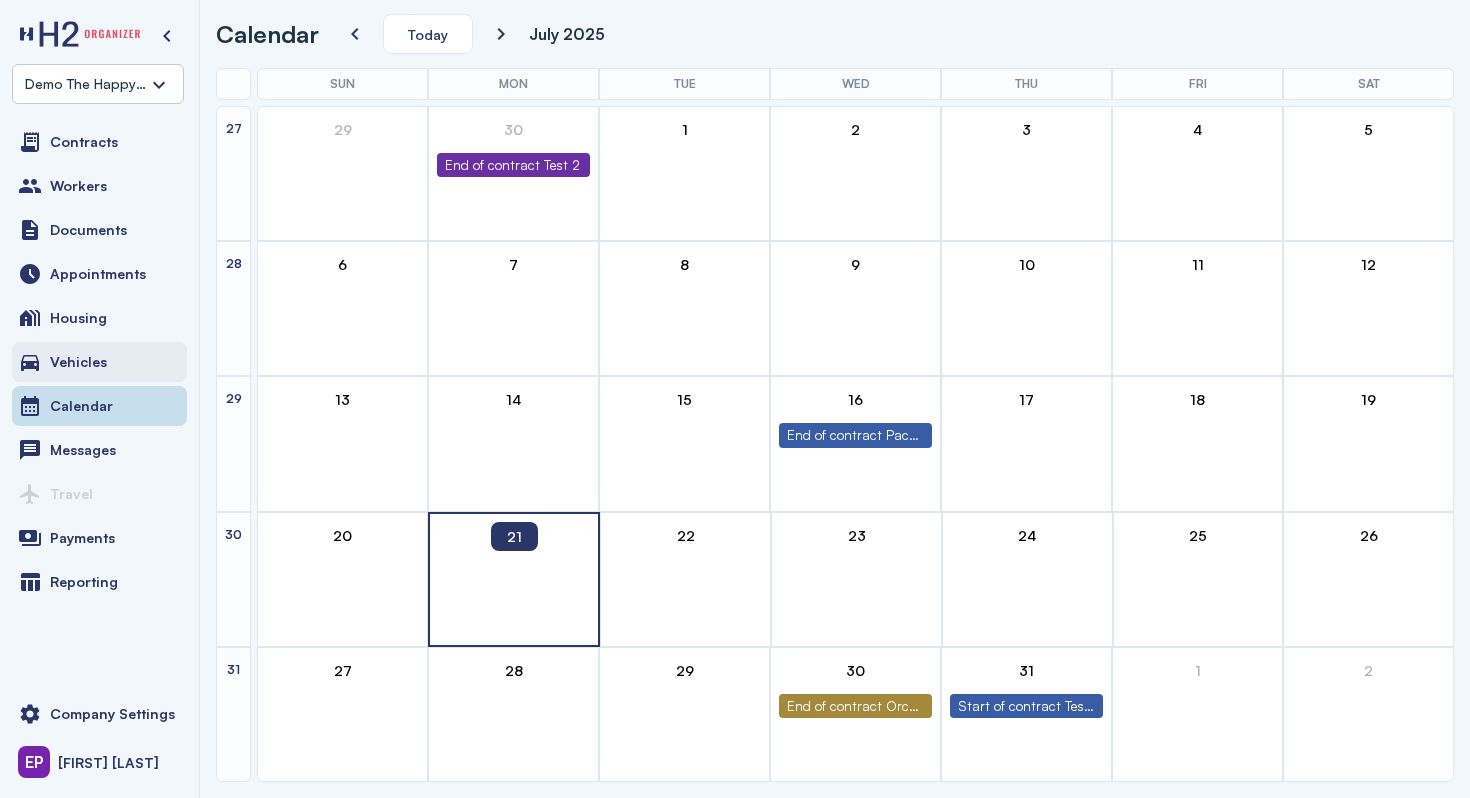 click on "Vehicles" at bounding box center [78, 362] 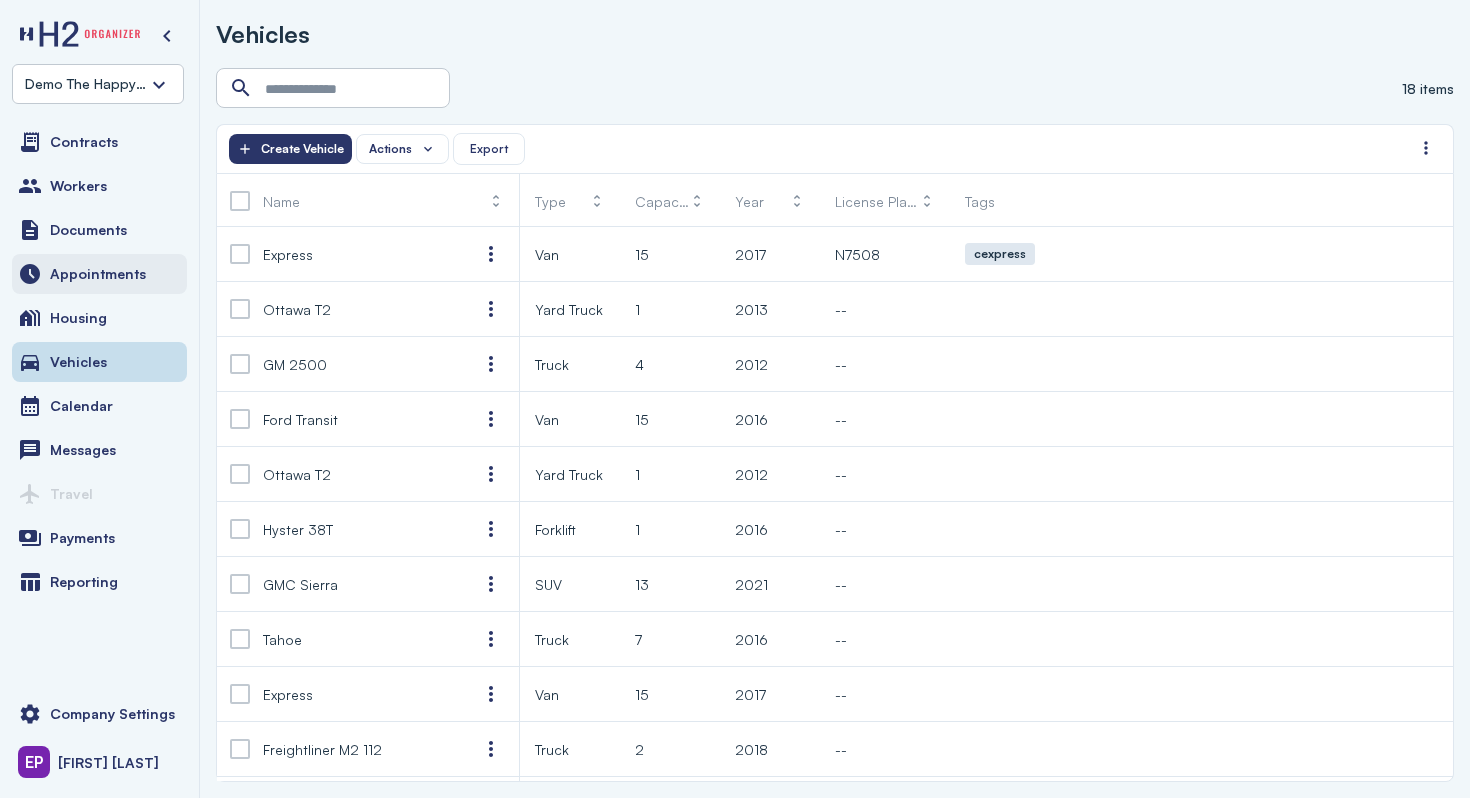 click on "Appointments" at bounding box center [98, 274] 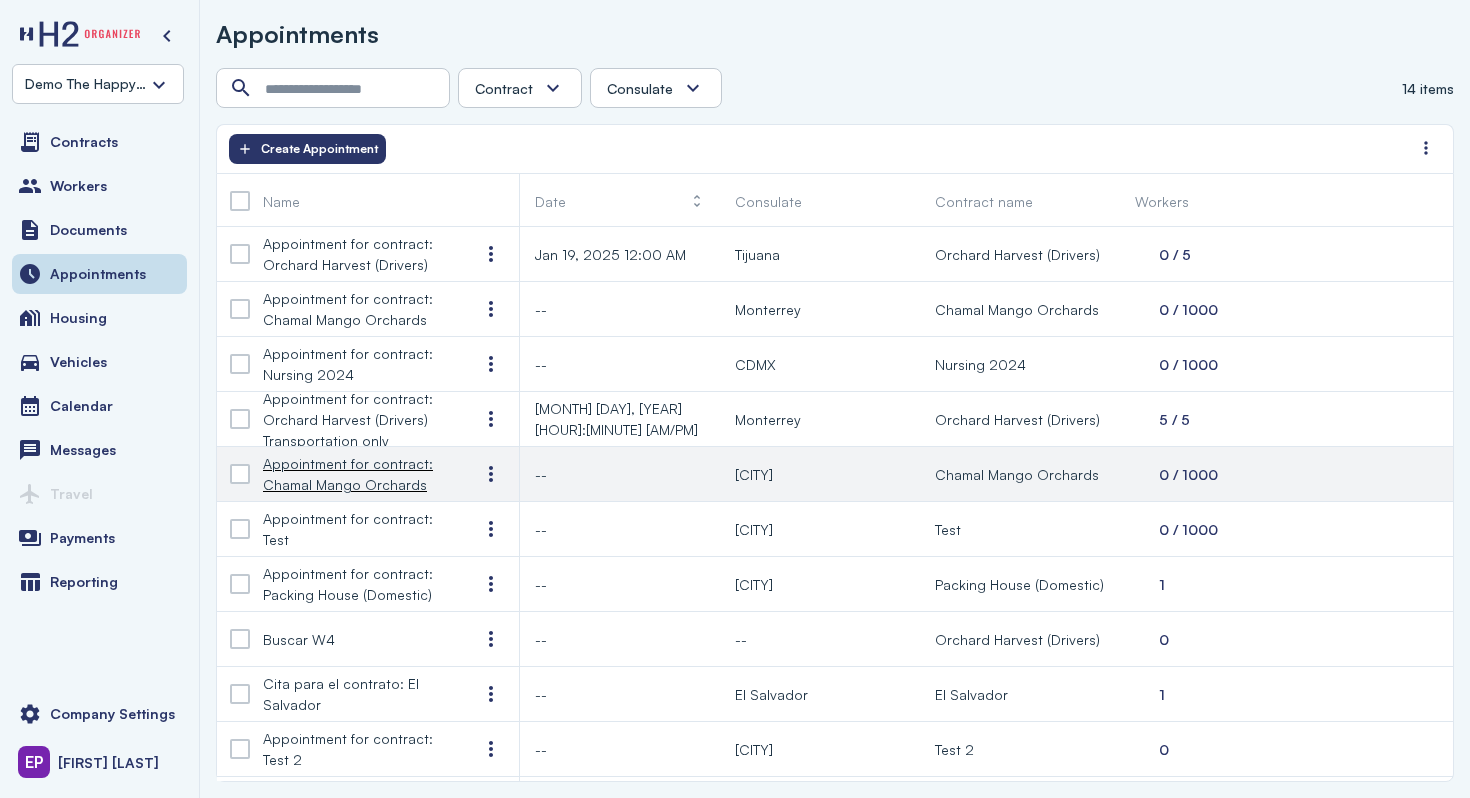 scroll, scrollTop: 214, scrollLeft: 0, axis: vertical 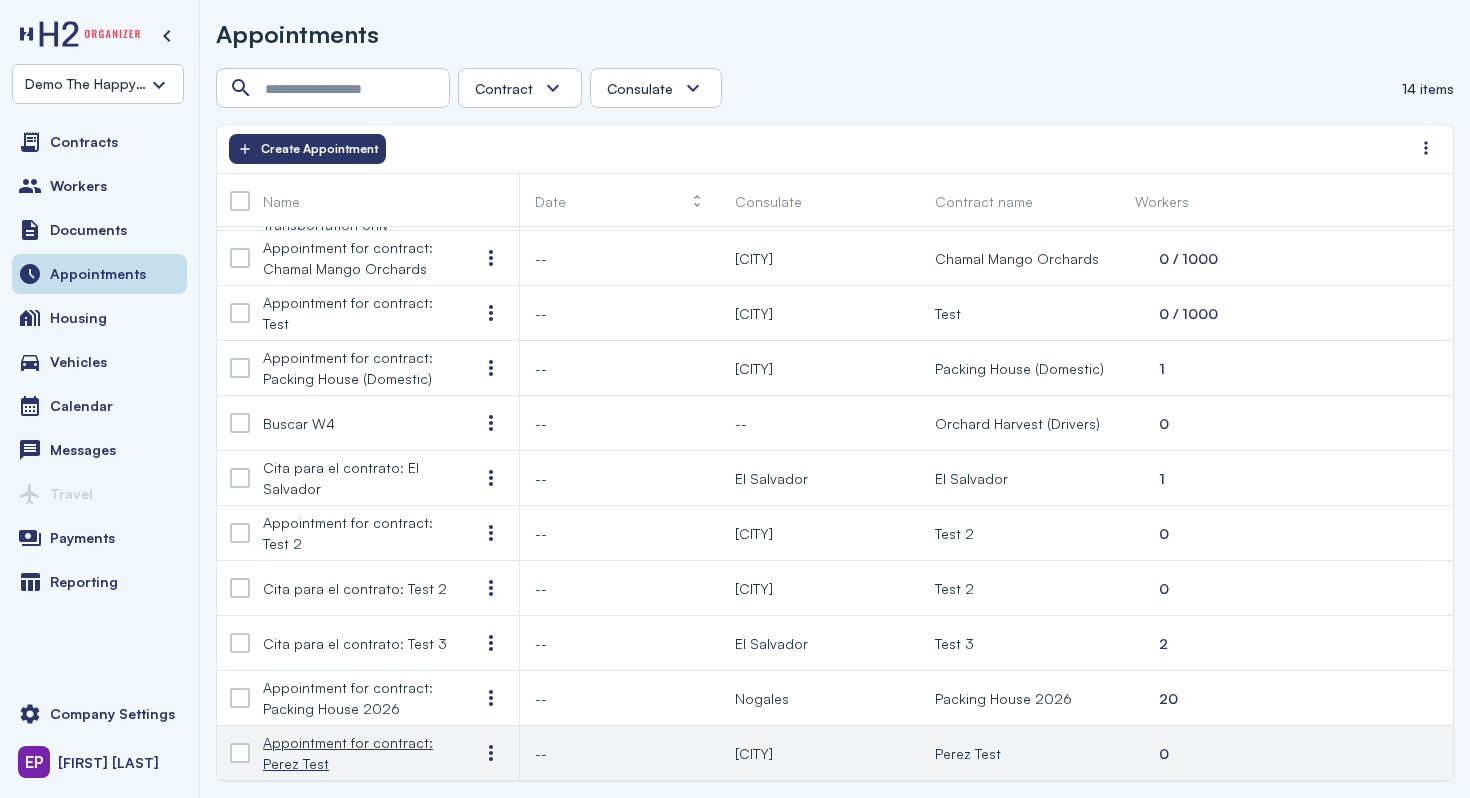 click on "Appointment for contract: Perez Test" at bounding box center (355, 753) 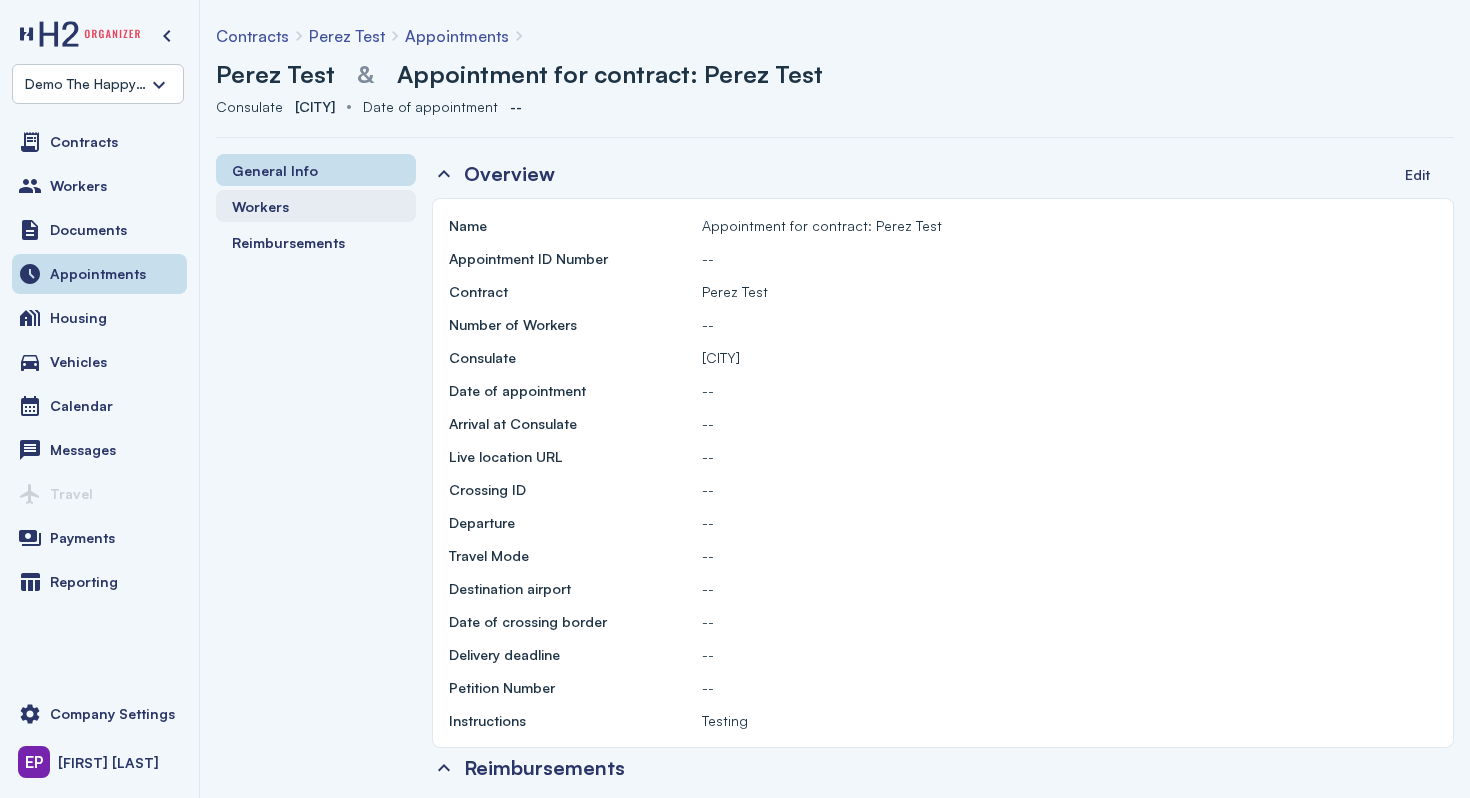 click on "Workers" at bounding box center (316, 206) 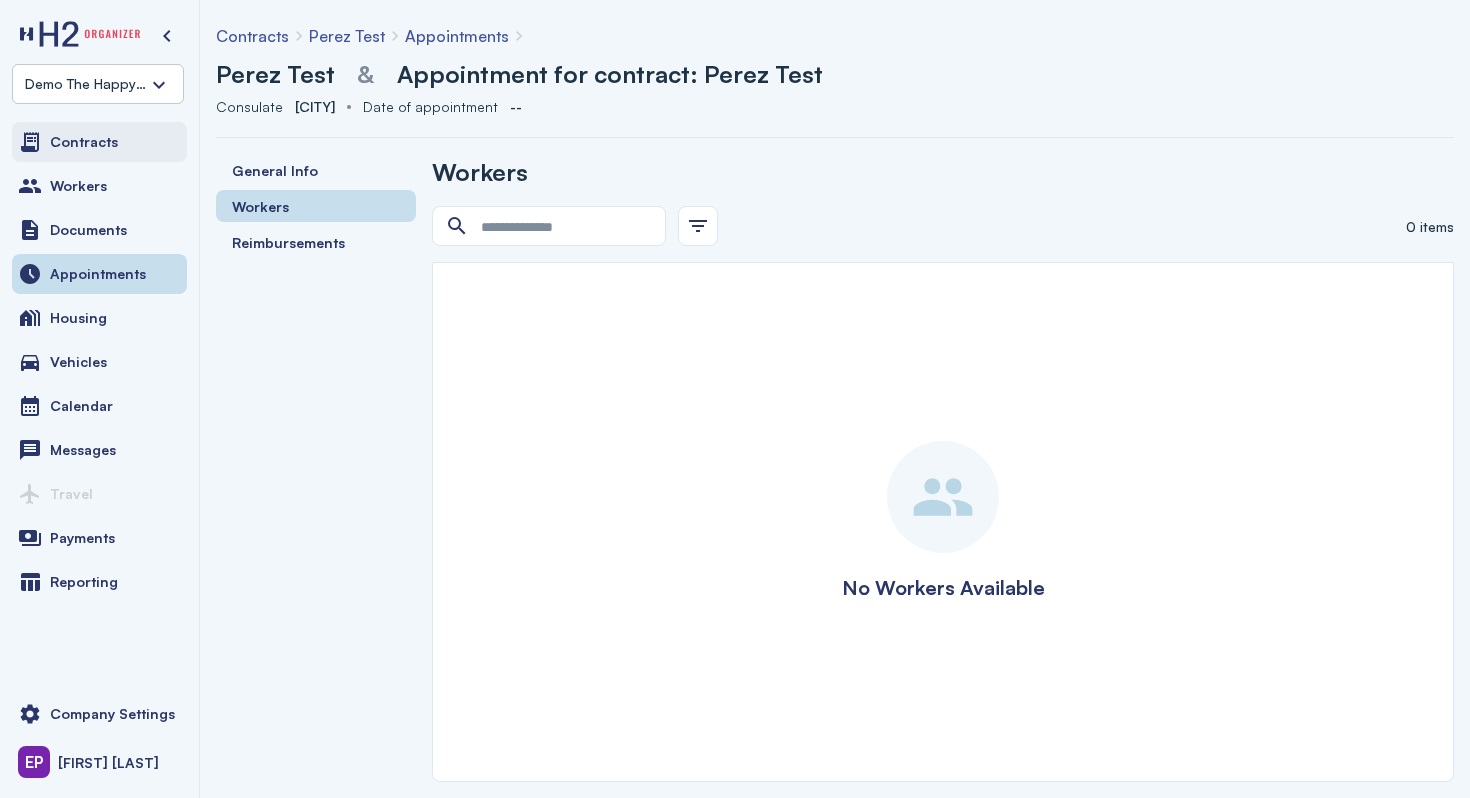 click on "Contracts" at bounding box center (99, 142) 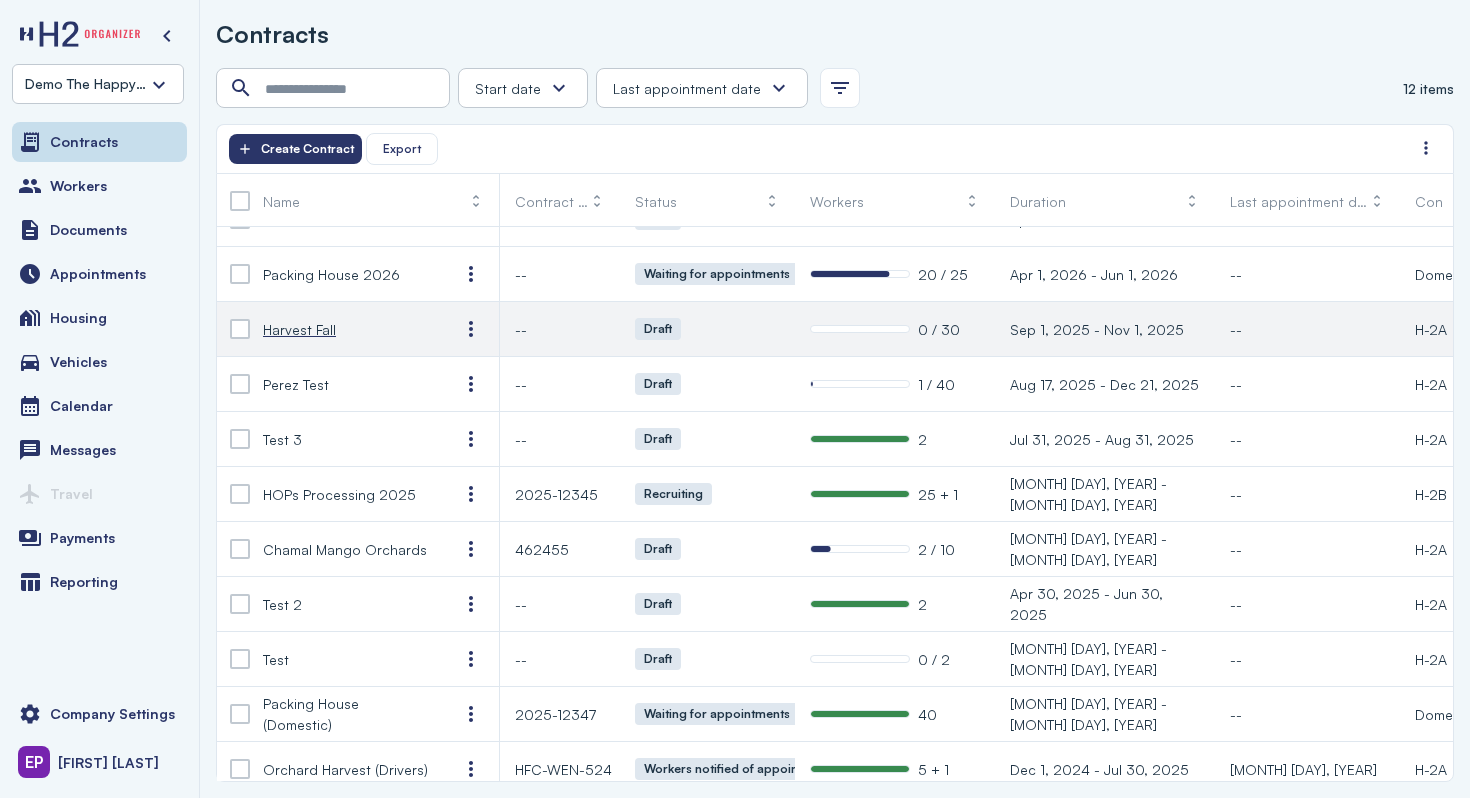 scroll, scrollTop: 85, scrollLeft: 0, axis: vertical 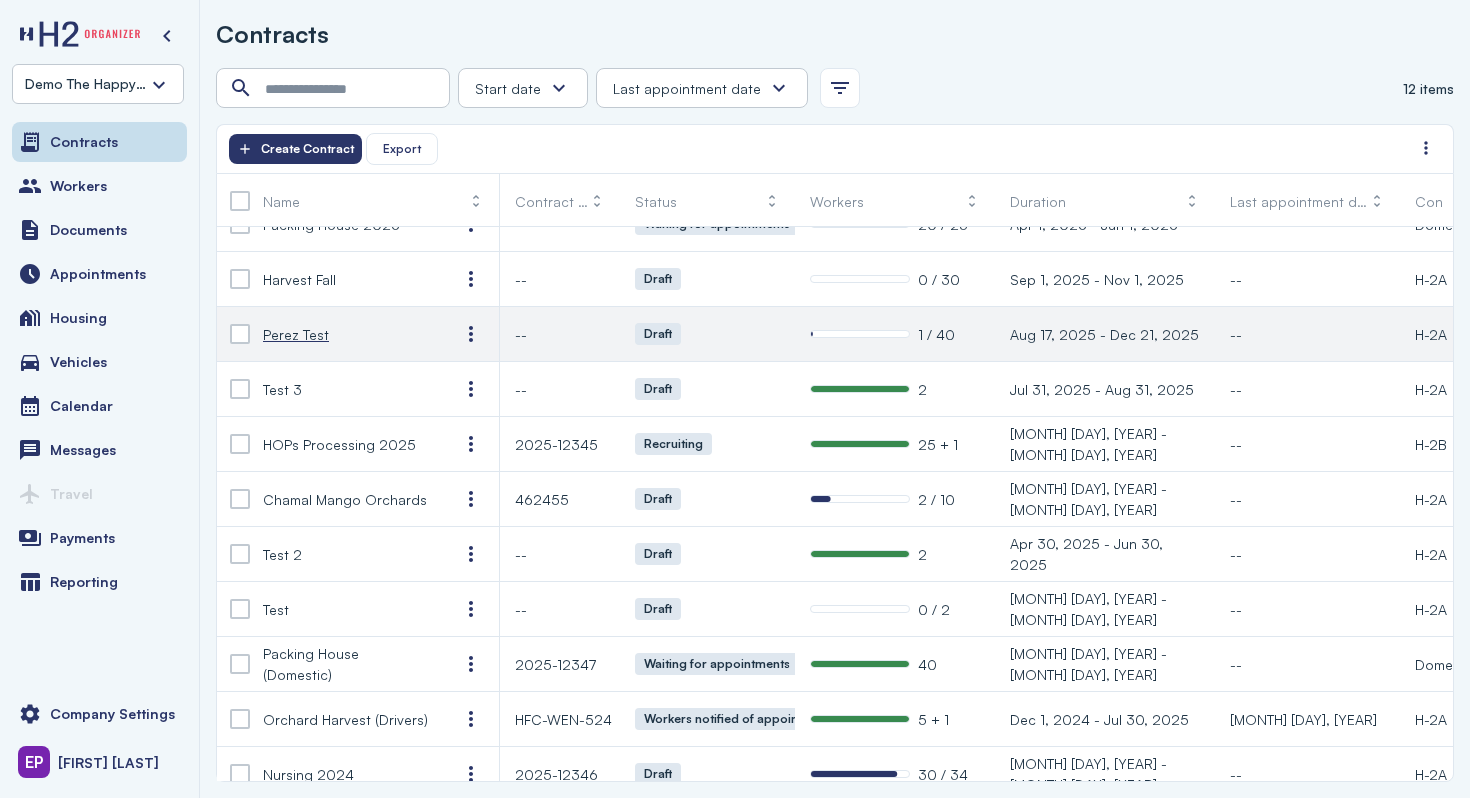 click on "Perez Test" at bounding box center [296, 334] 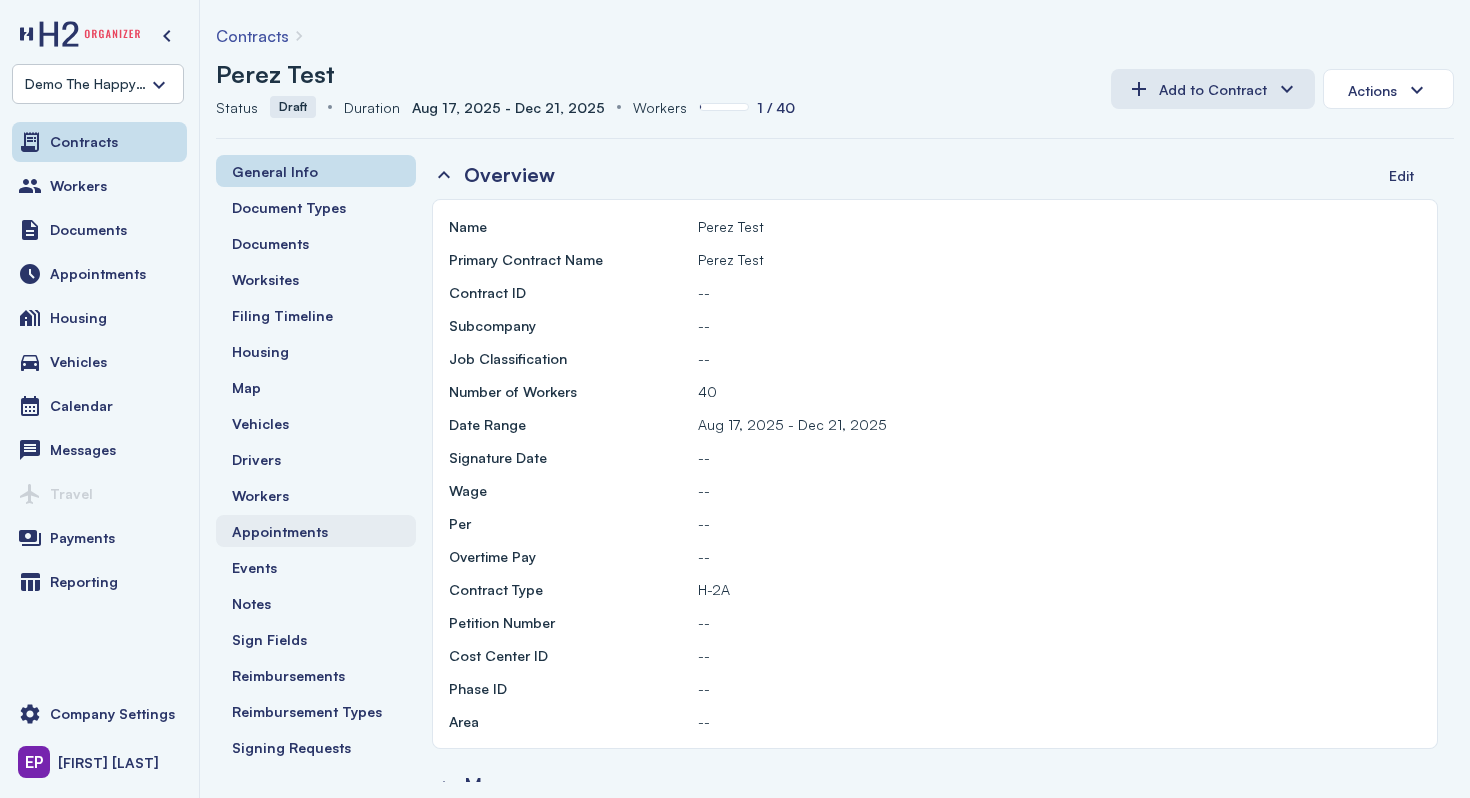 click on "Appointments" at bounding box center (316, 531) 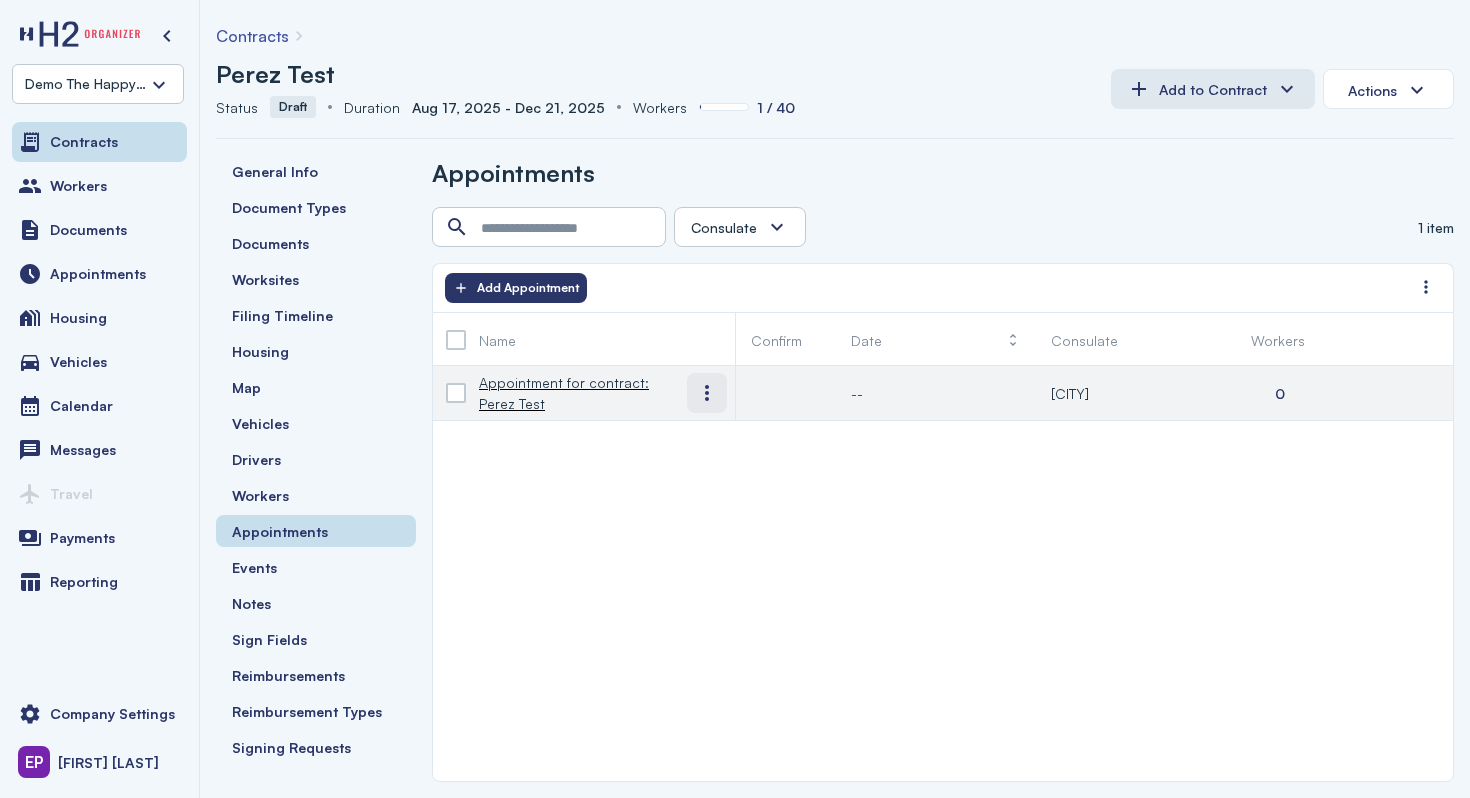 click at bounding box center (707, 393) 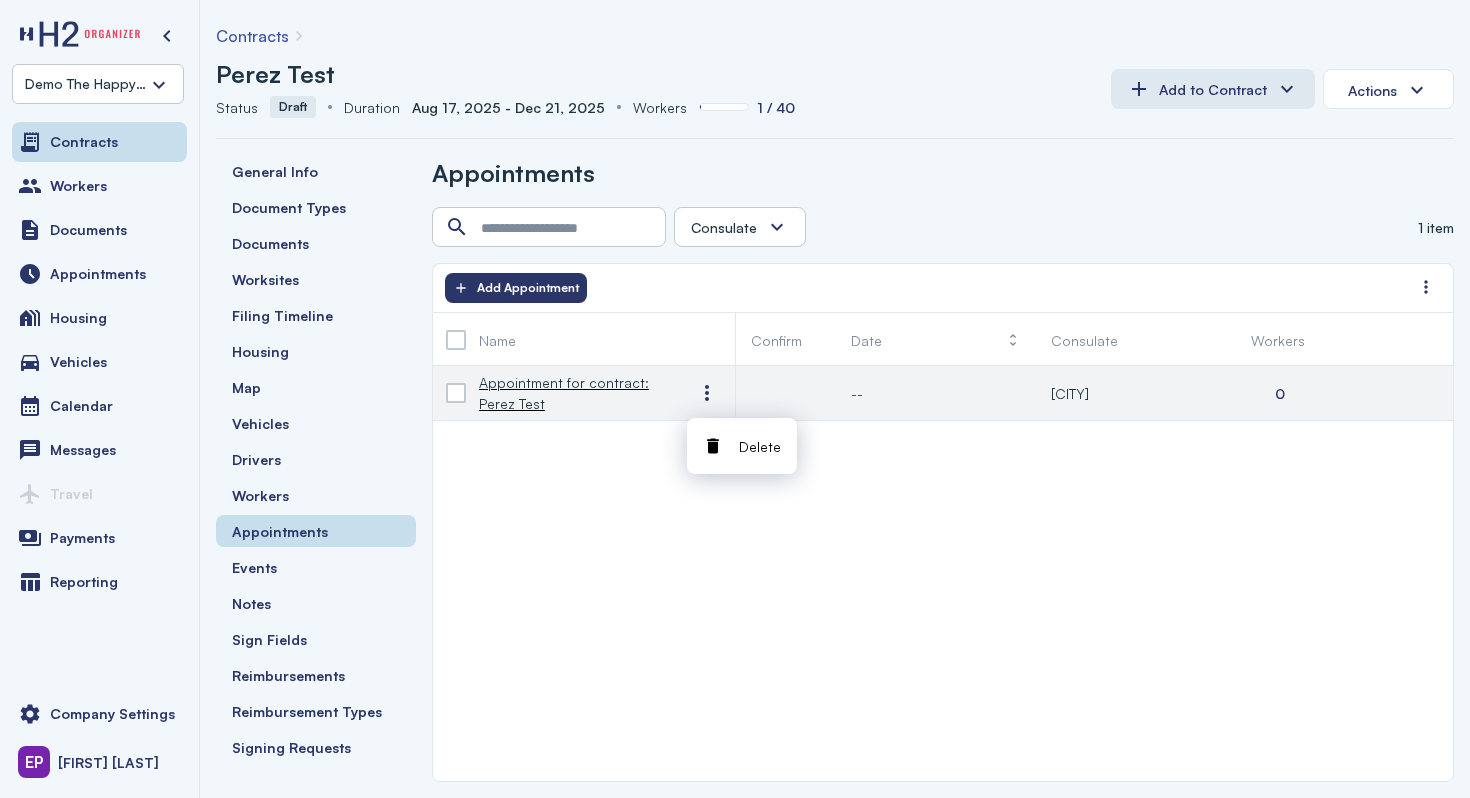 click on "--" at bounding box center (857, 393) 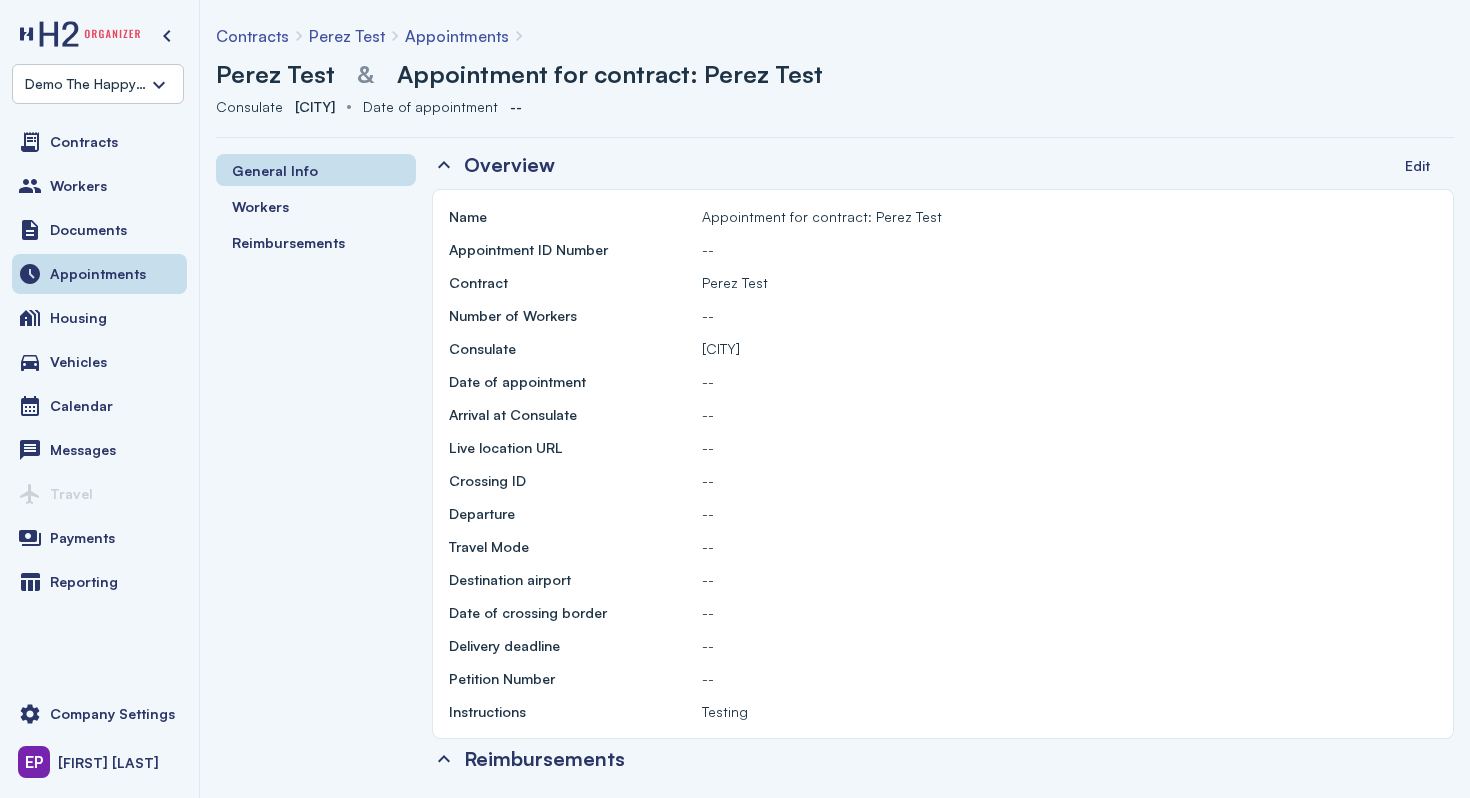 scroll, scrollTop: 0, scrollLeft: 0, axis: both 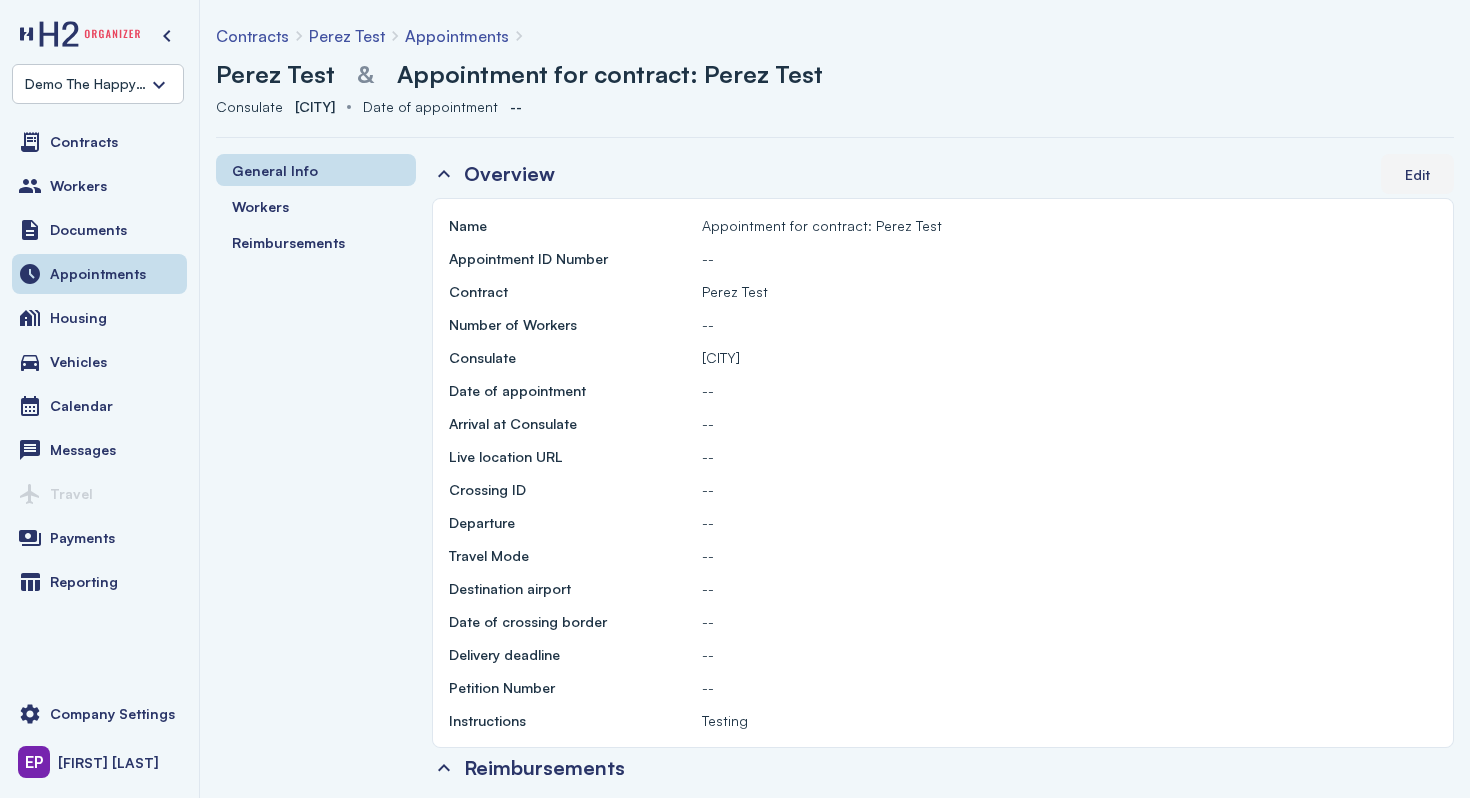 click on "Edit" at bounding box center [1417, 174] 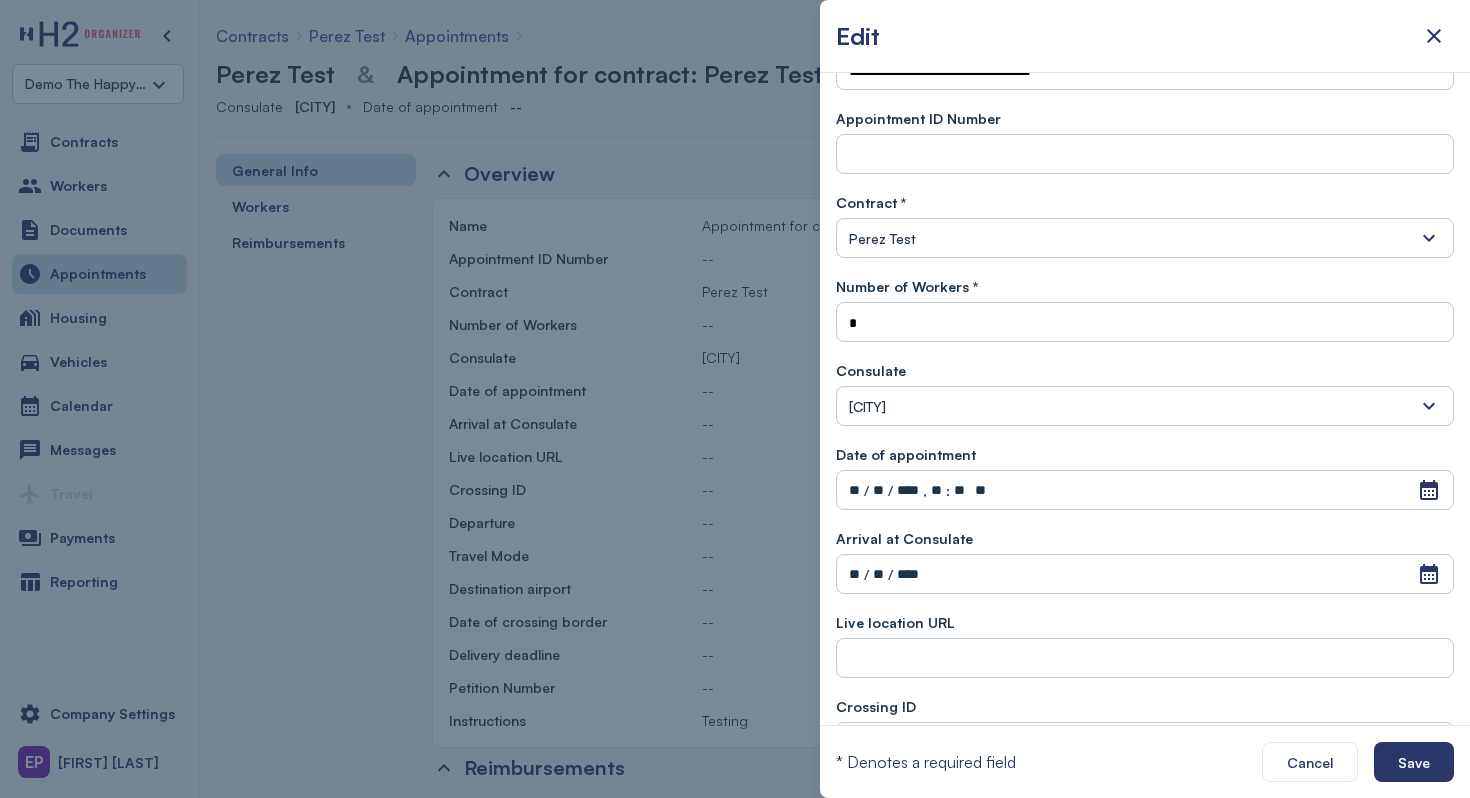 scroll, scrollTop: 75, scrollLeft: 0, axis: vertical 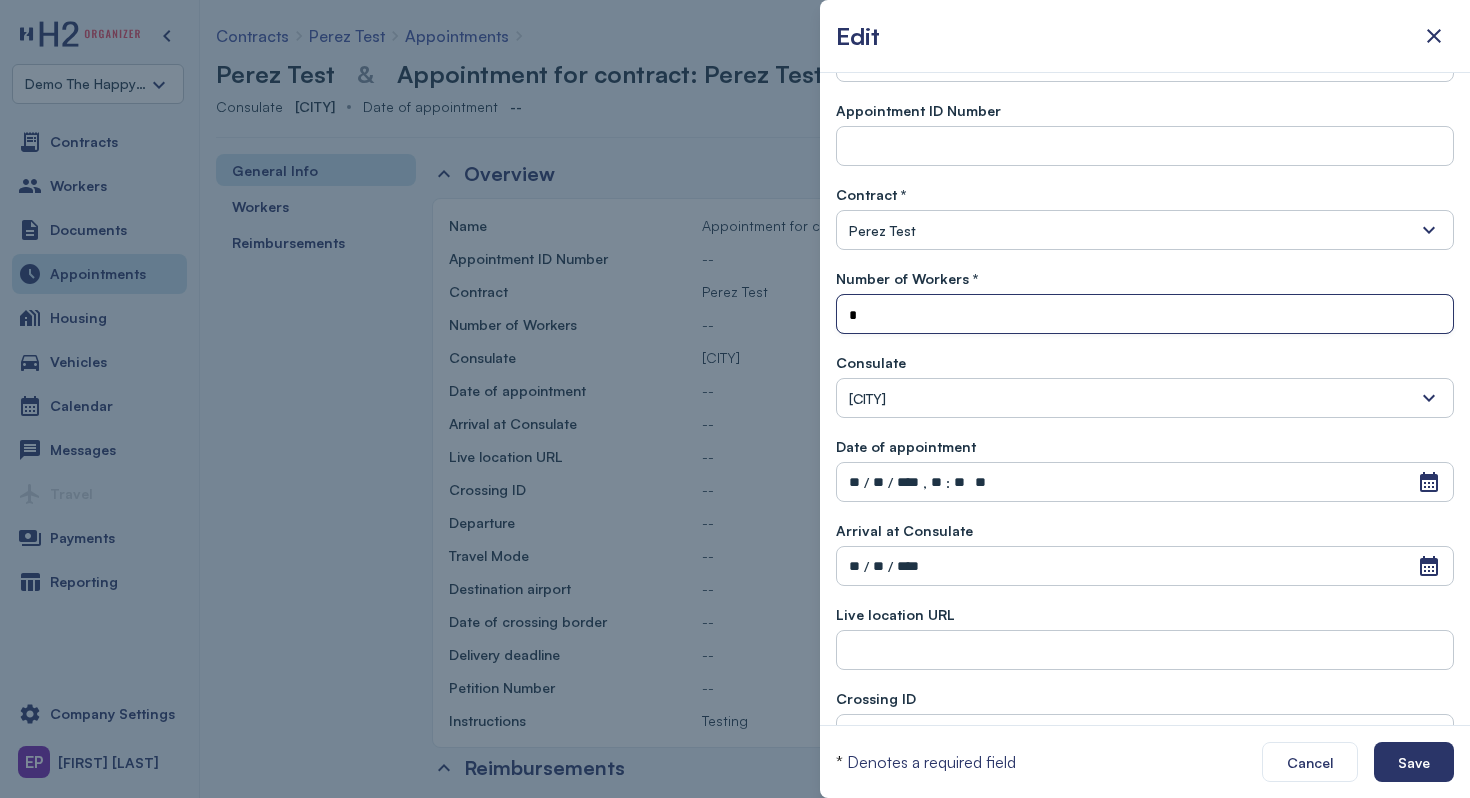 click on "*" at bounding box center [1145, 315] 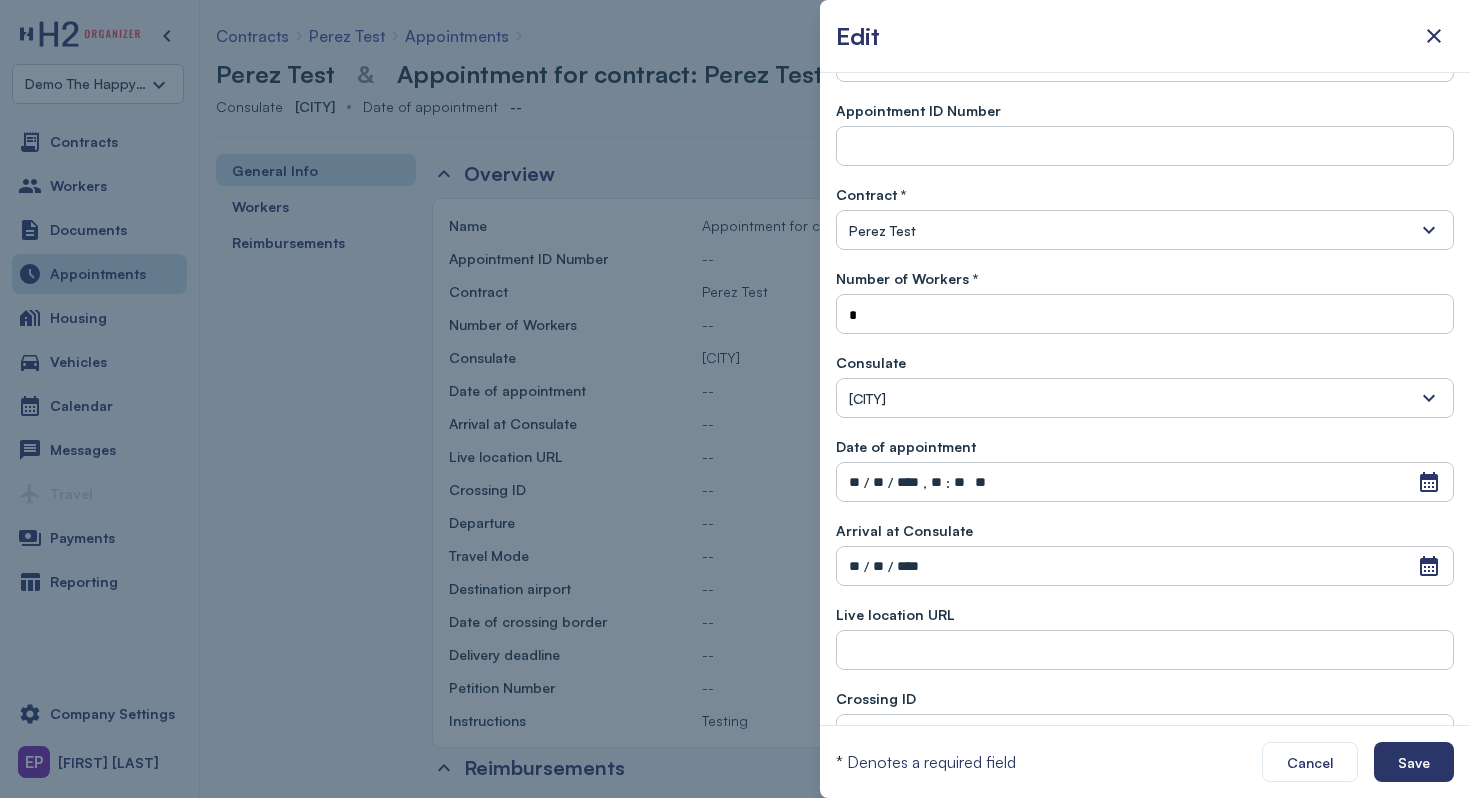 type 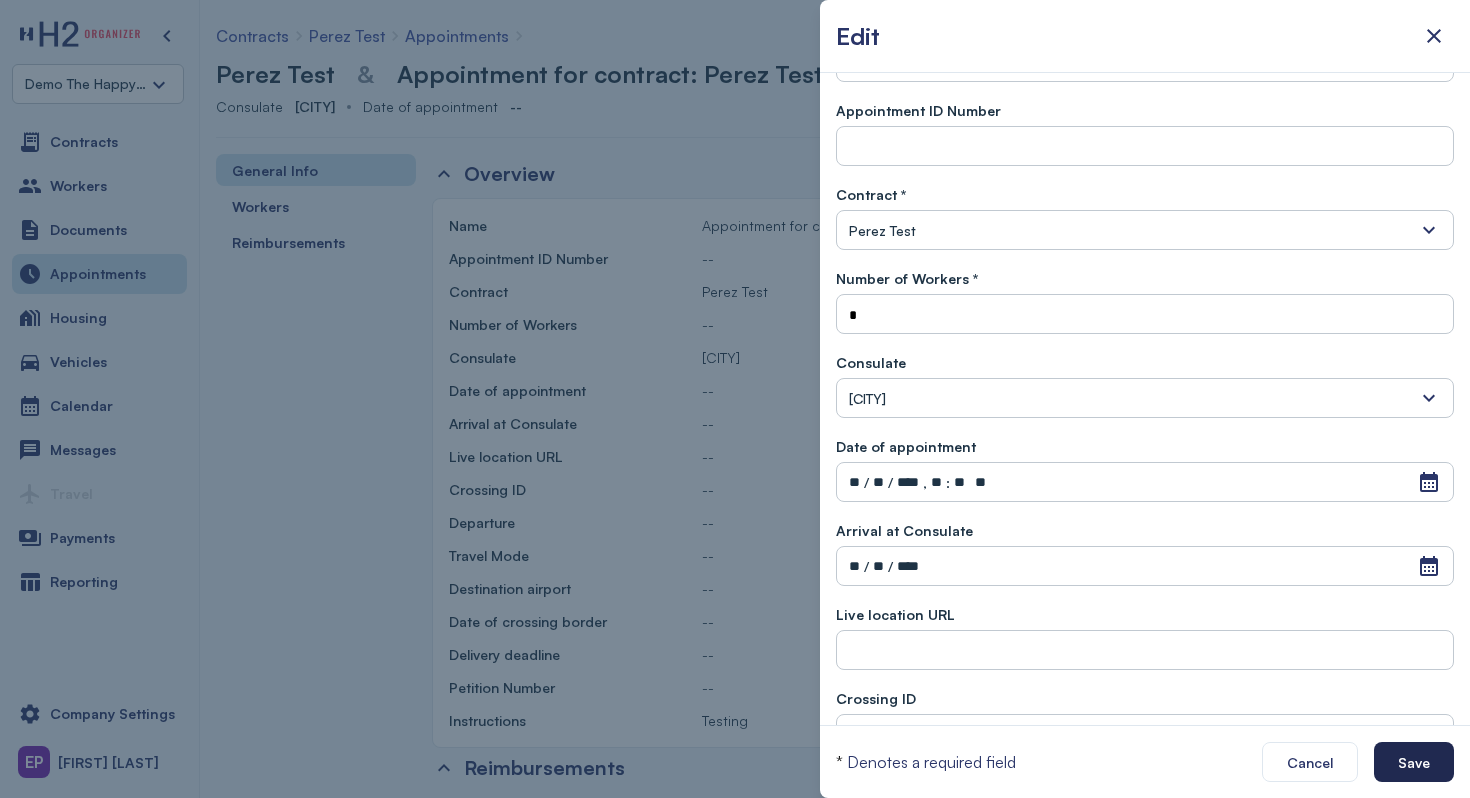 click on "Save" at bounding box center (1414, 762) 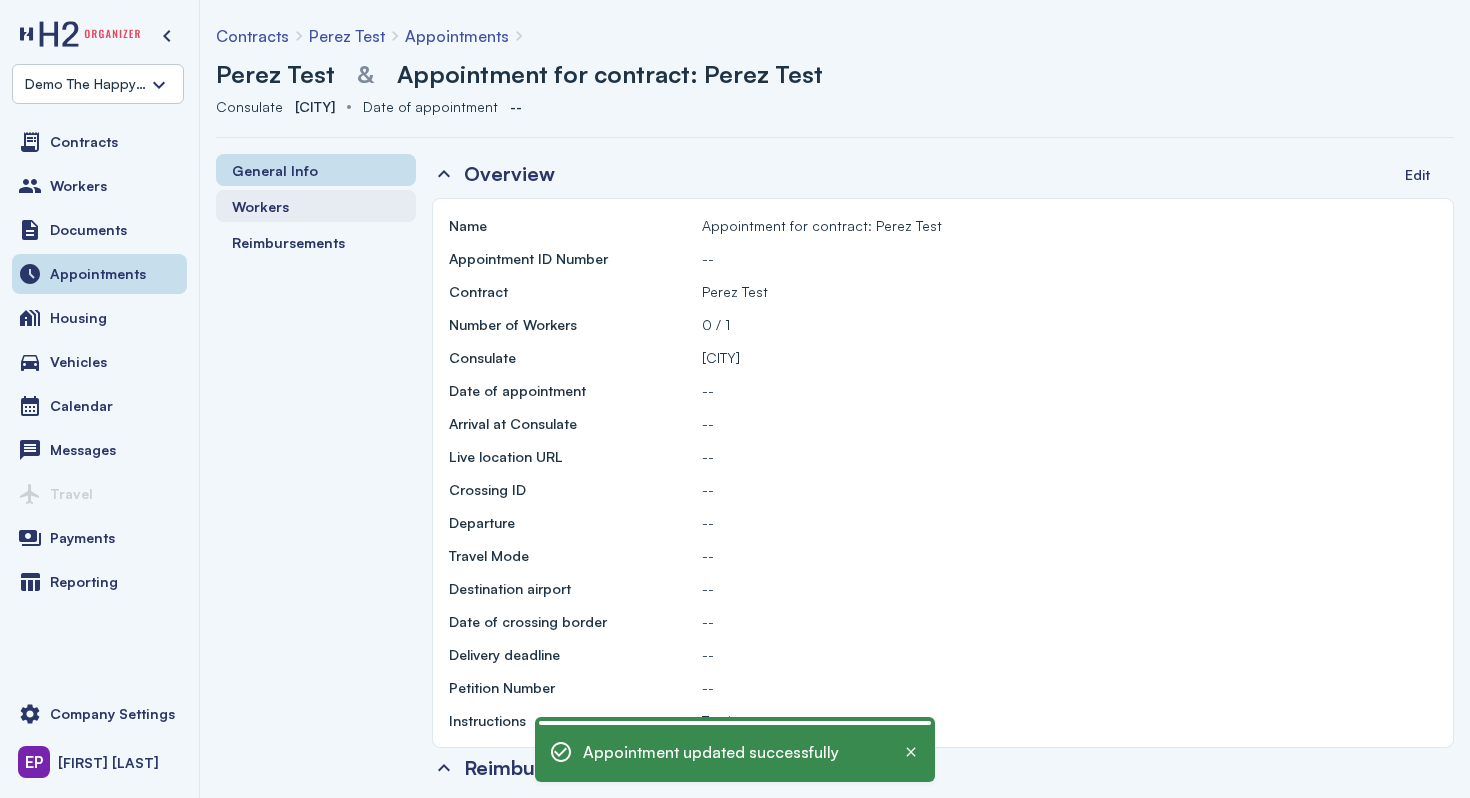 click on "Workers" at bounding box center [260, 206] 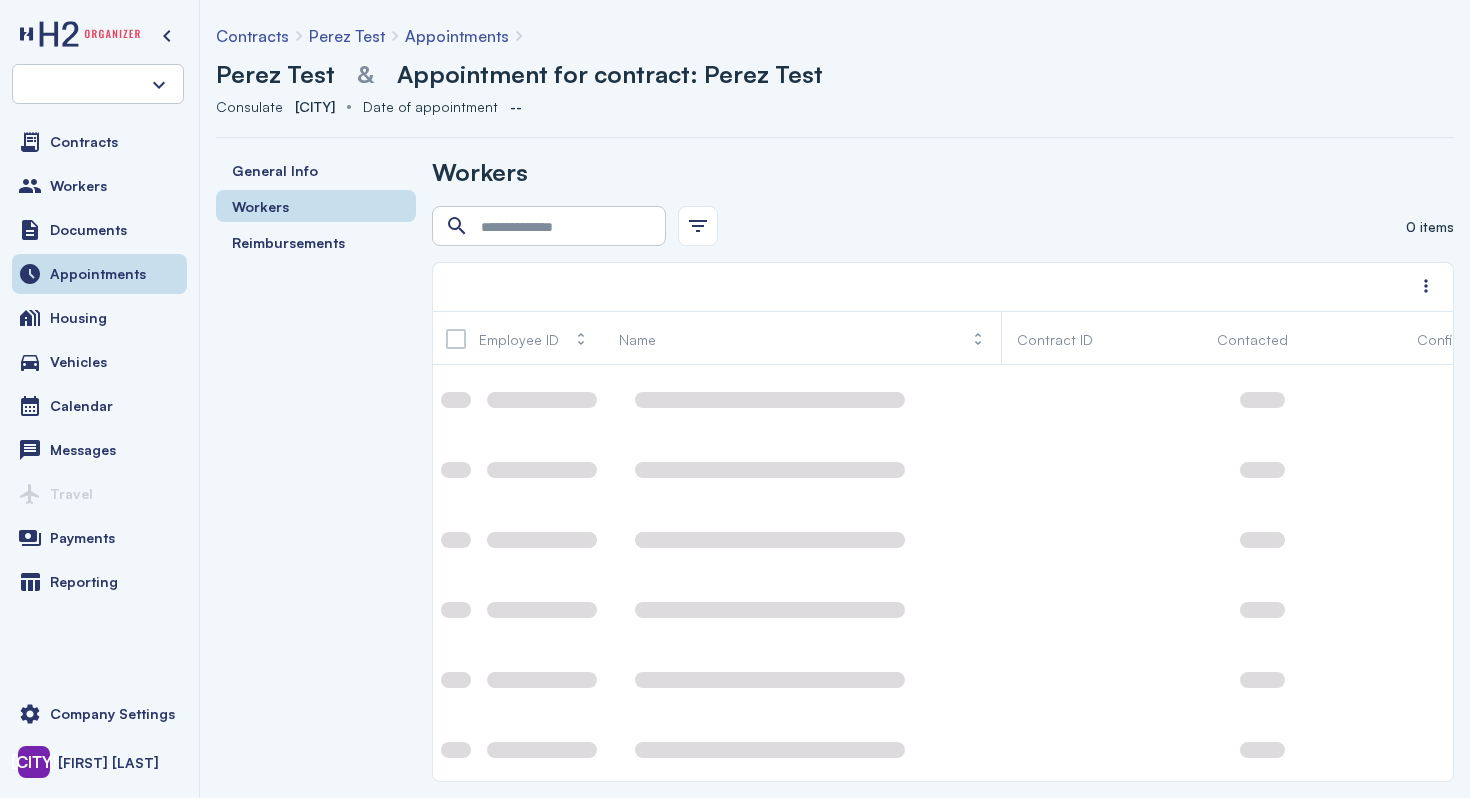 scroll, scrollTop: 0, scrollLeft: 0, axis: both 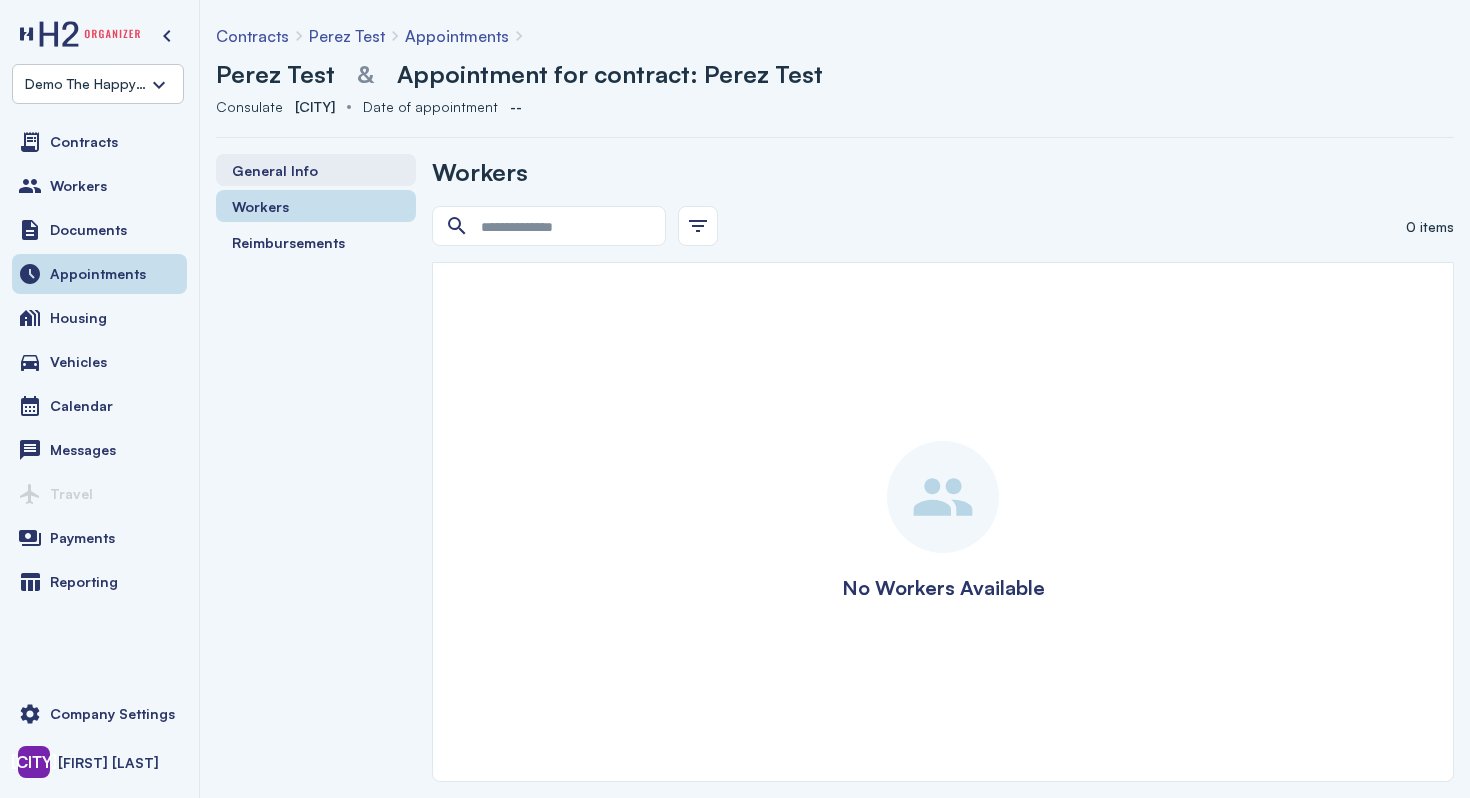 click on "General Info" at bounding box center [316, 170] 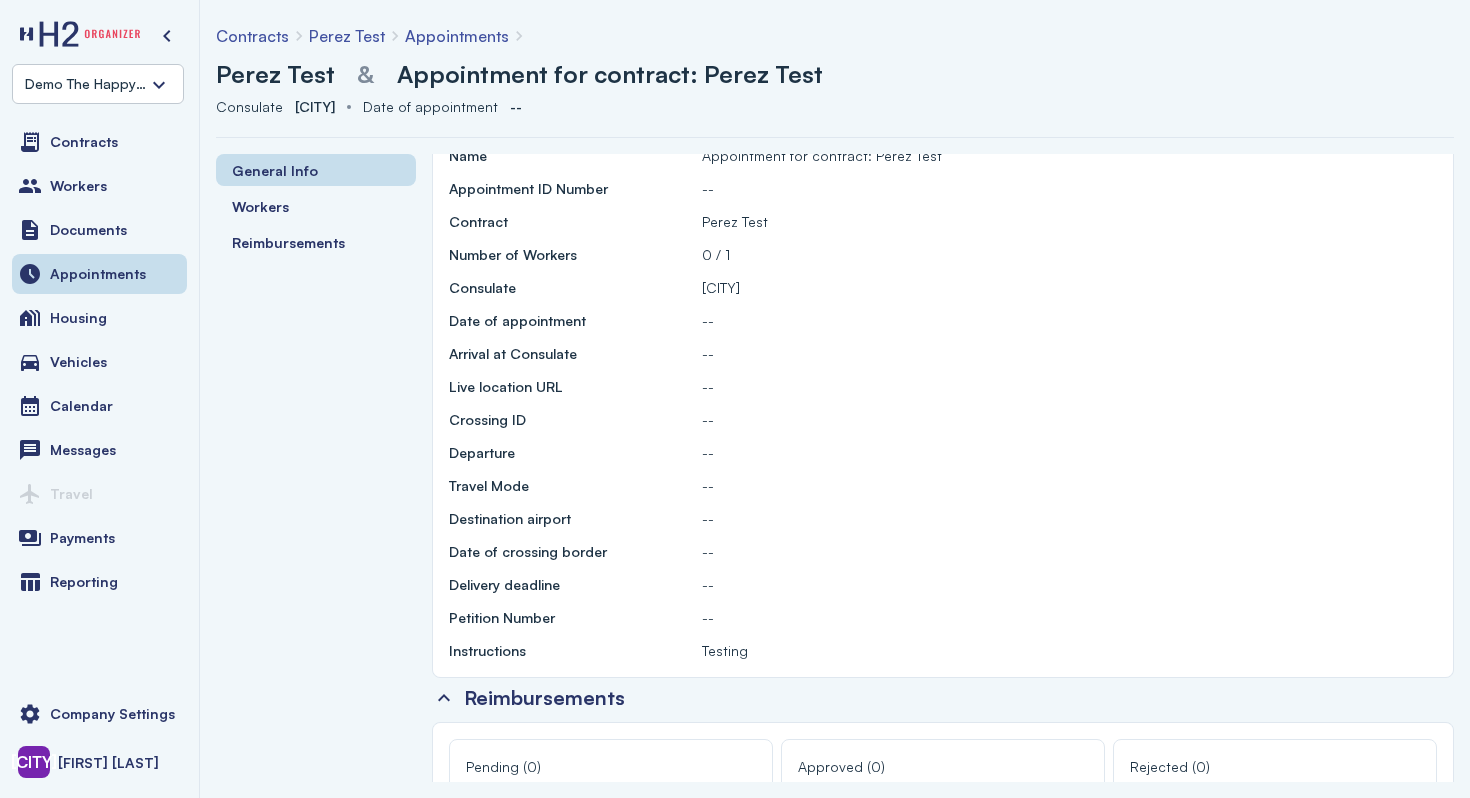 scroll, scrollTop: 0, scrollLeft: 0, axis: both 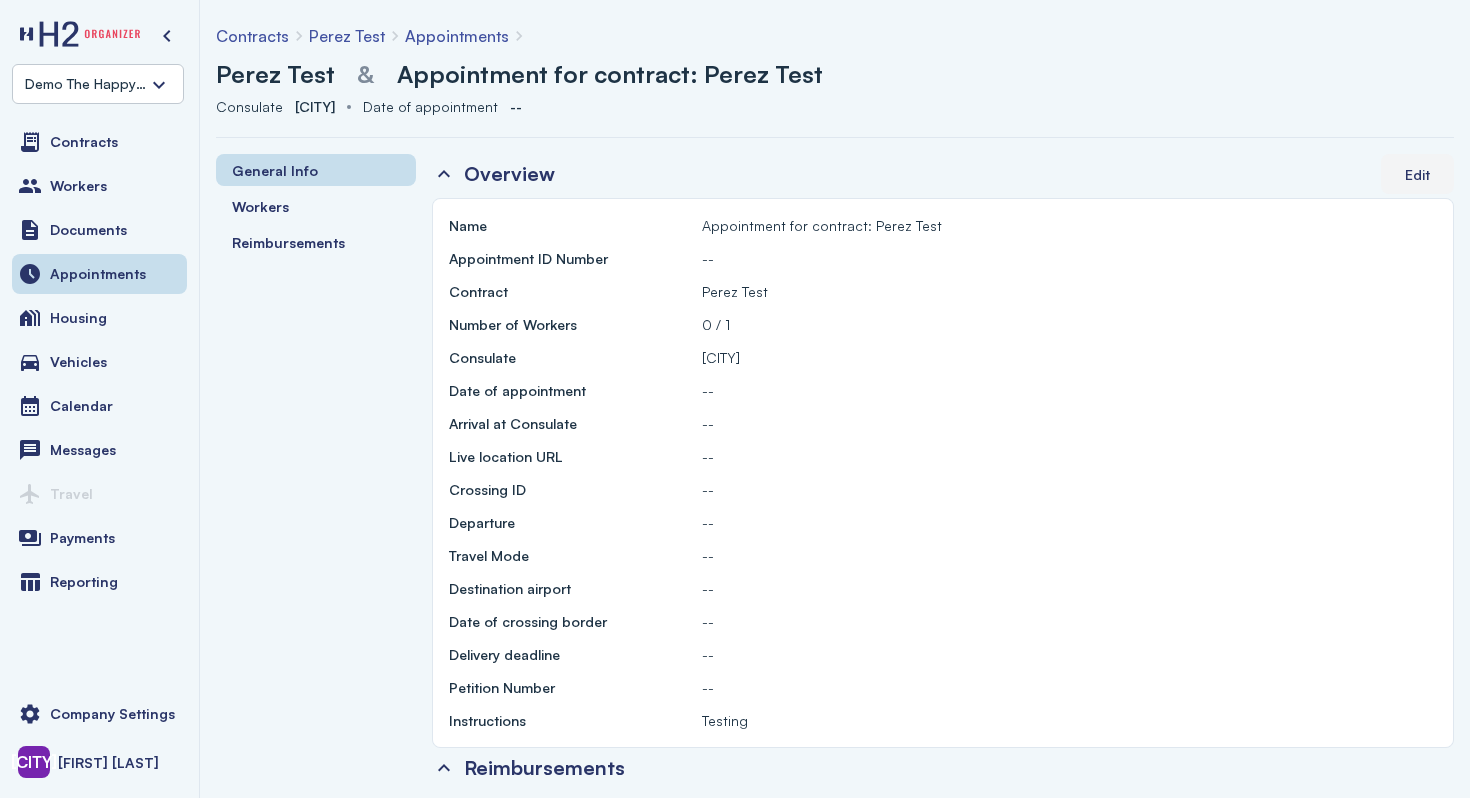 click on "Edit" at bounding box center [1417, 174] 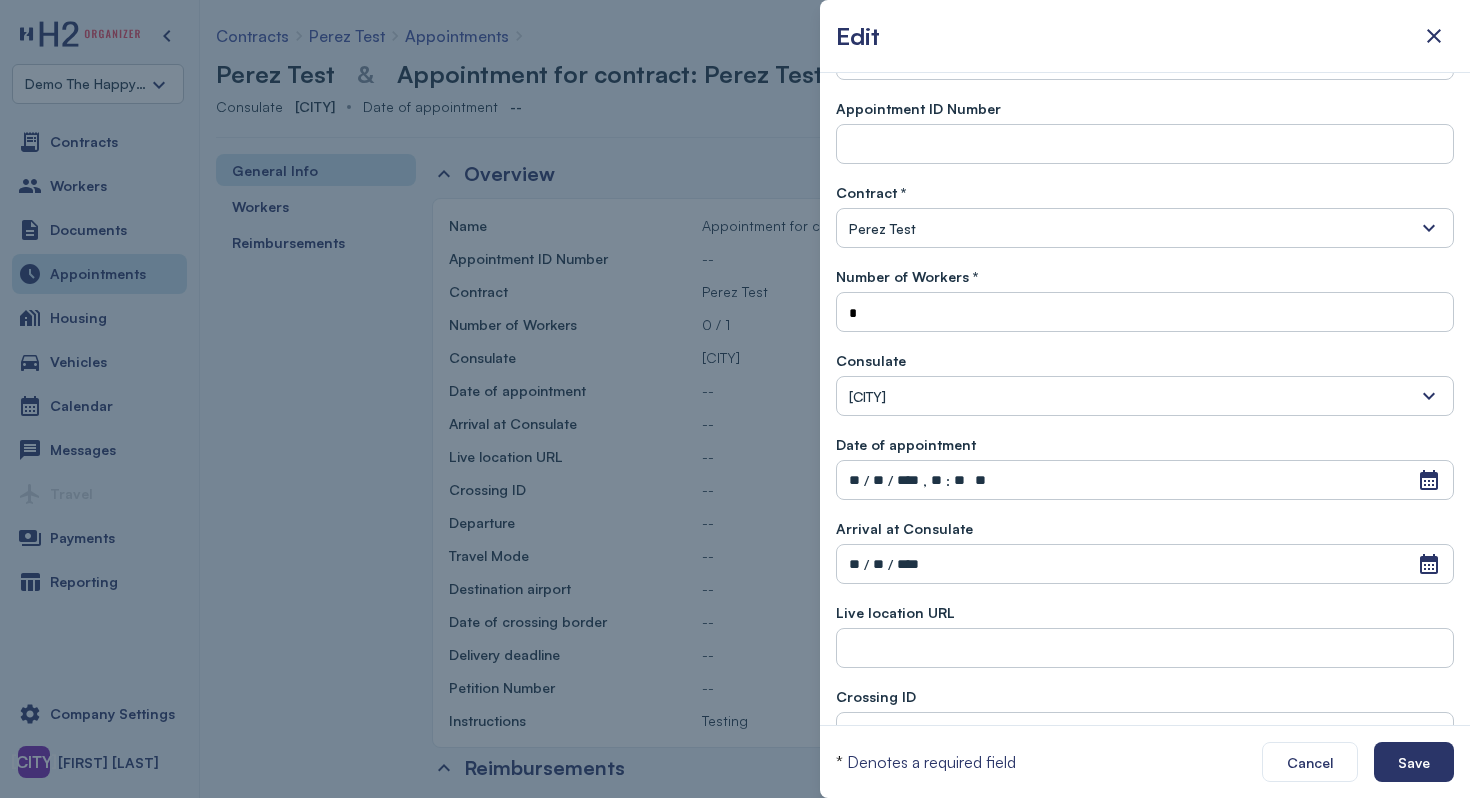 scroll, scrollTop: 94, scrollLeft: 0, axis: vertical 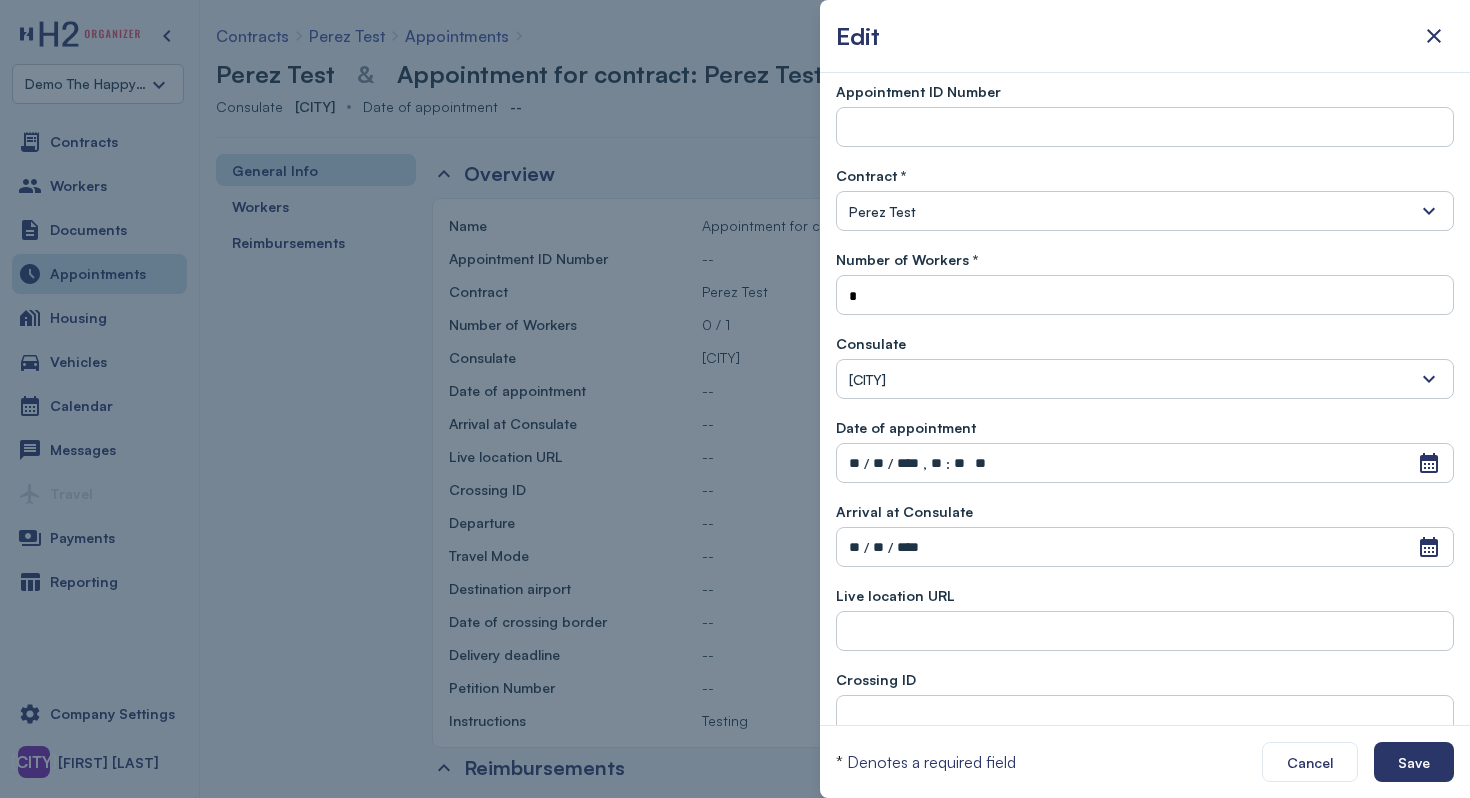 click on "**" at bounding box center [854, 463] 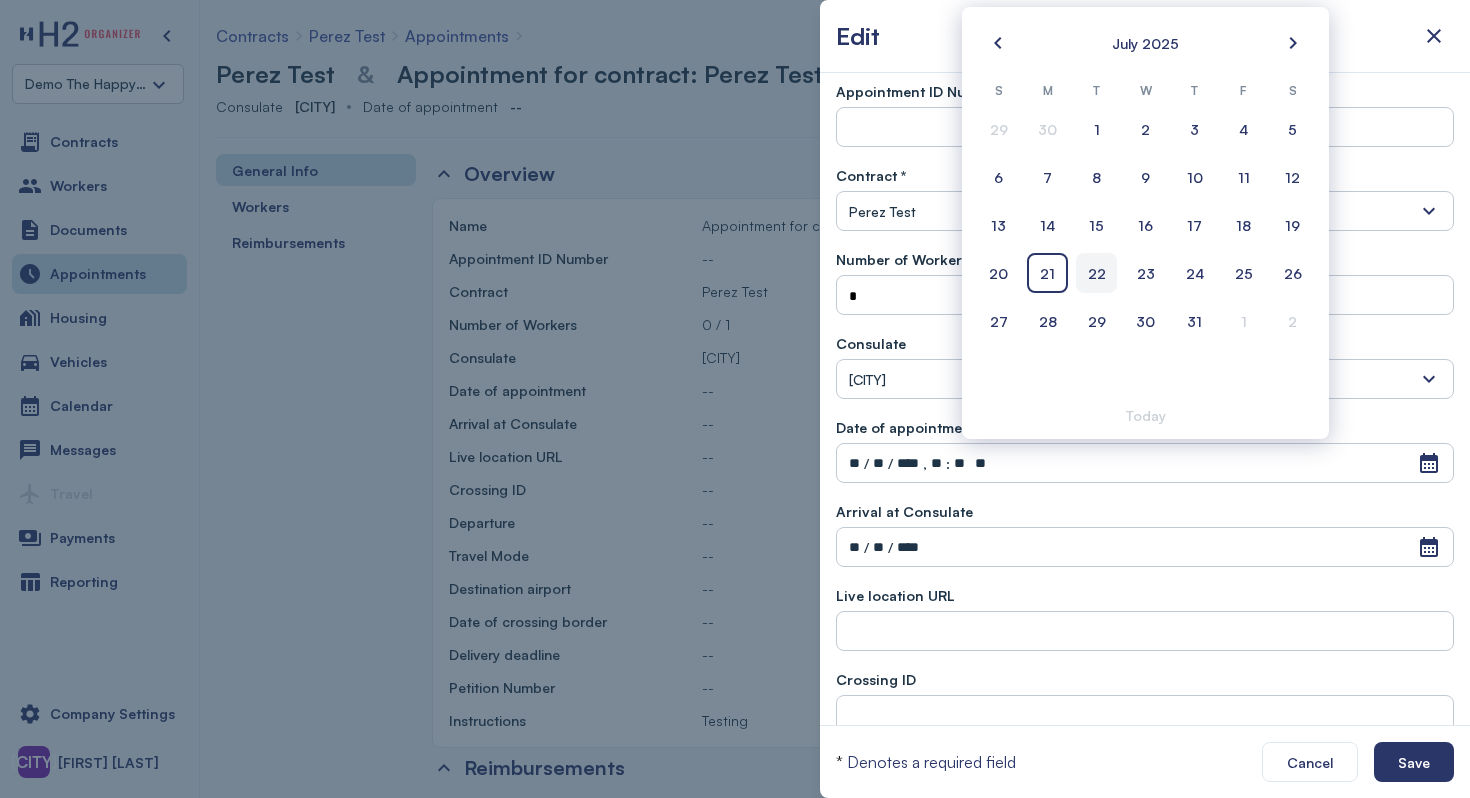 click on "22" at bounding box center [1097, 273] 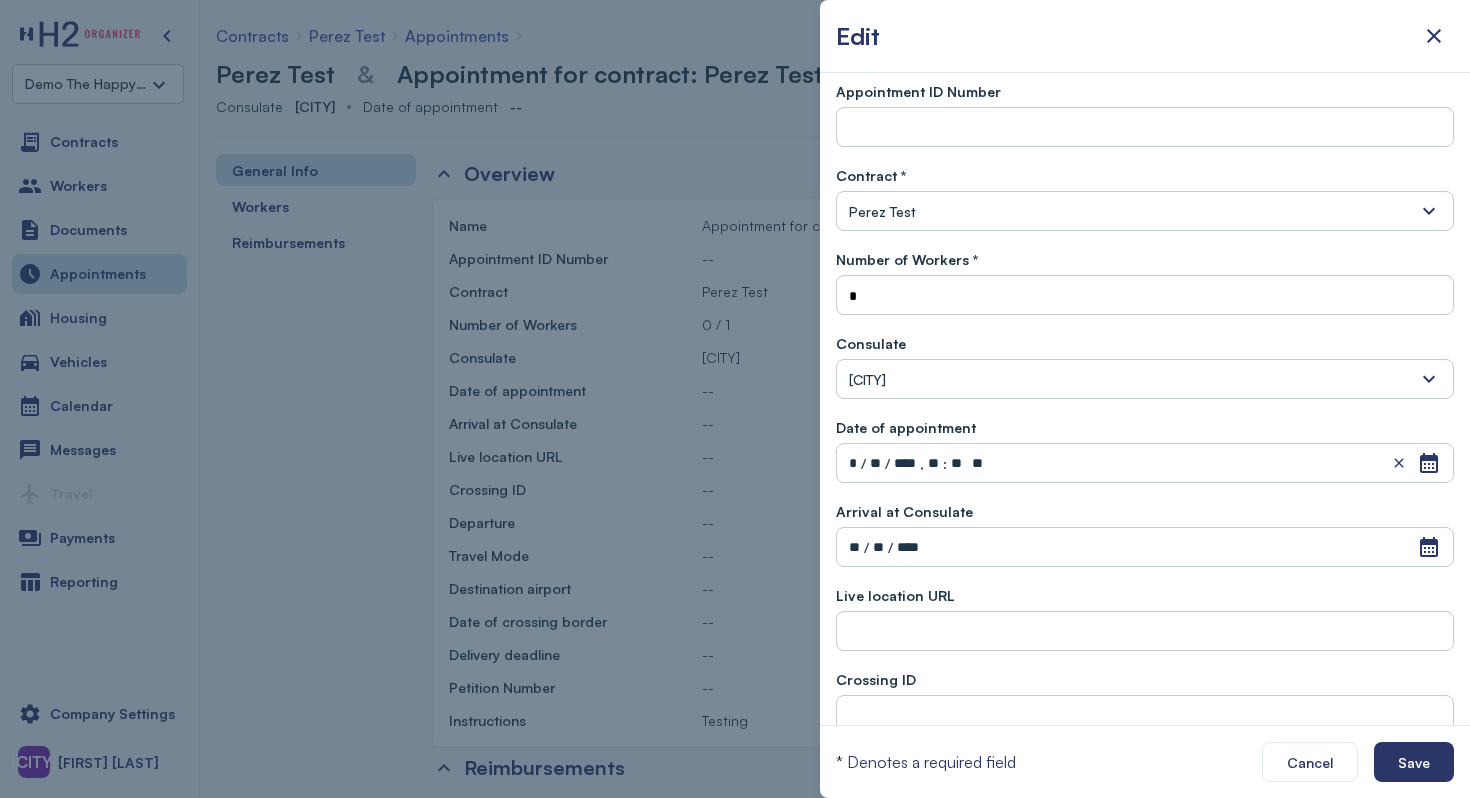 click on "**" at bounding box center (854, 547) 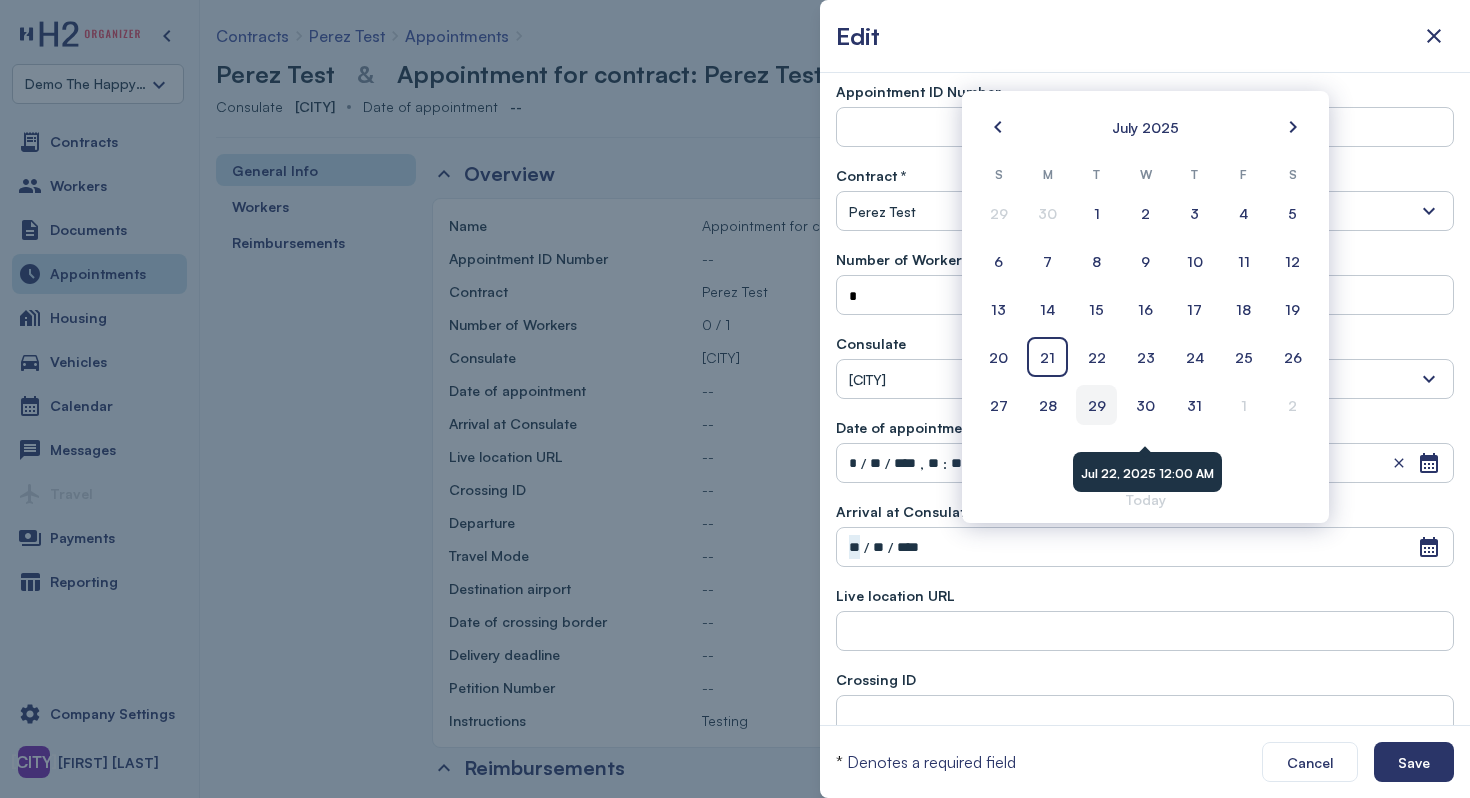 scroll, scrollTop: 134, scrollLeft: 0, axis: vertical 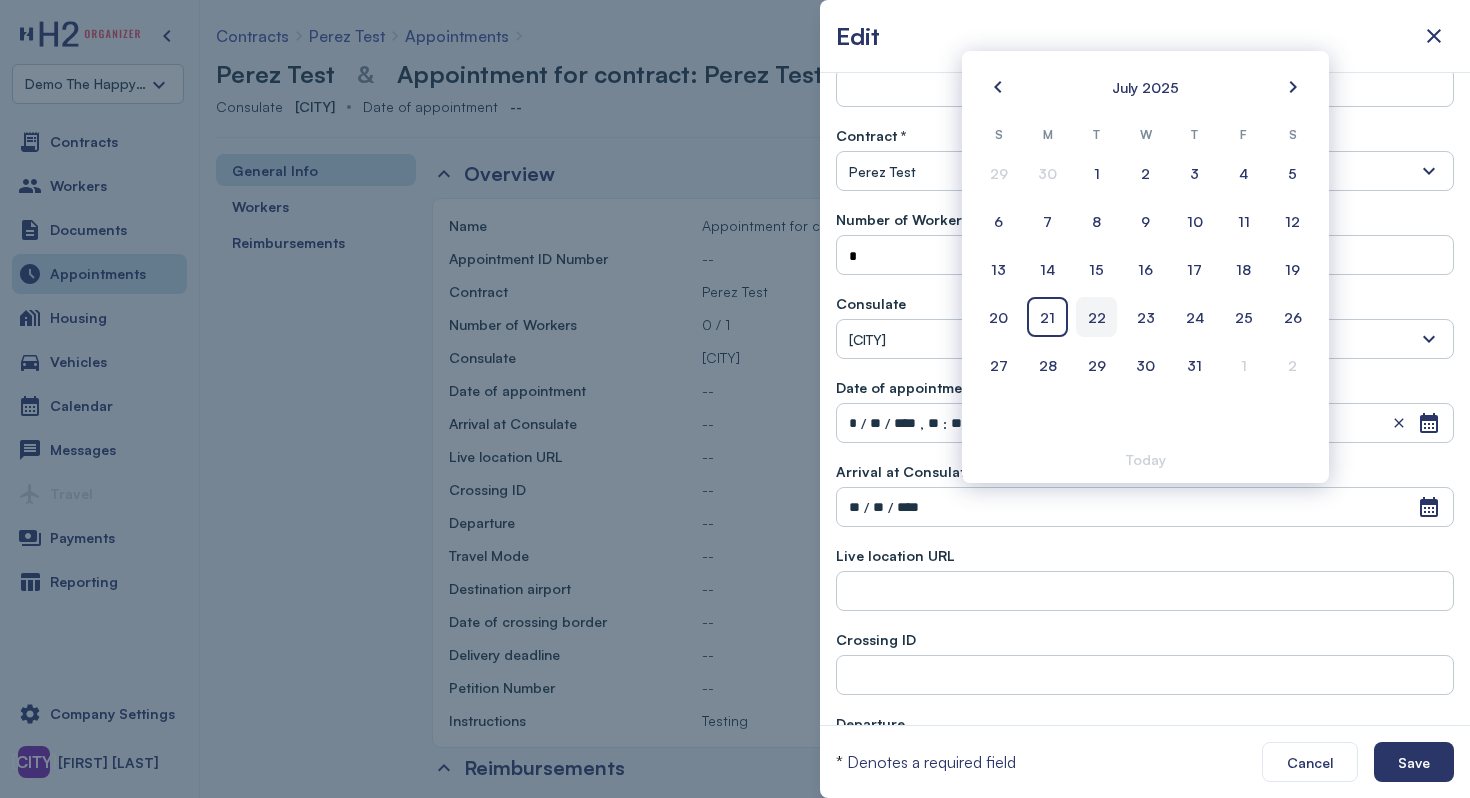 click on "22" at bounding box center (1097, 317) 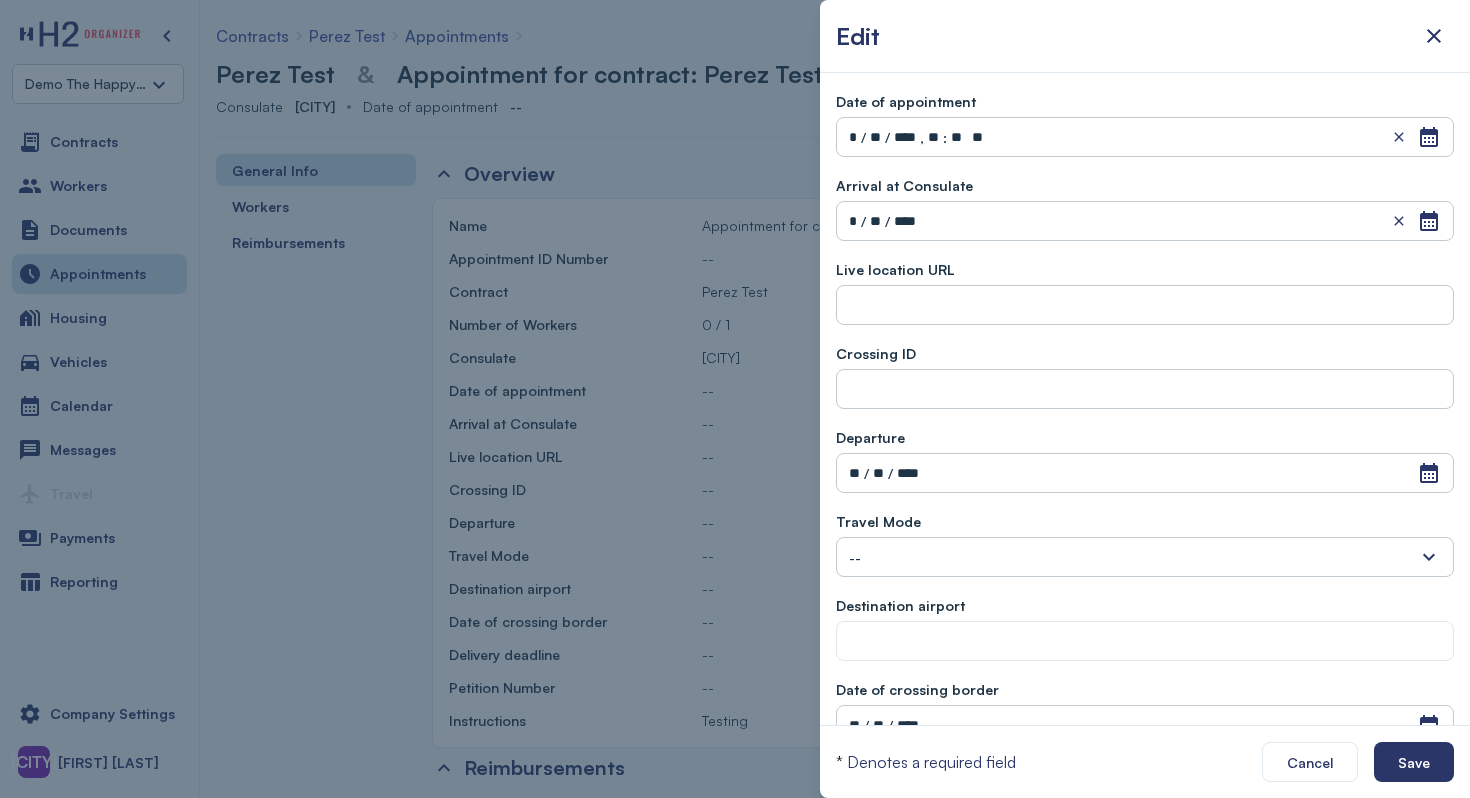 scroll, scrollTop: 422, scrollLeft: 0, axis: vertical 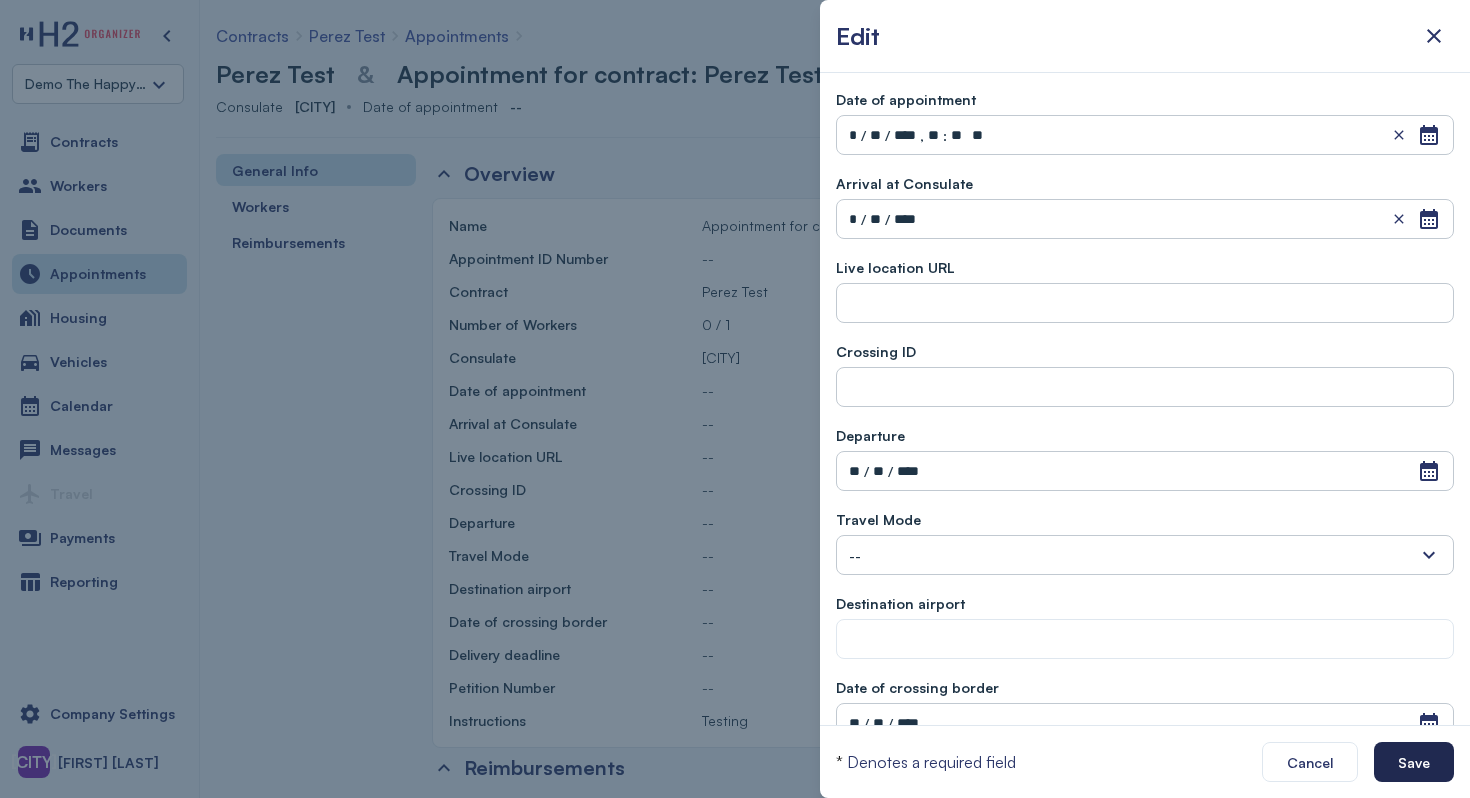 click on "Save" at bounding box center (1414, 762) 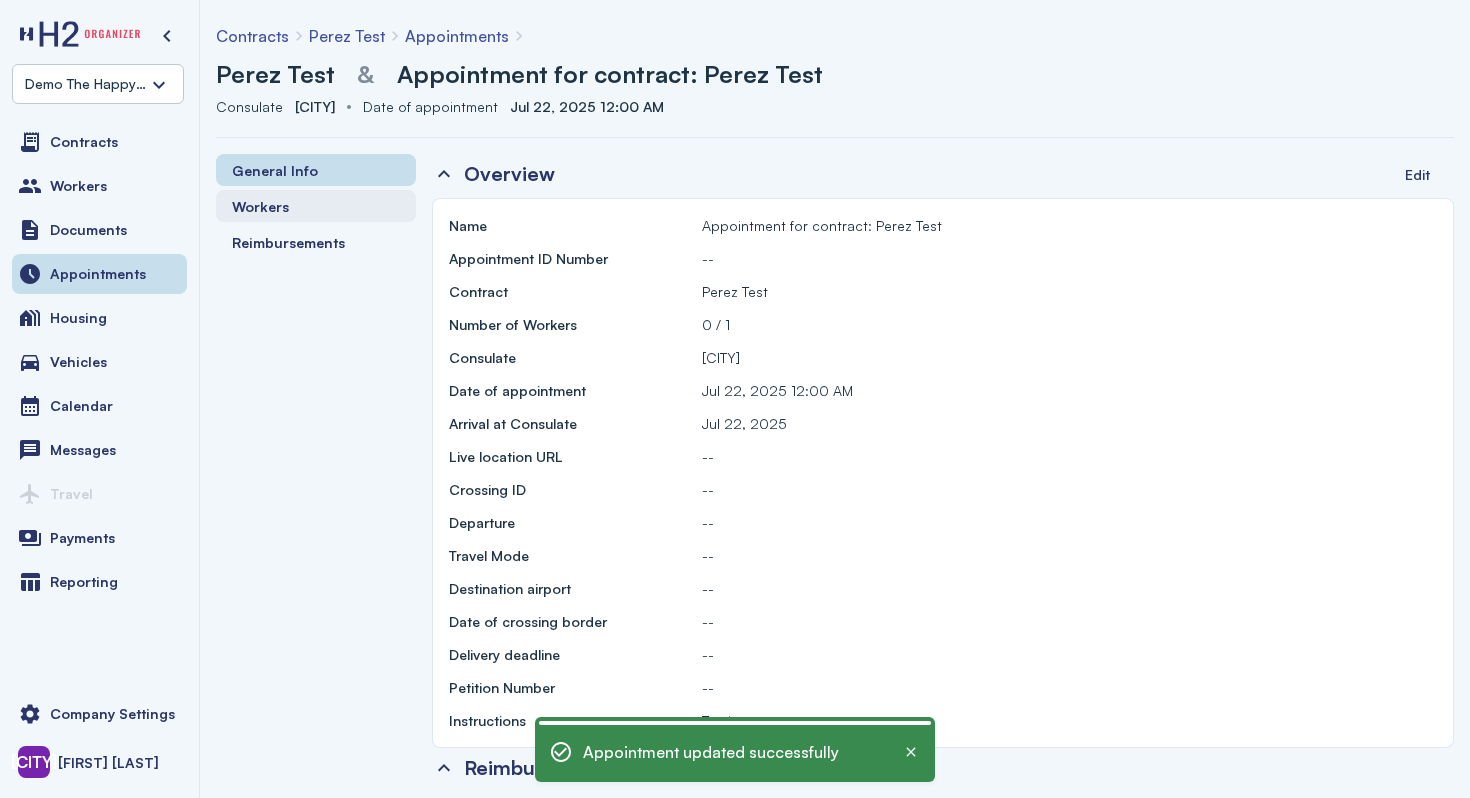 click on "Workers" at bounding box center (316, 206) 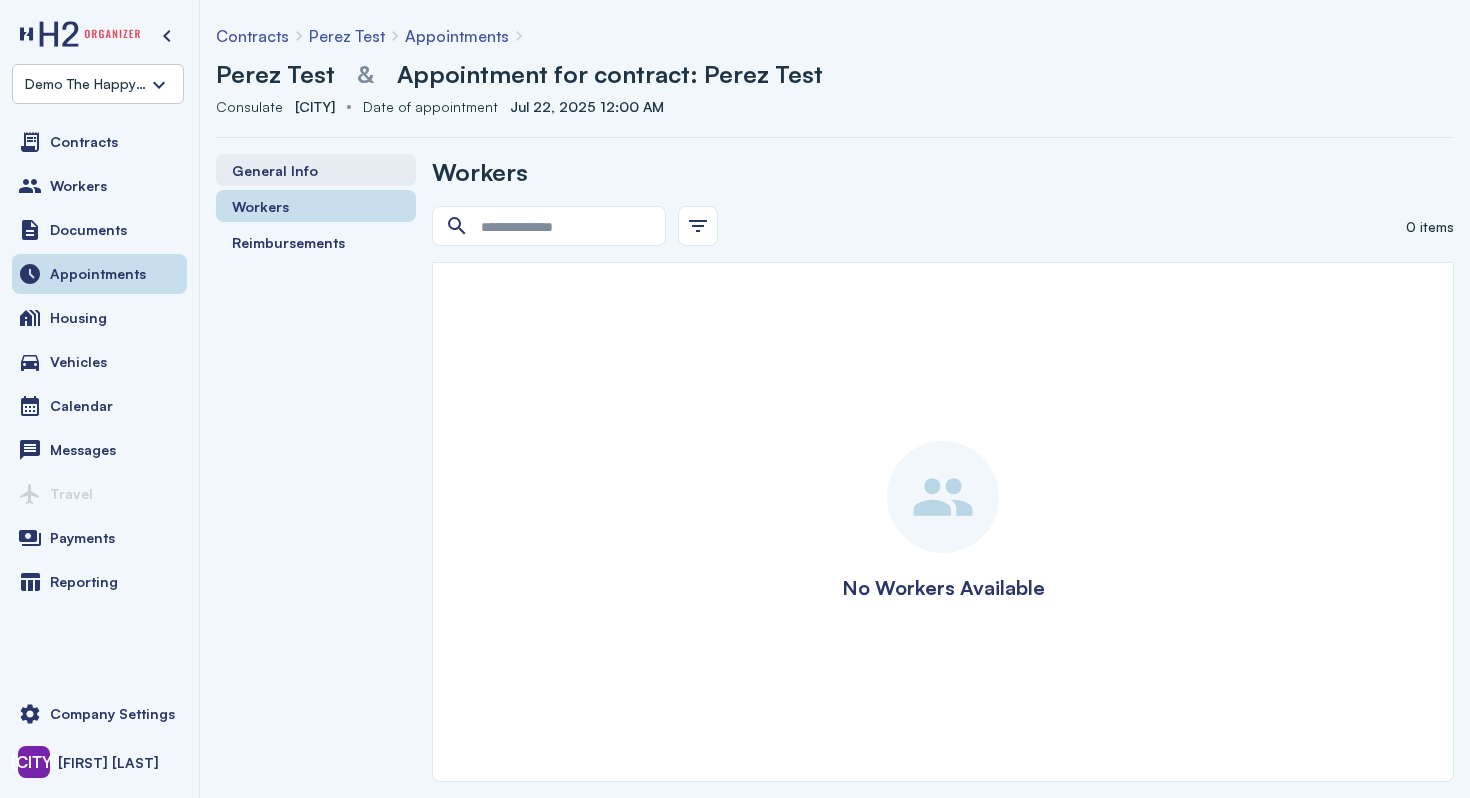 click on "General Info" at bounding box center (275, 170) 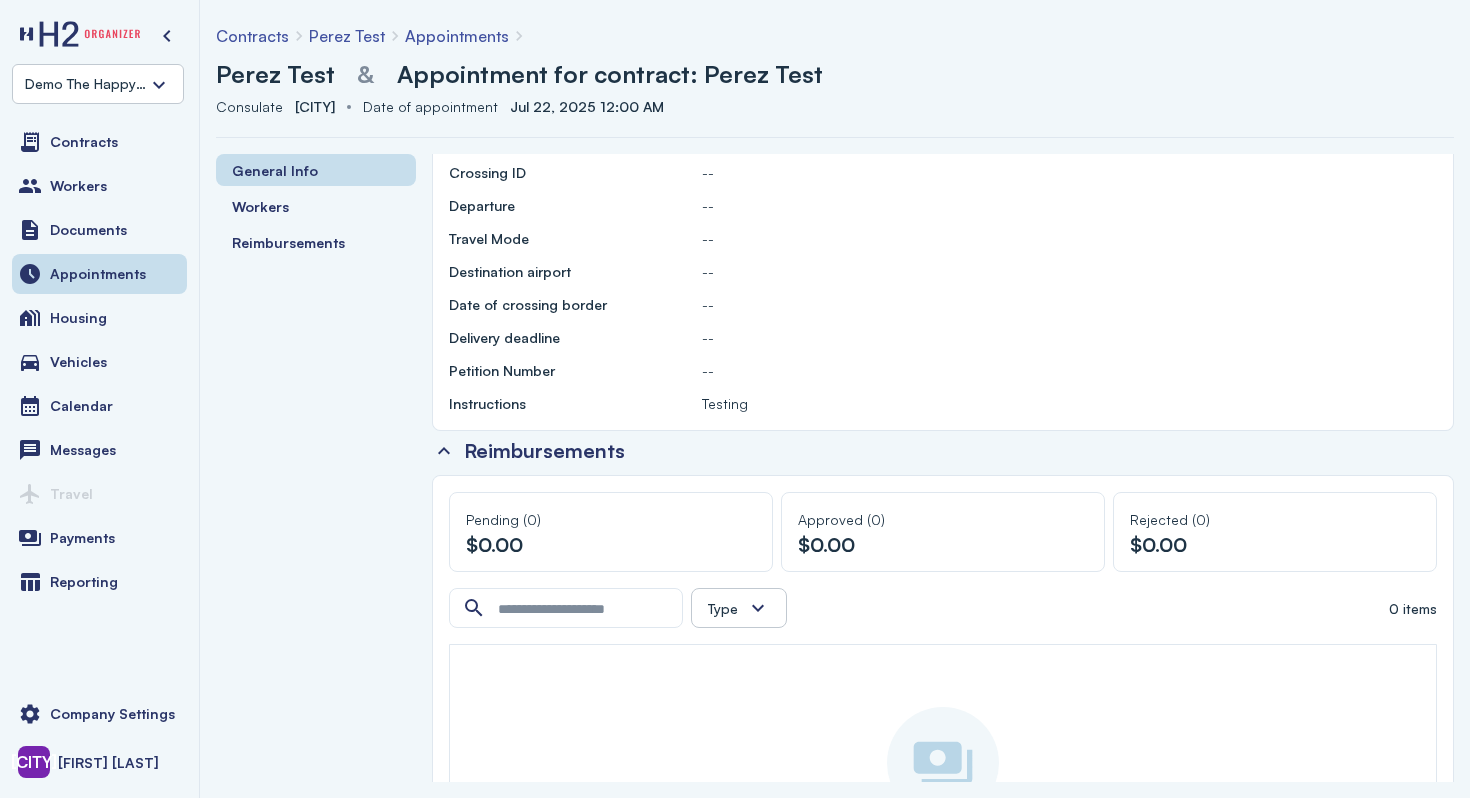 scroll, scrollTop: 544, scrollLeft: 0, axis: vertical 